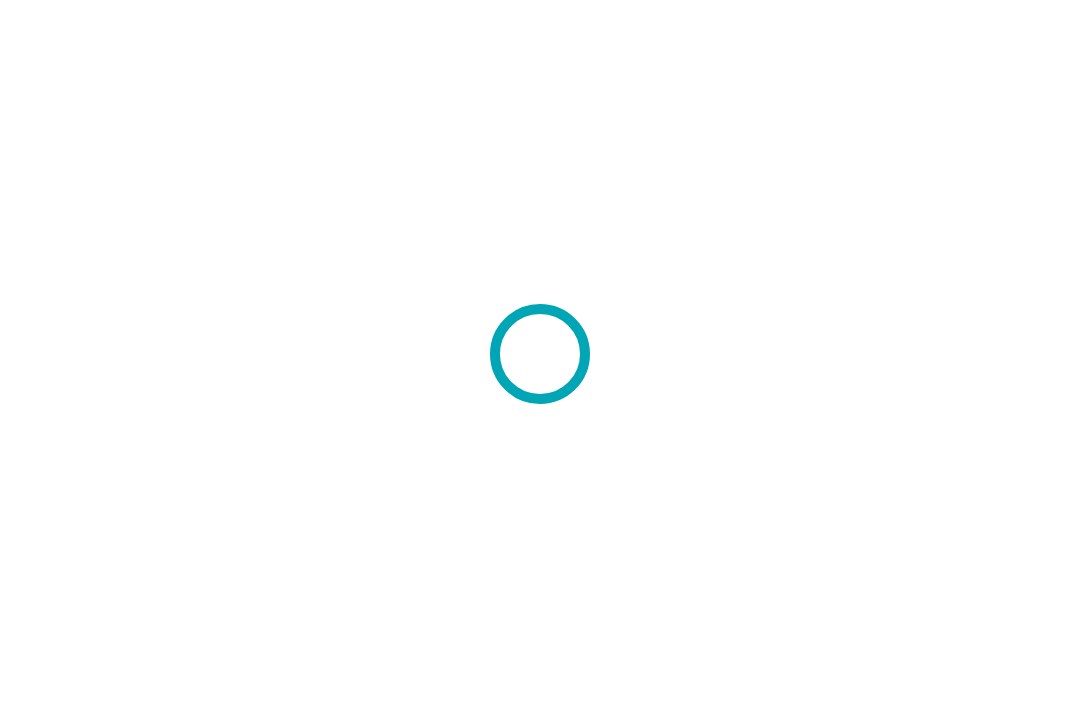 scroll, scrollTop: 0, scrollLeft: 0, axis: both 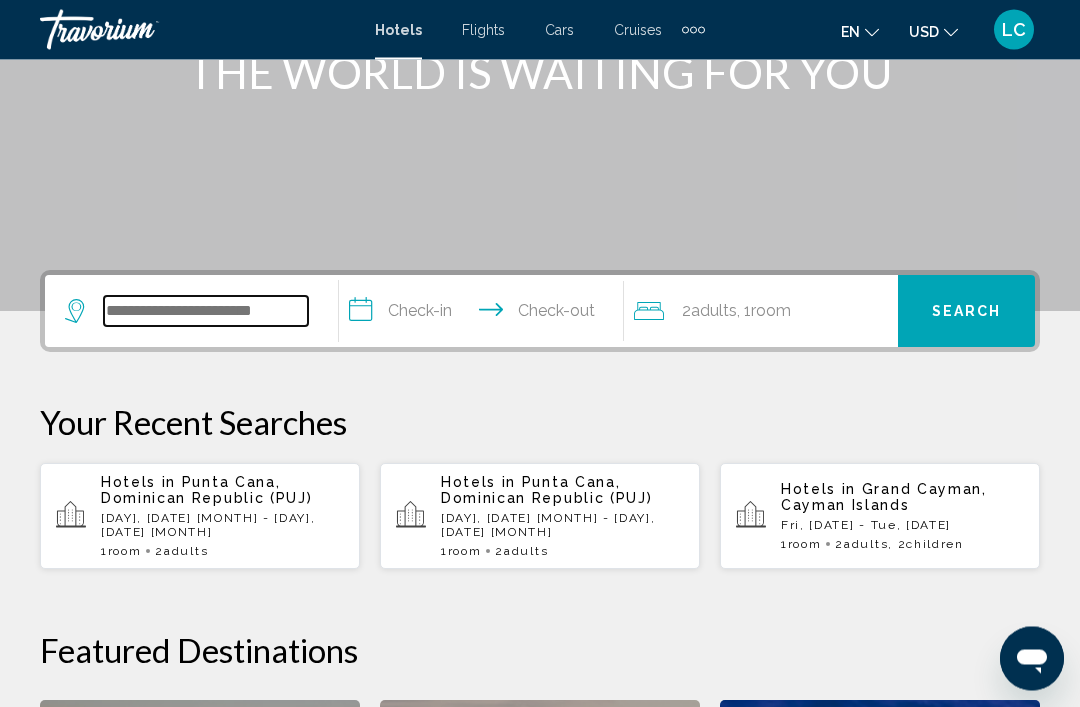 click at bounding box center [206, 312] 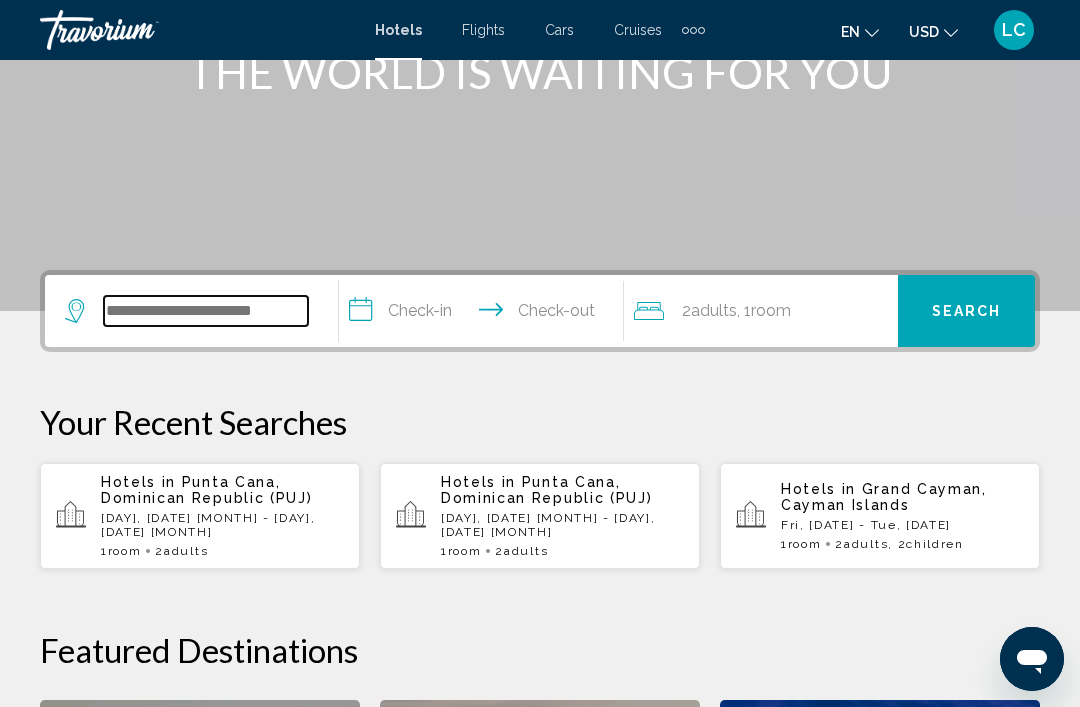 scroll, scrollTop: 288, scrollLeft: 0, axis: vertical 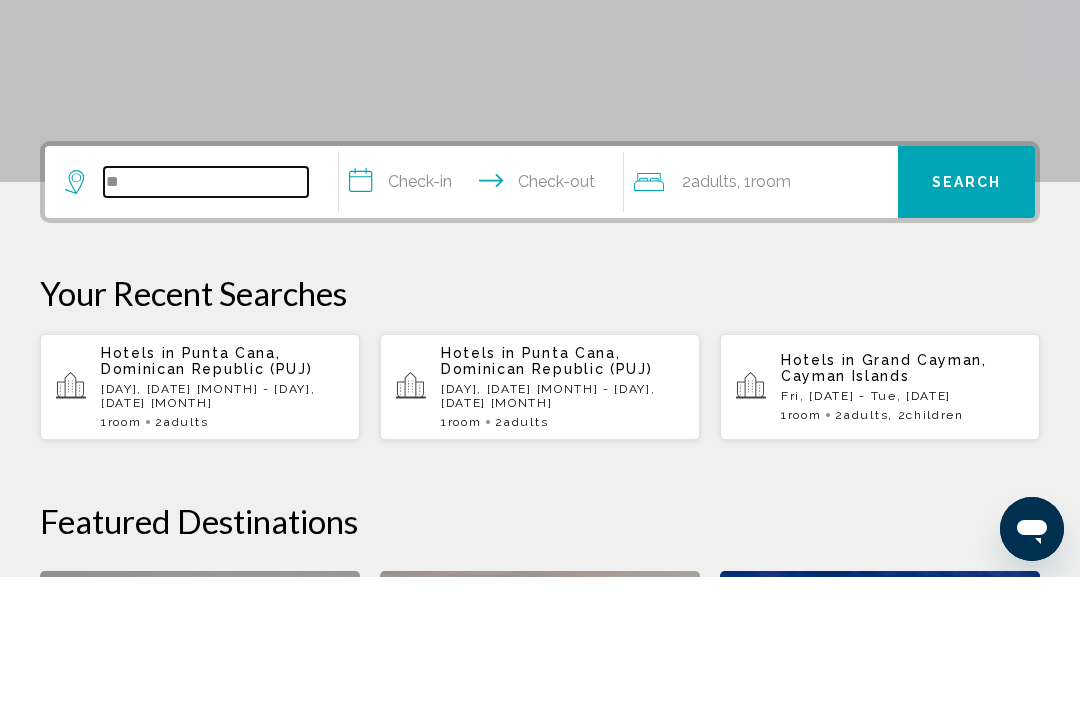 type on "*" 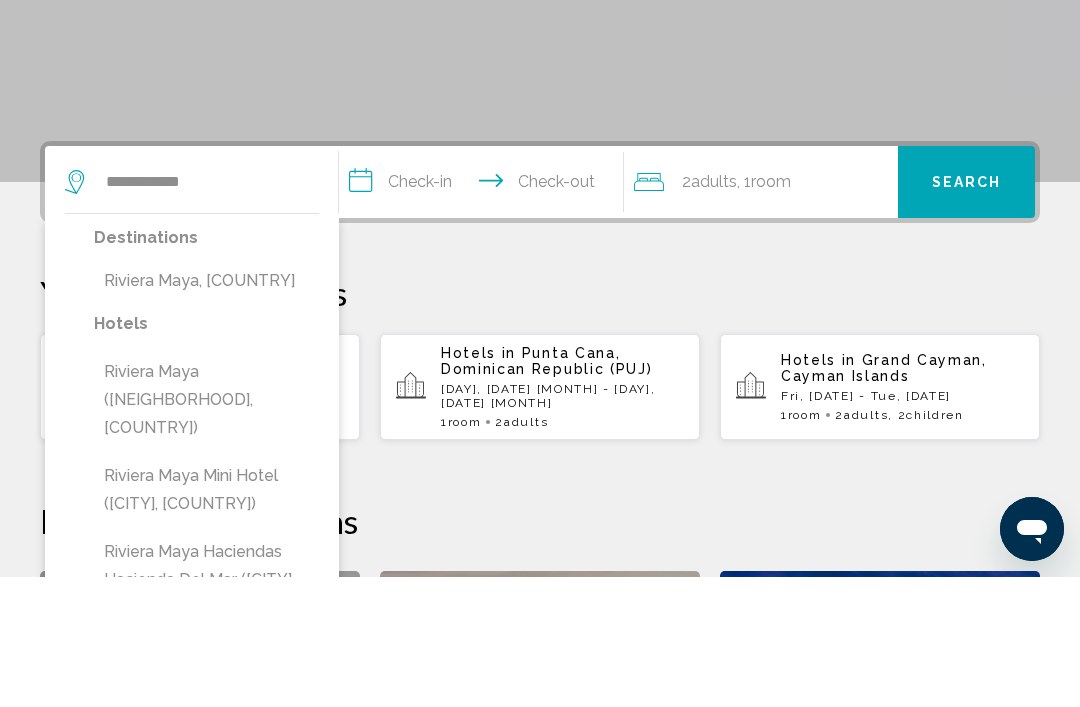 click on "Riviera Maya, Mexico" at bounding box center (206, 411) 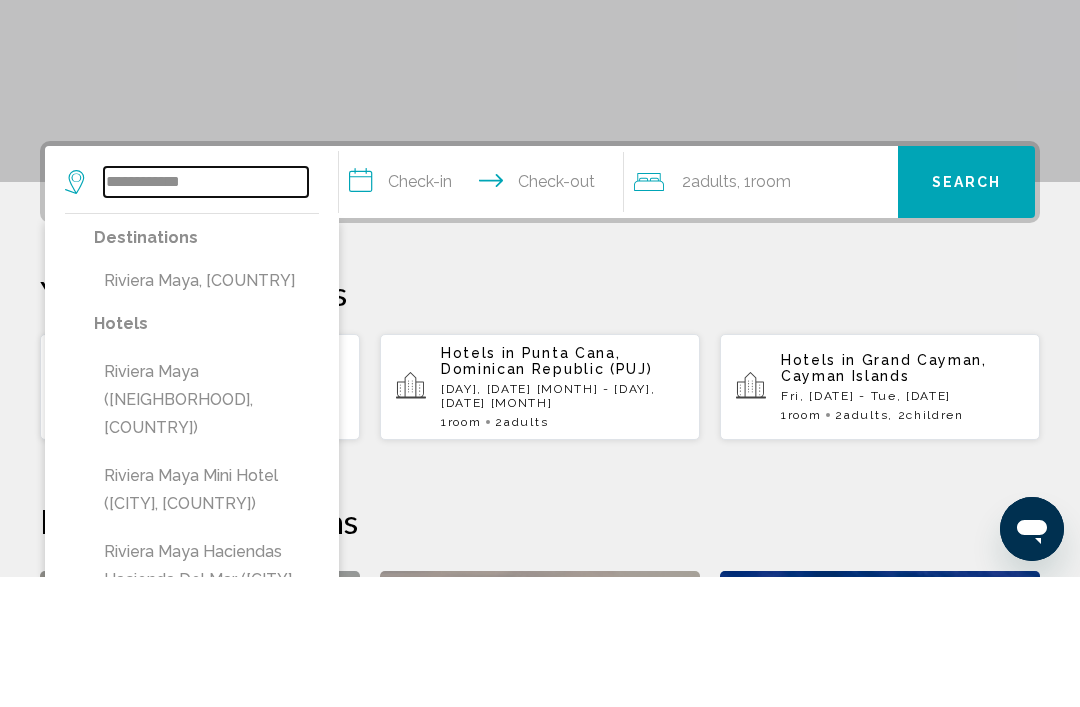 type on "**********" 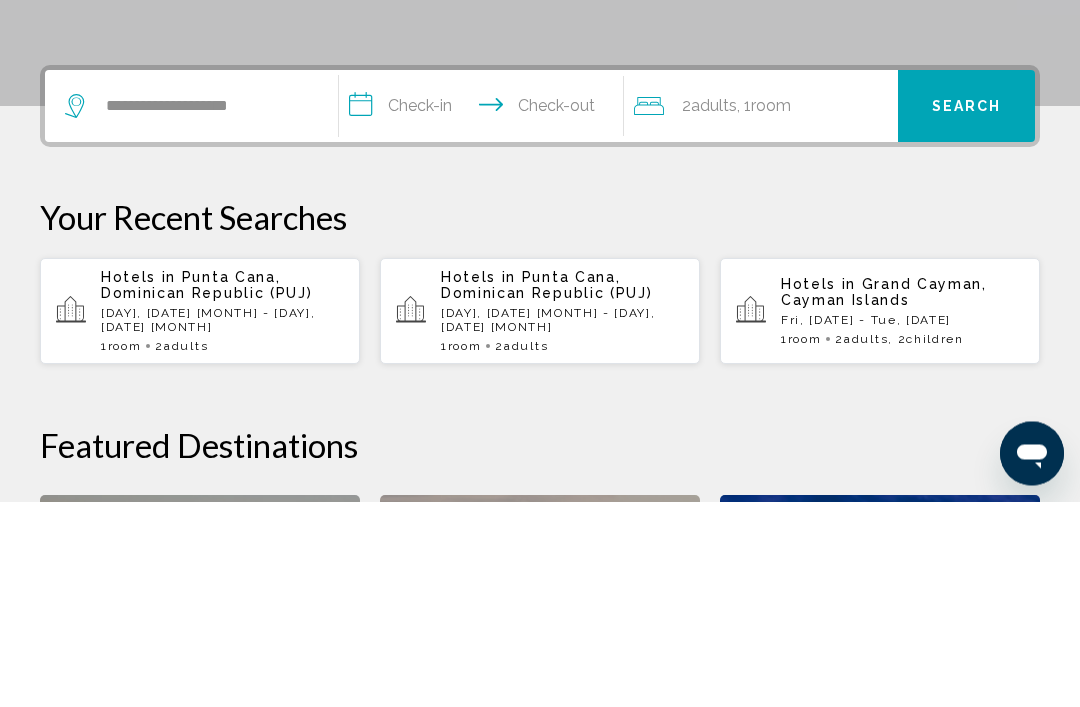 click on ", 1  Room rooms" 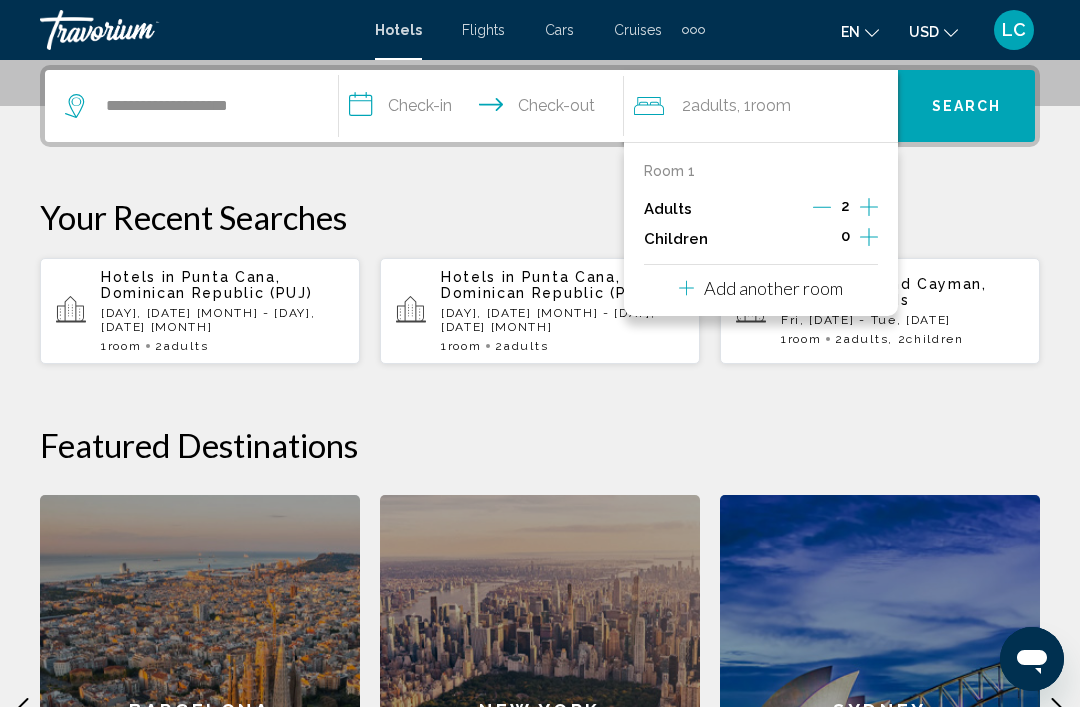 click on "**********" at bounding box center (485, 109) 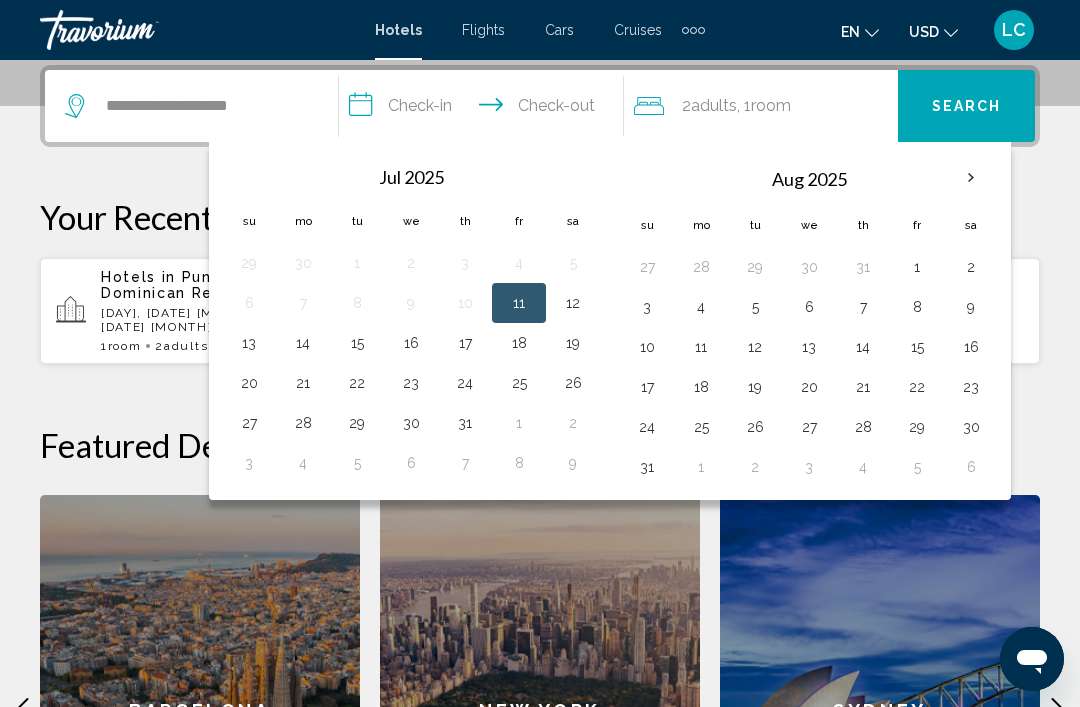 click at bounding box center (971, 178) 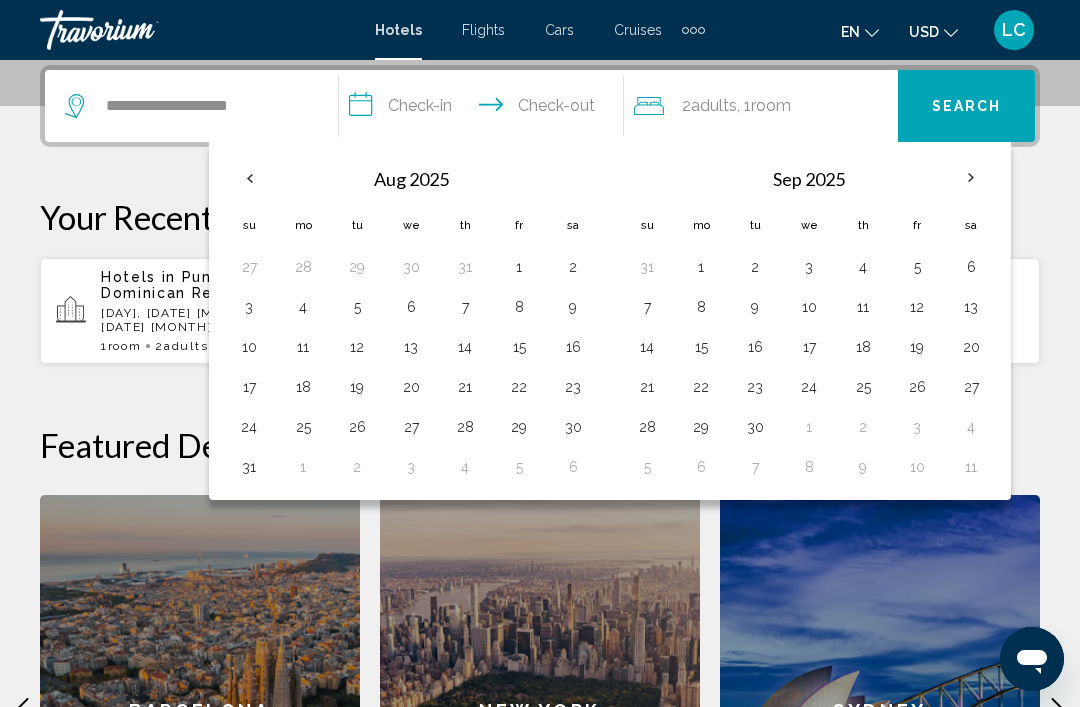 click at bounding box center (249, 178) 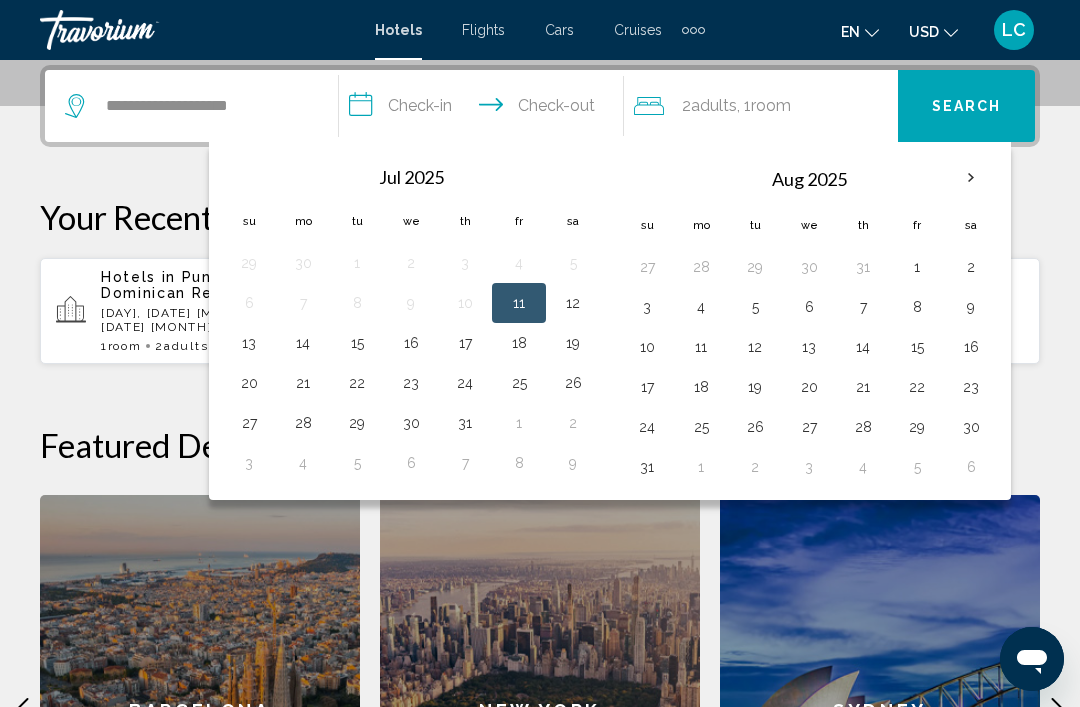 click on "1" at bounding box center [917, 267] 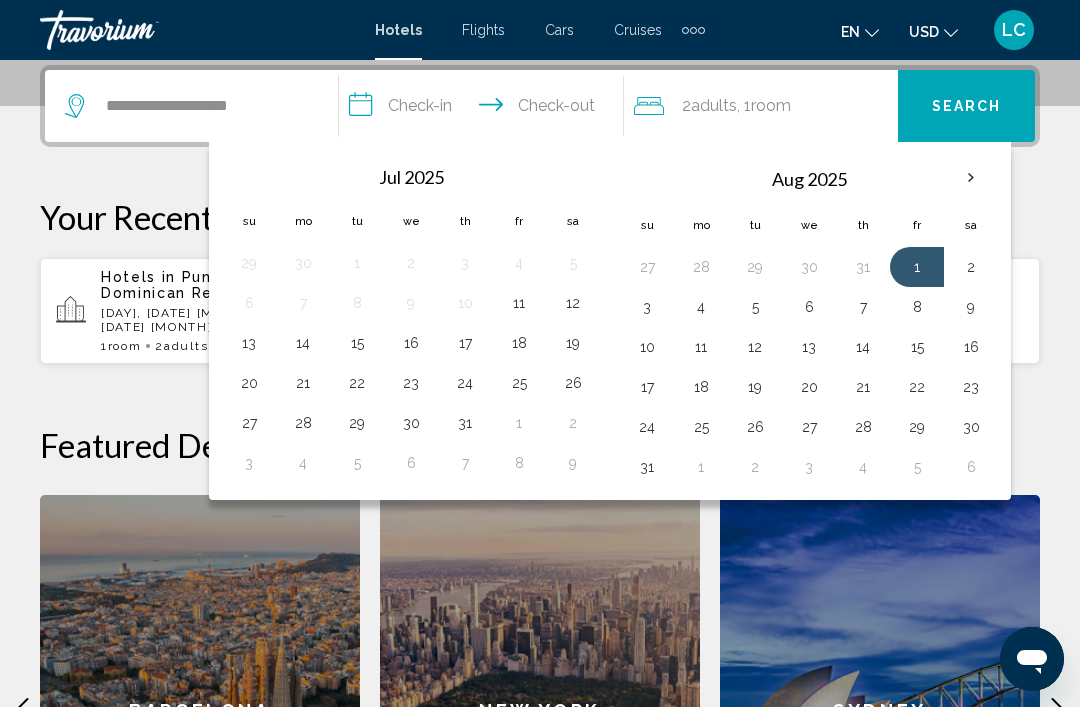 click on "8" at bounding box center (917, 307) 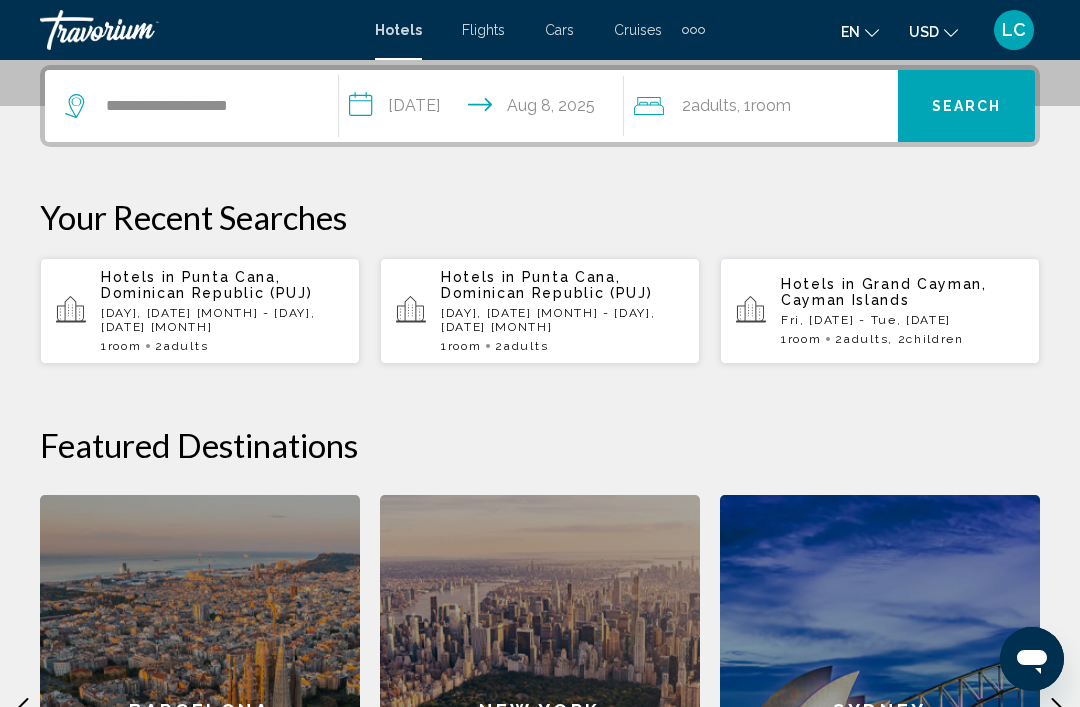 click on "Search" at bounding box center [967, 107] 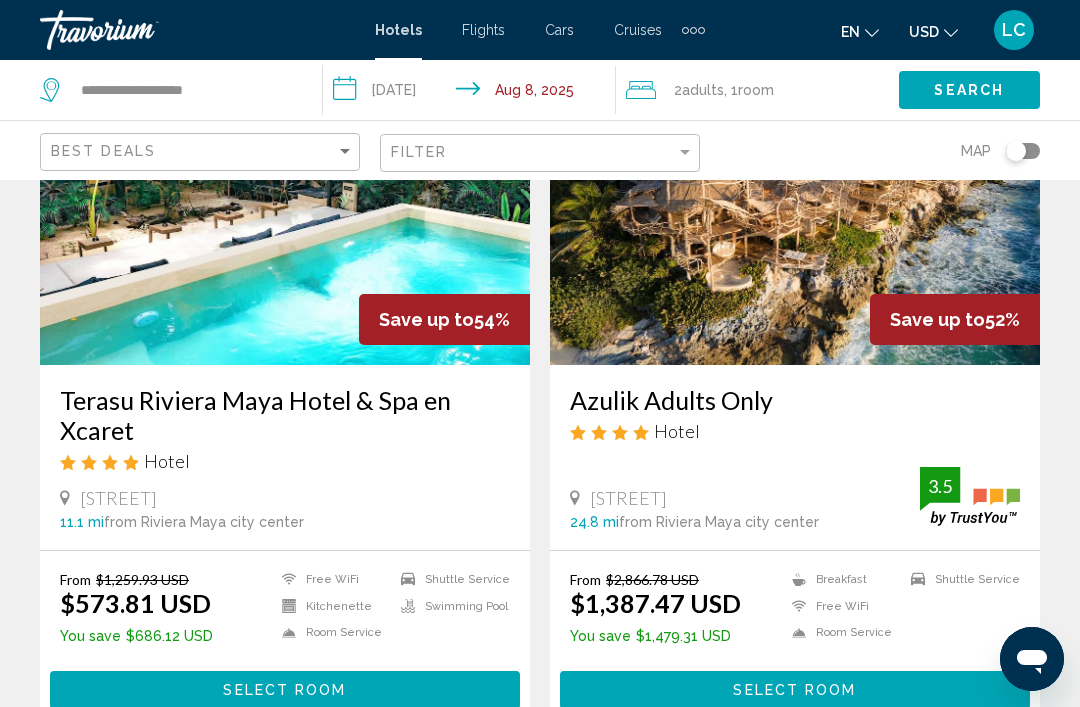 scroll, scrollTop: 1666, scrollLeft: 0, axis: vertical 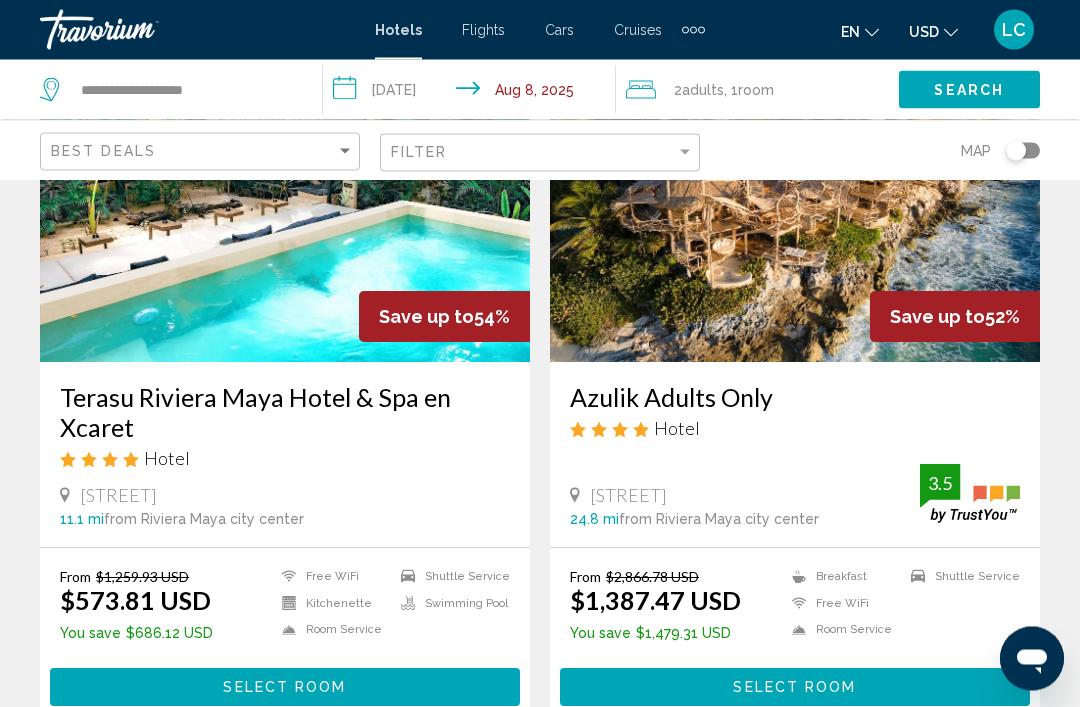 click at bounding box center (795, 203) 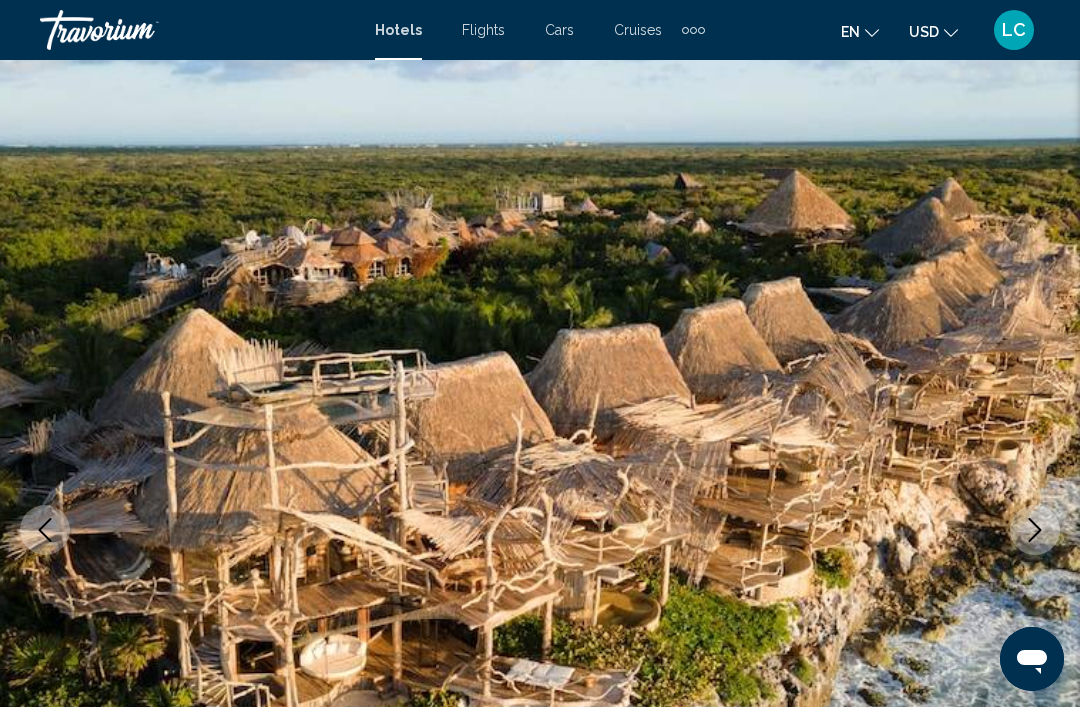scroll, scrollTop: 0, scrollLeft: 0, axis: both 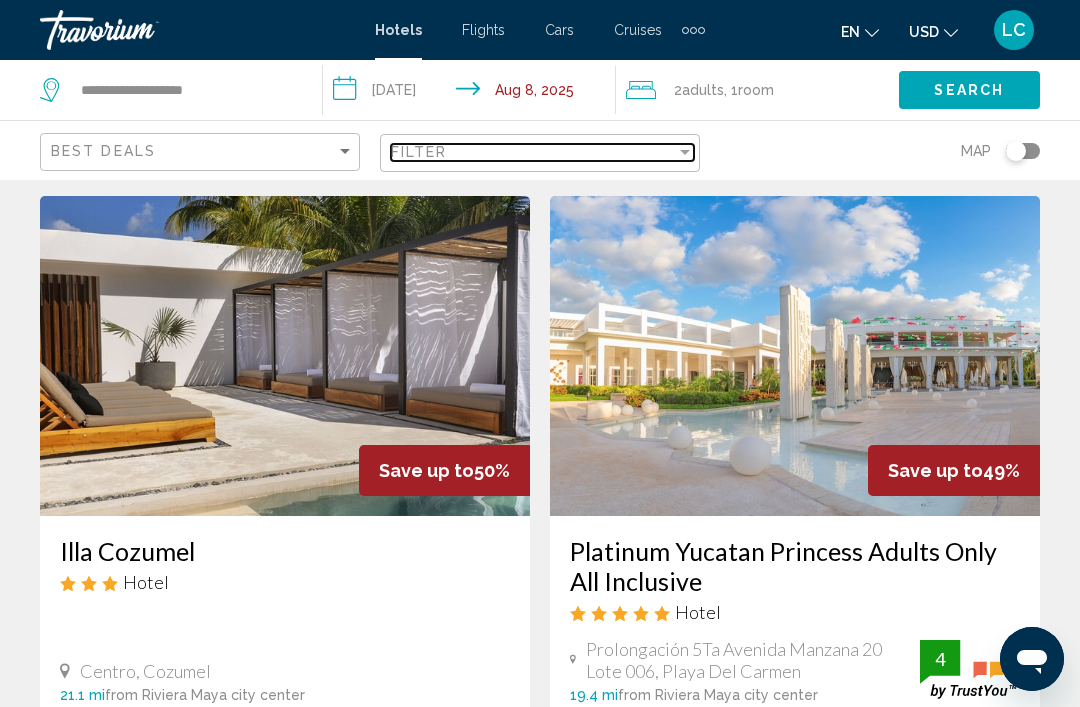 click on "Filter" at bounding box center (533, 152) 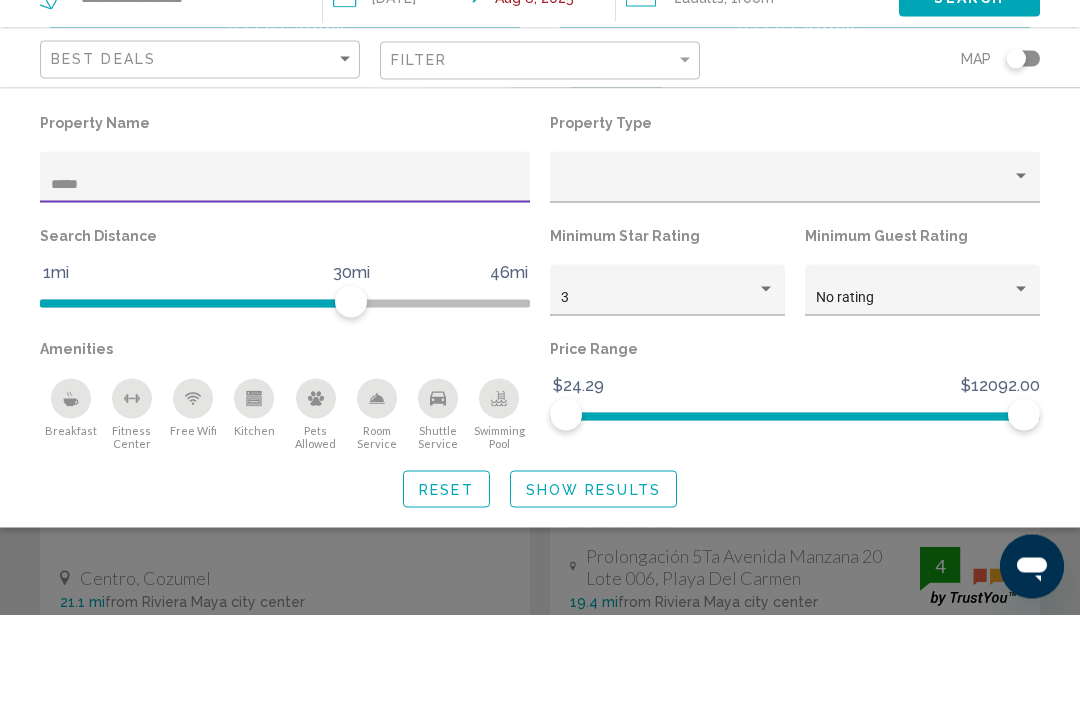 type on "******" 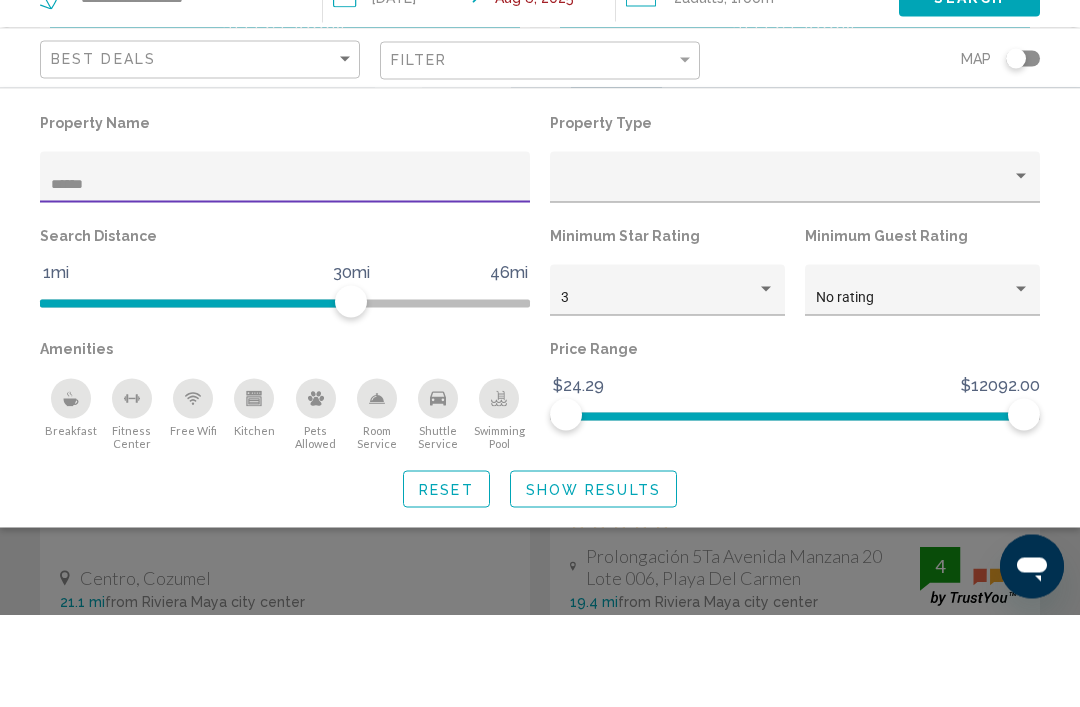 scroll, scrollTop: 2104, scrollLeft: 0, axis: vertical 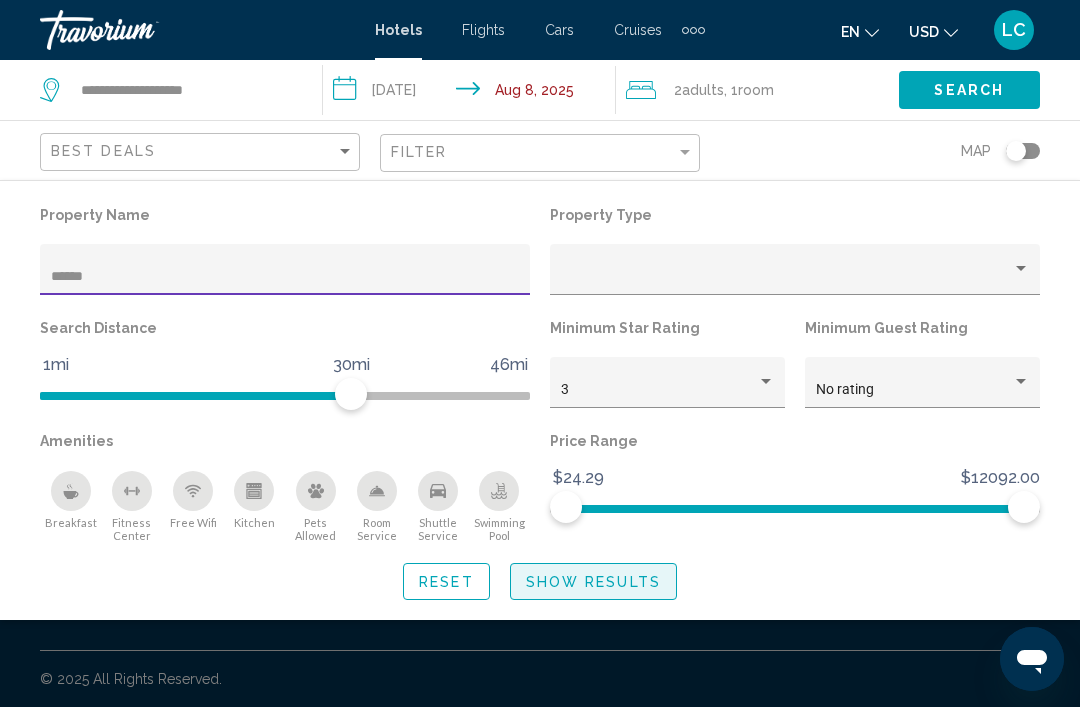click on "Show Results" 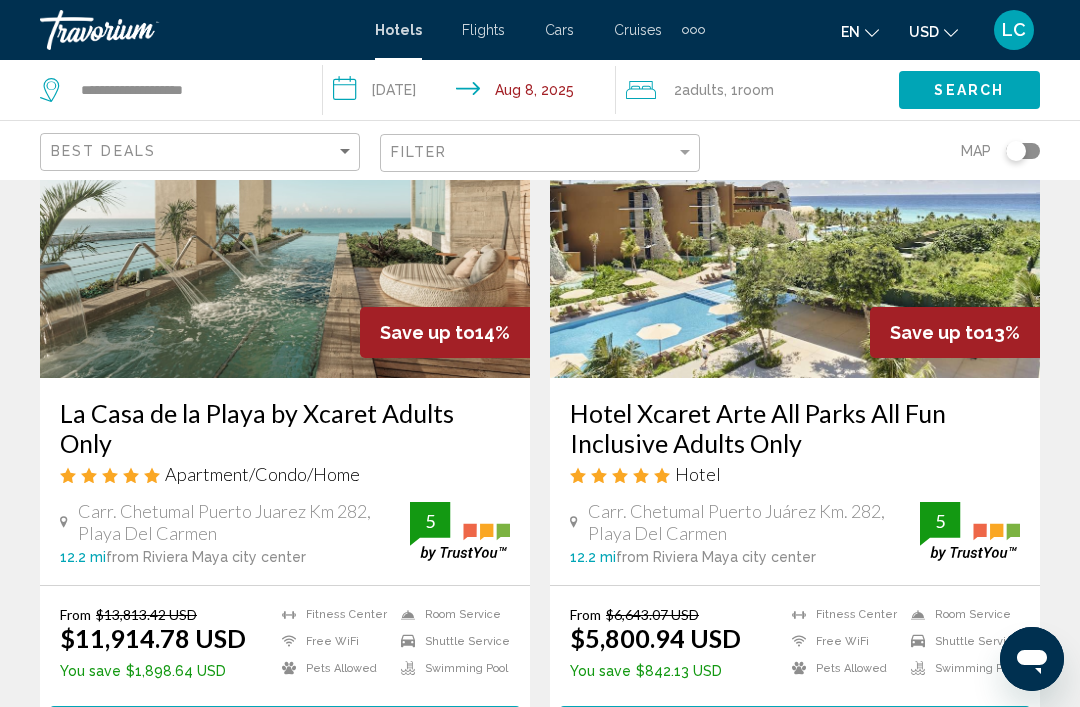 scroll, scrollTop: 940, scrollLeft: 0, axis: vertical 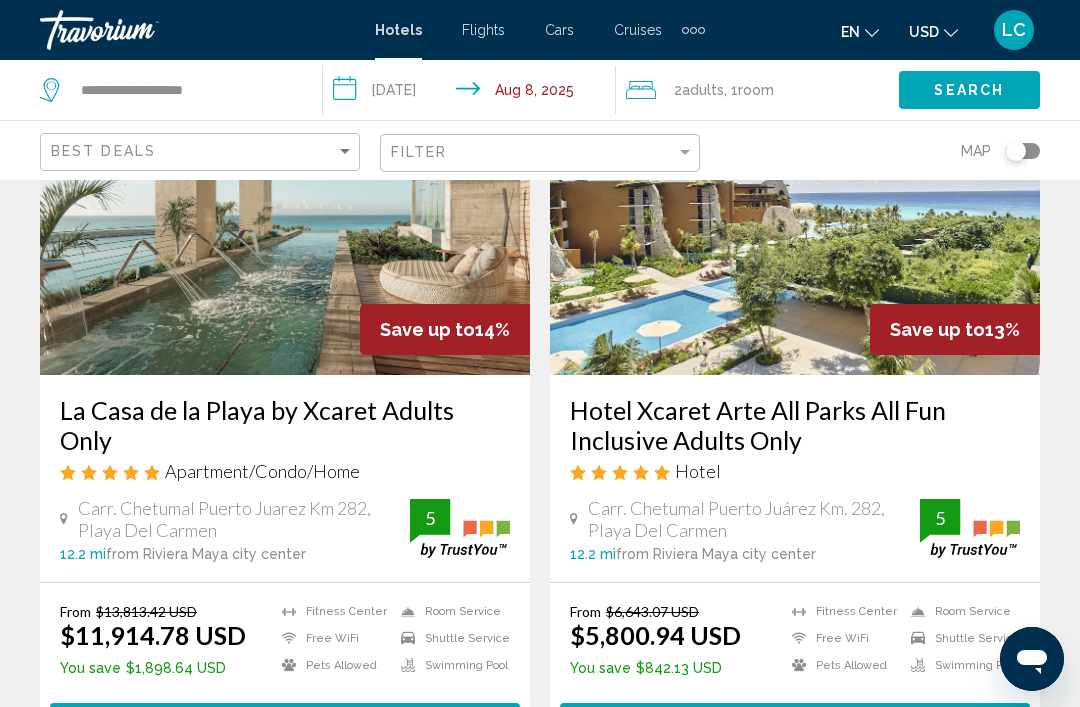 click at bounding box center [285, 215] 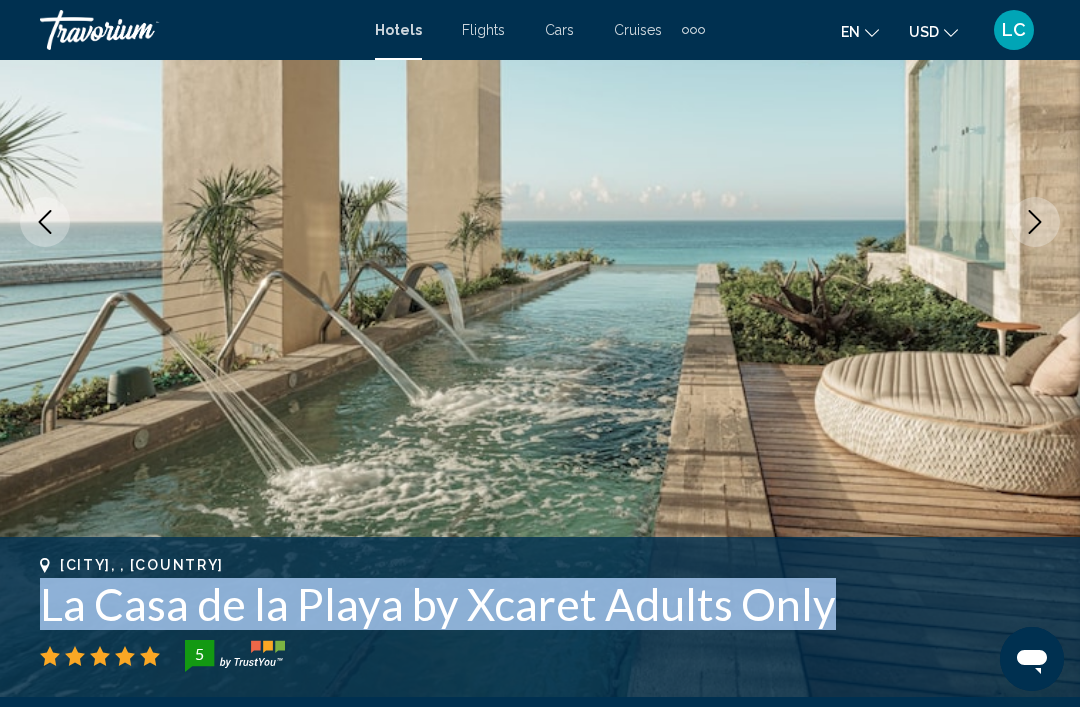 scroll, scrollTop: 0, scrollLeft: 0, axis: both 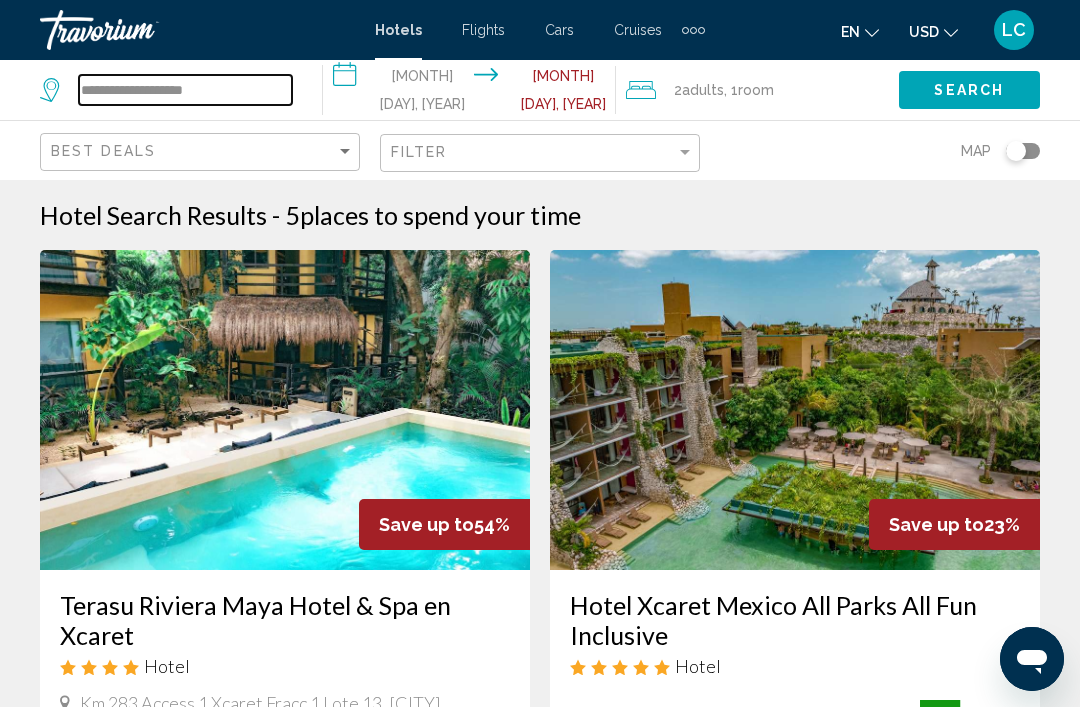 click on "**********" at bounding box center (185, 90) 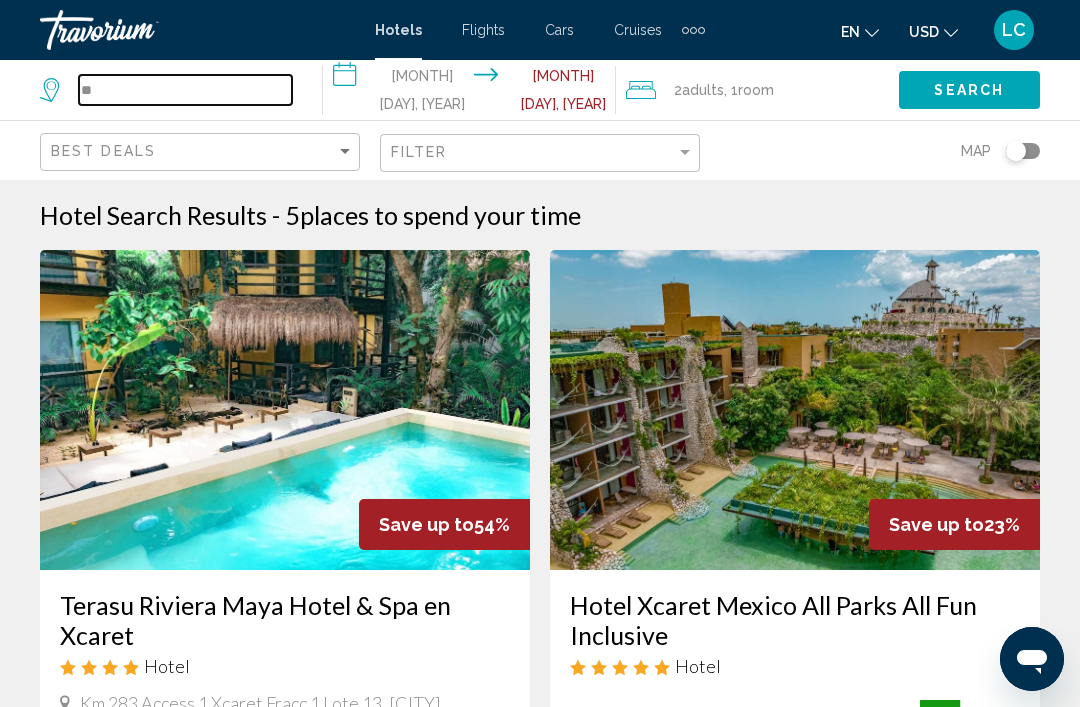 type on "*" 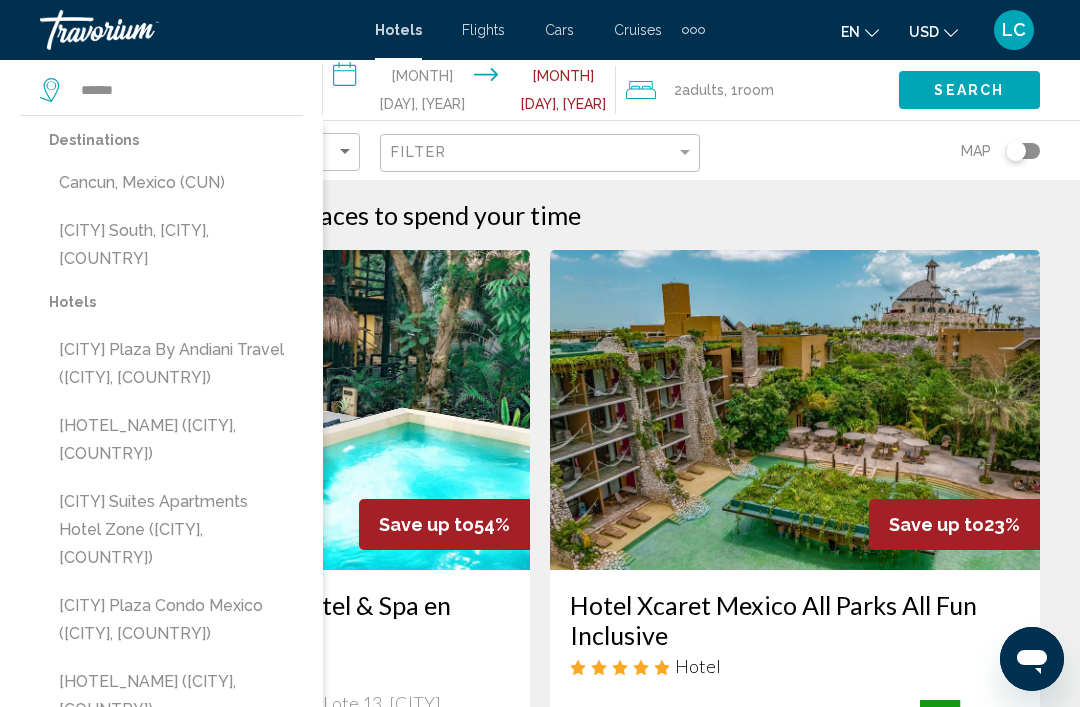 click on "Cancun, Mexico (CUN)" at bounding box center (176, 183) 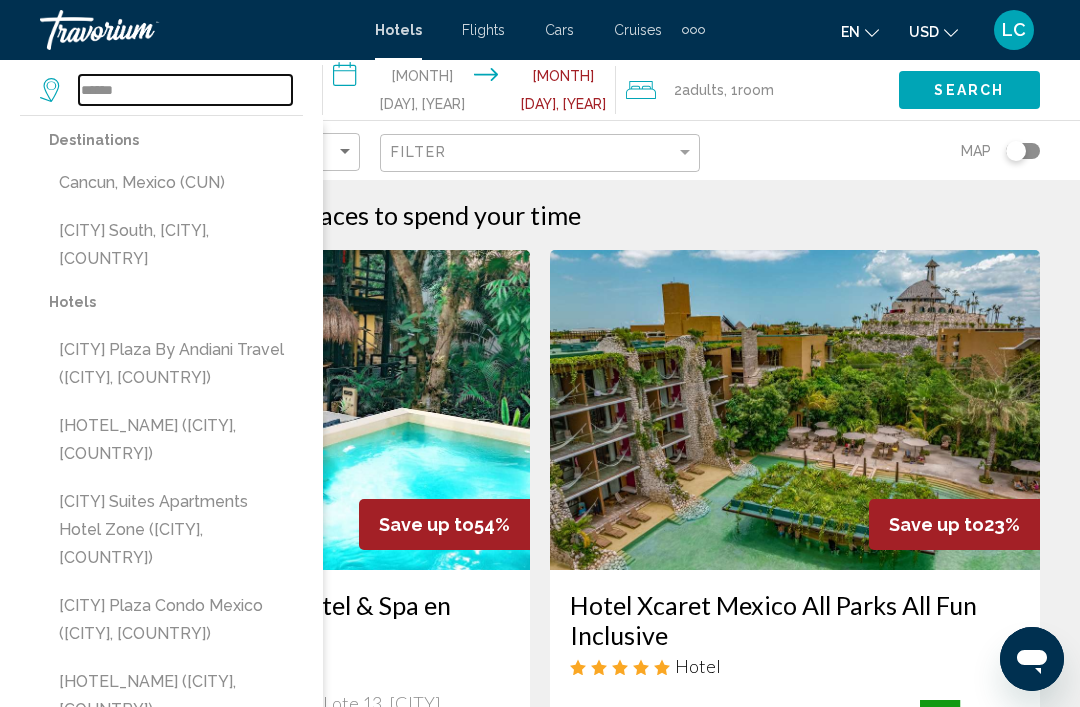type on "**********" 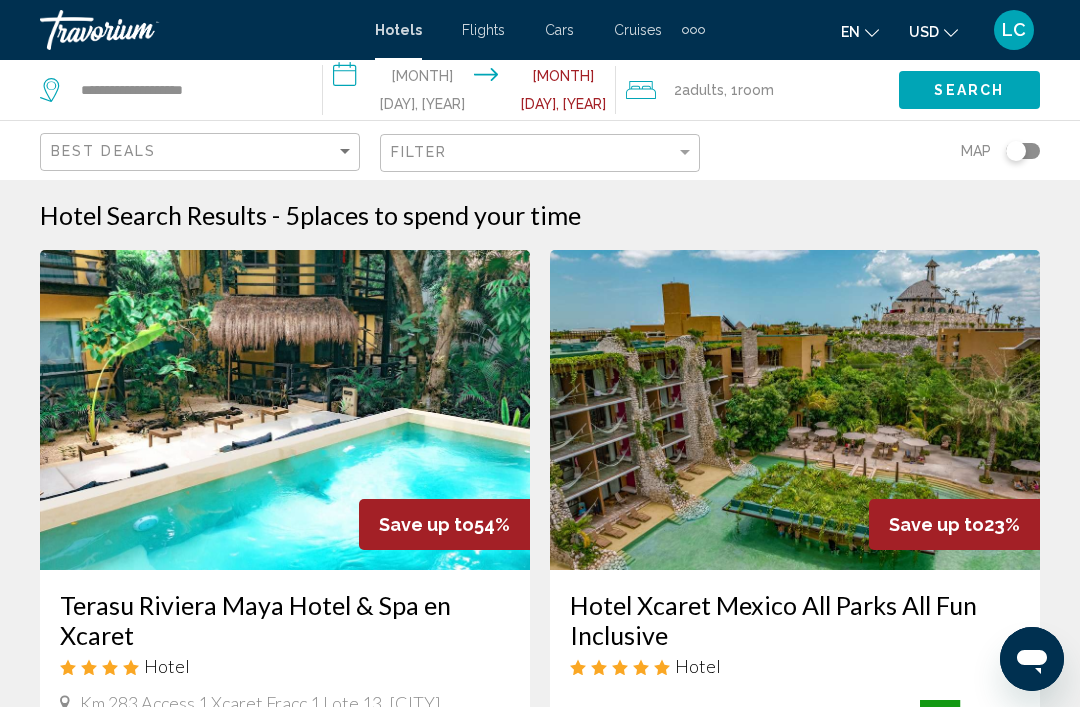 click on "2  Adult Adults , 1  Room rooms" 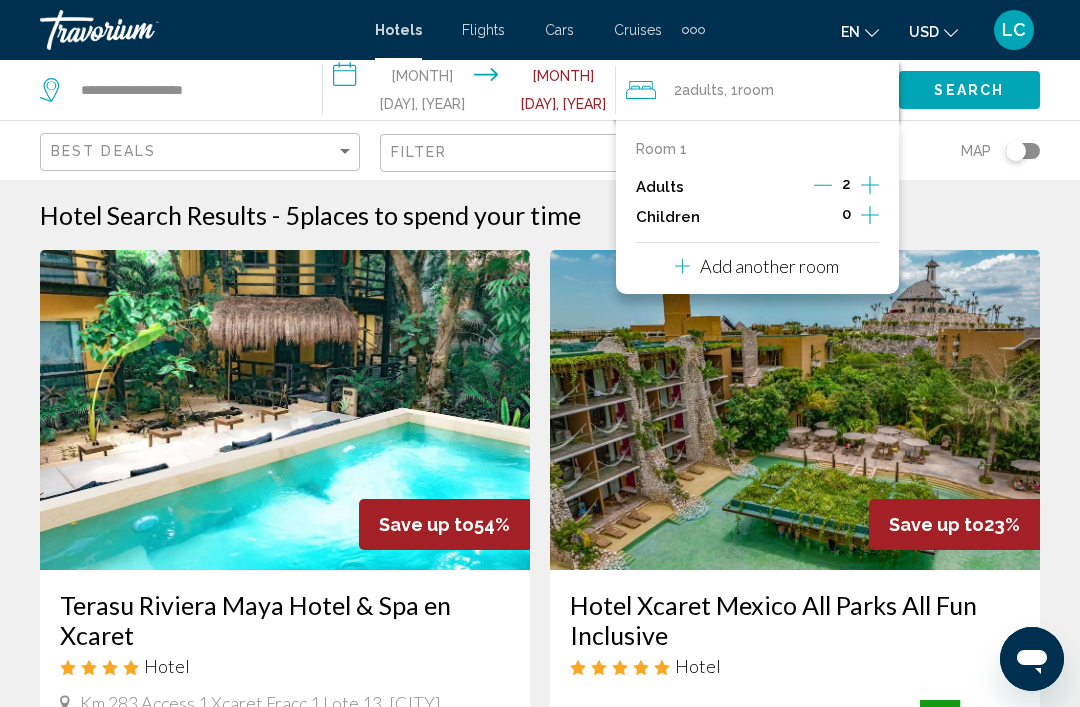 click 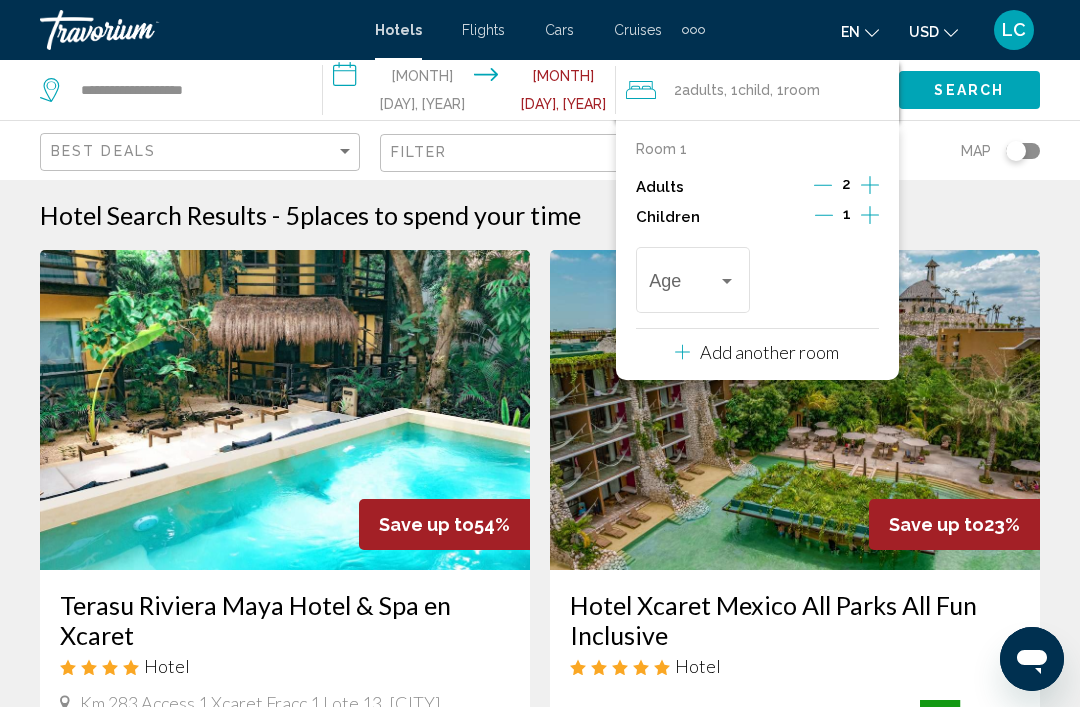 click at bounding box center [870, 217] 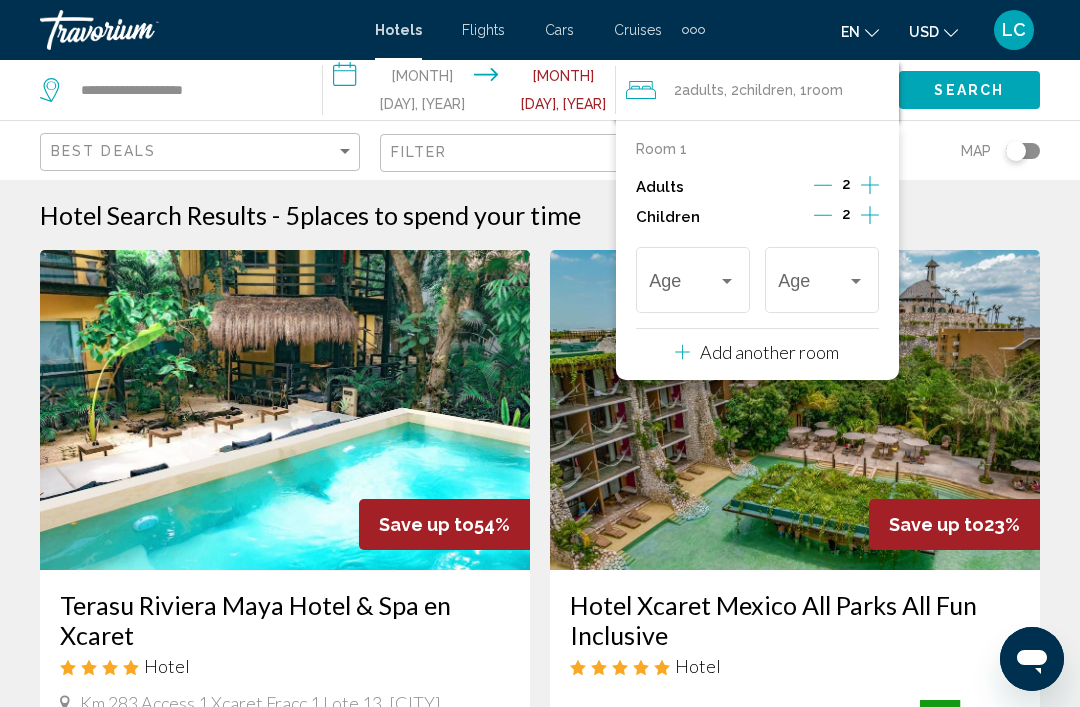 click at bounding box center (683, 285) 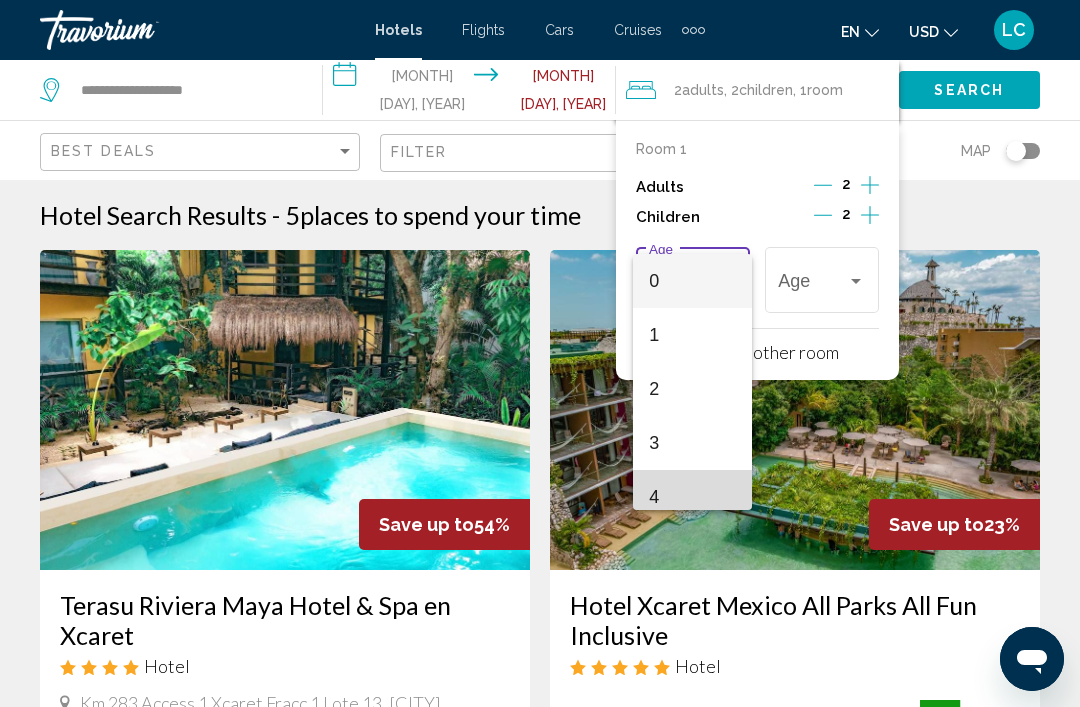 click on "4" at bounding box center (692, 497) 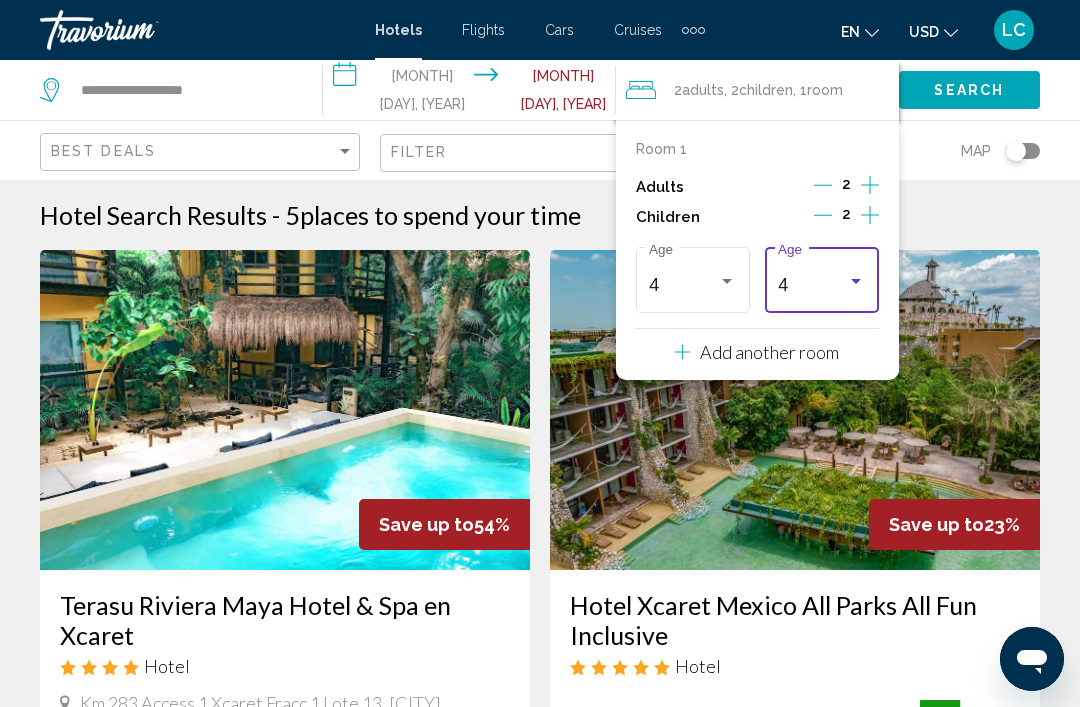 scroll, scrollTop: 14, scrollLeft: 0, axis: vertical 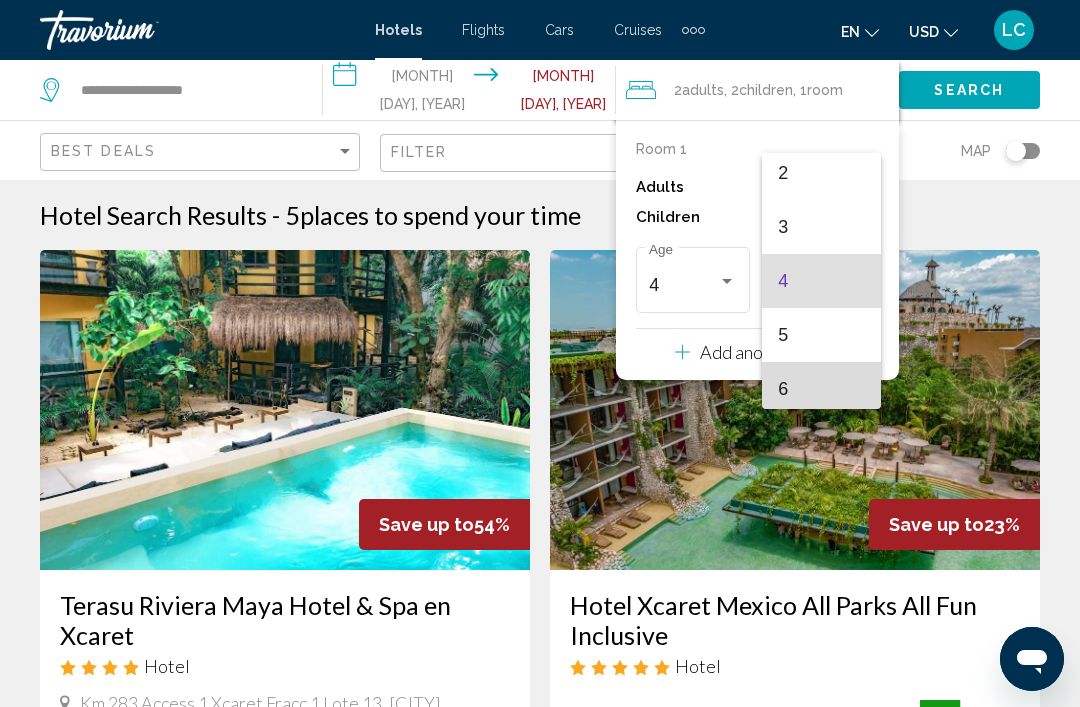 click on "6" at bounding box center (821, 389) 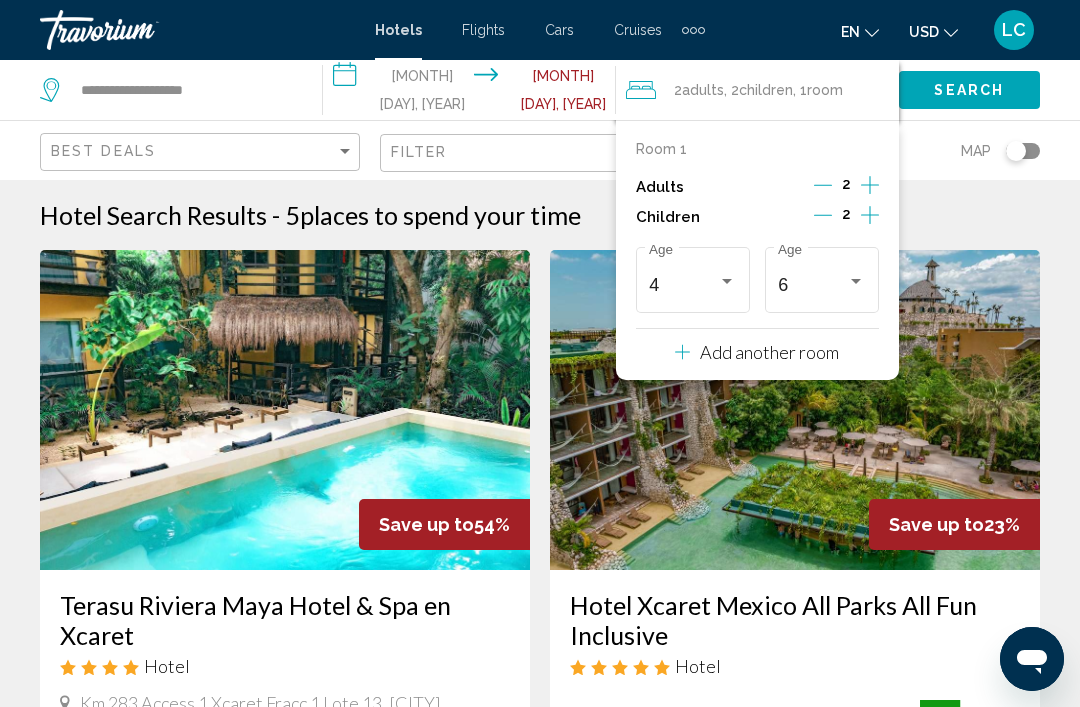click on "Search" 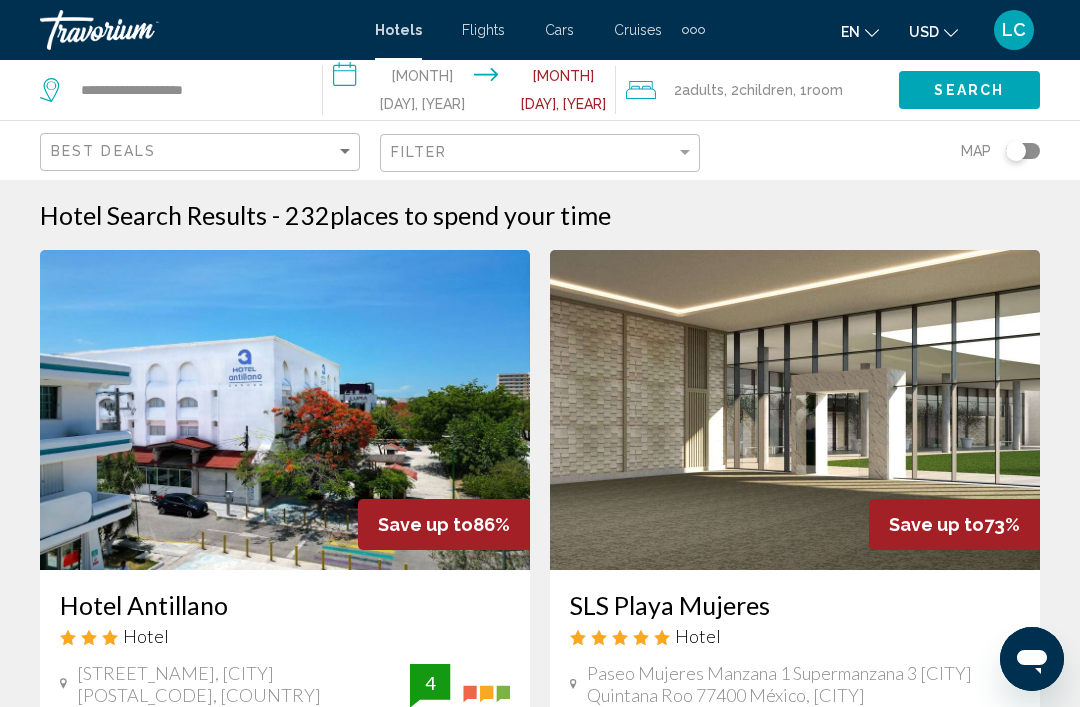 click on "**********" at bounding box center (473, 93) 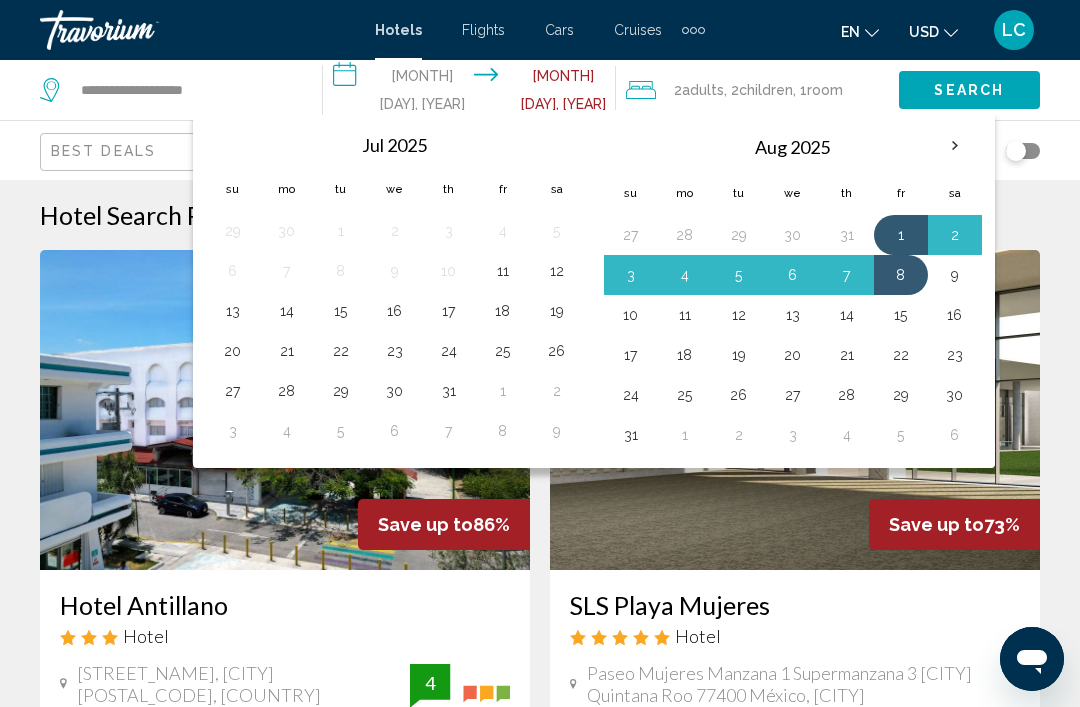 click at bounding box center [955, 146] 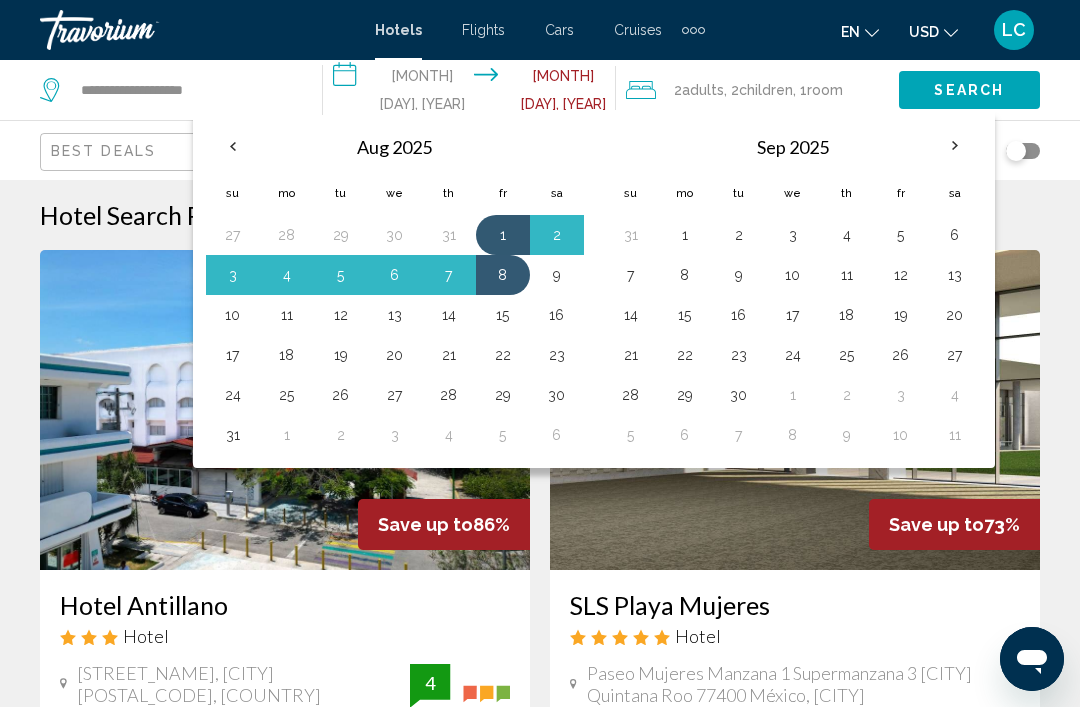 click at bounding box center [955, 146] 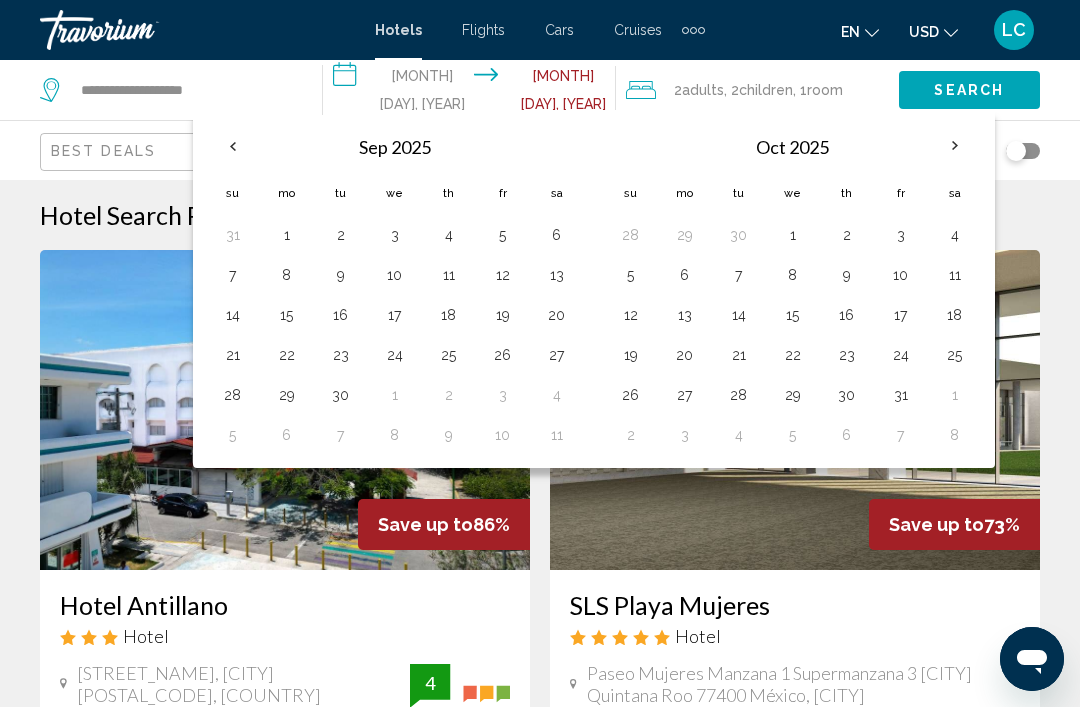 click at bounding box center [955, 146] 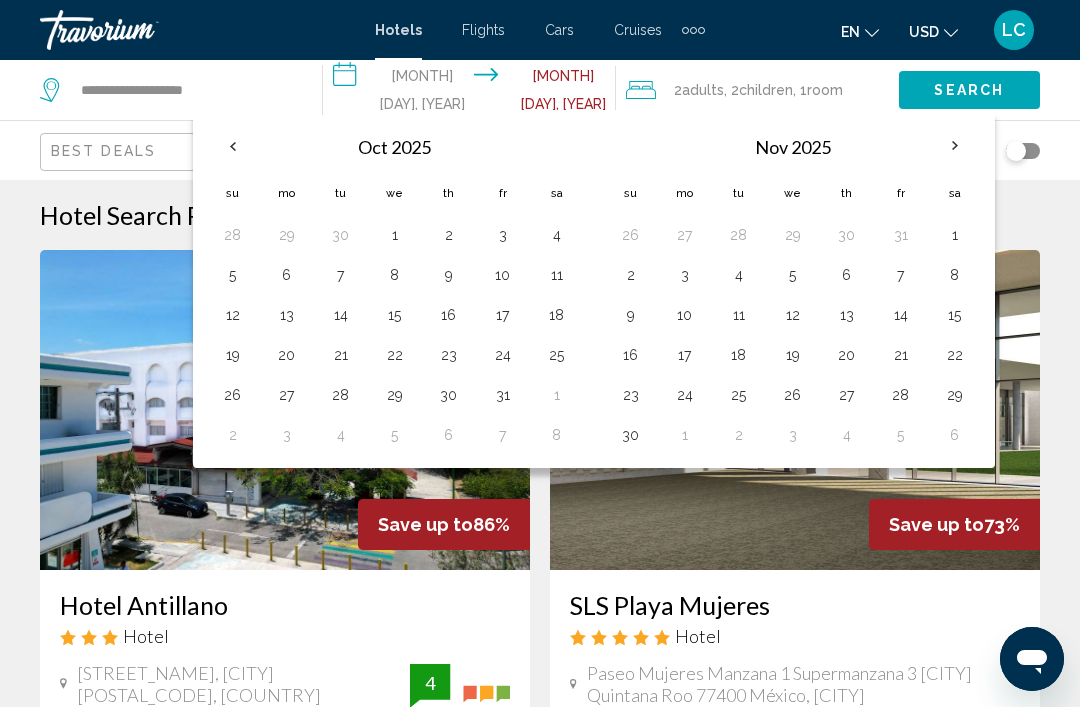click at bounding box center (955, 146) 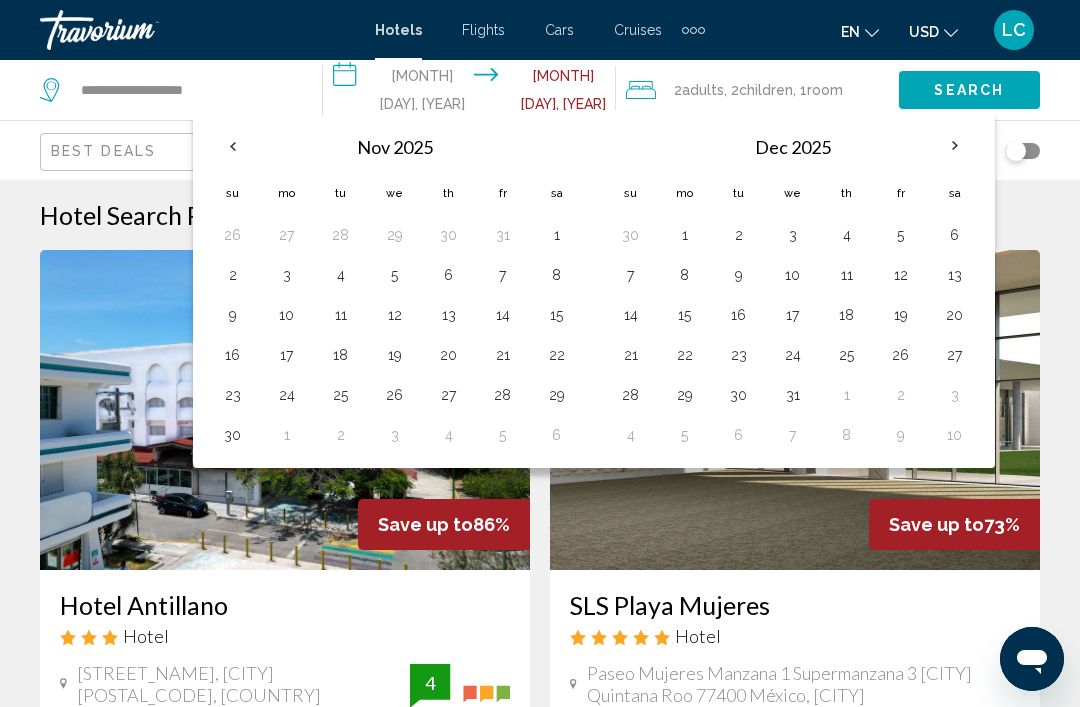 click on "14" at bounding box center (631, 315) 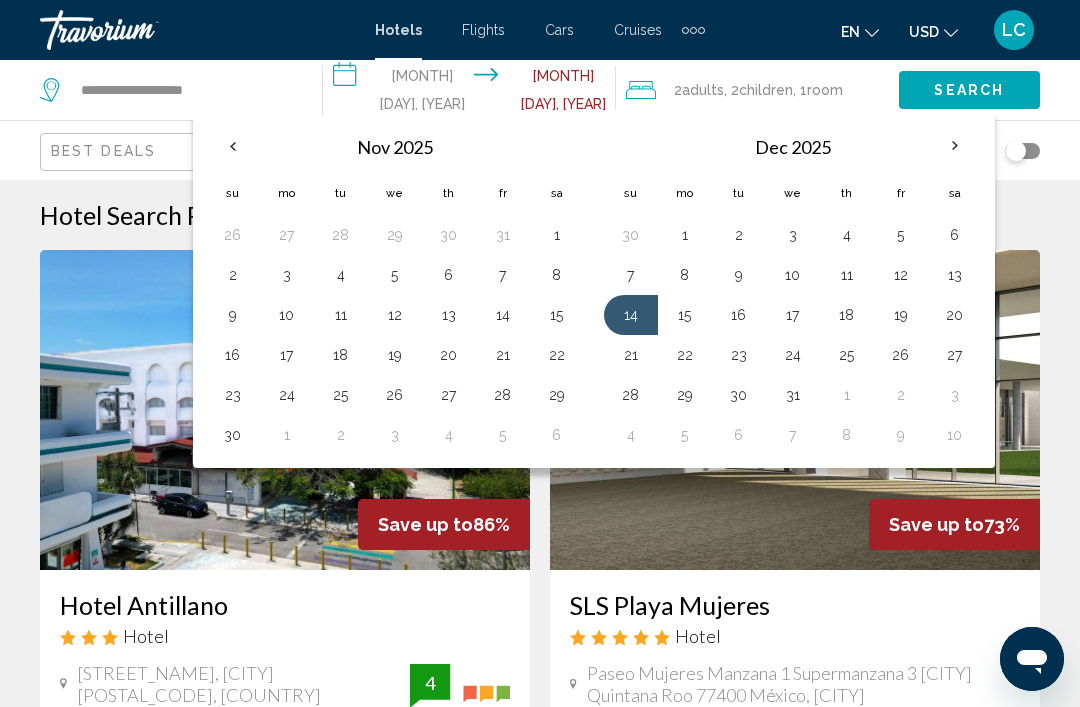 click on "21" at bounding box center [631, 355] 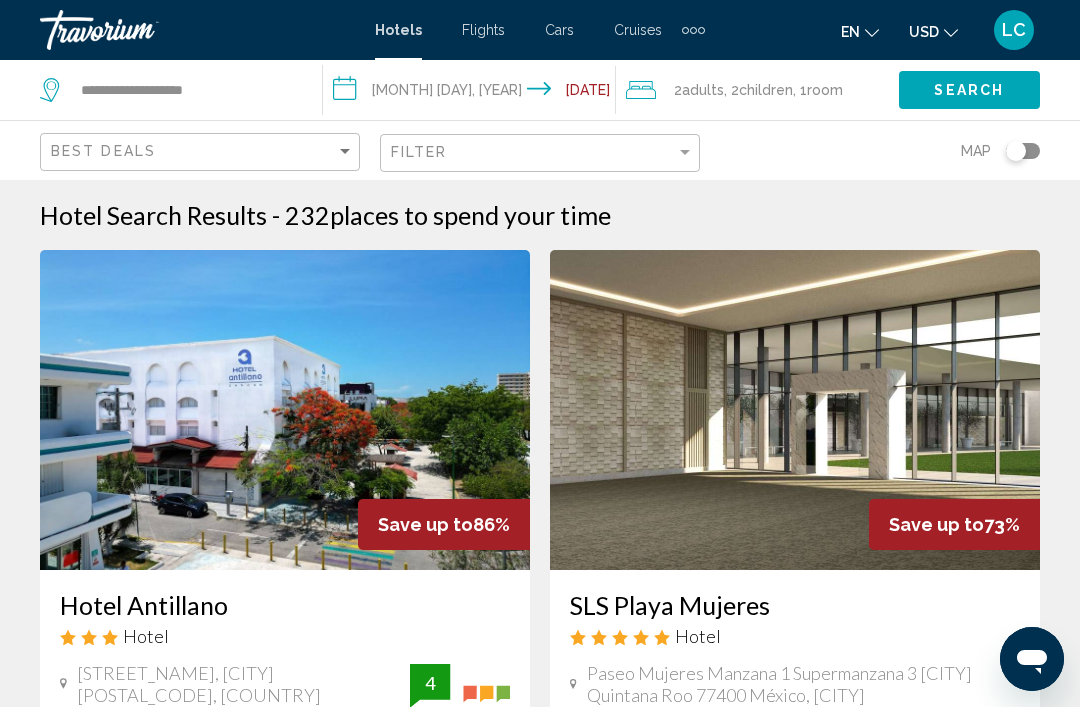 click on "Children" 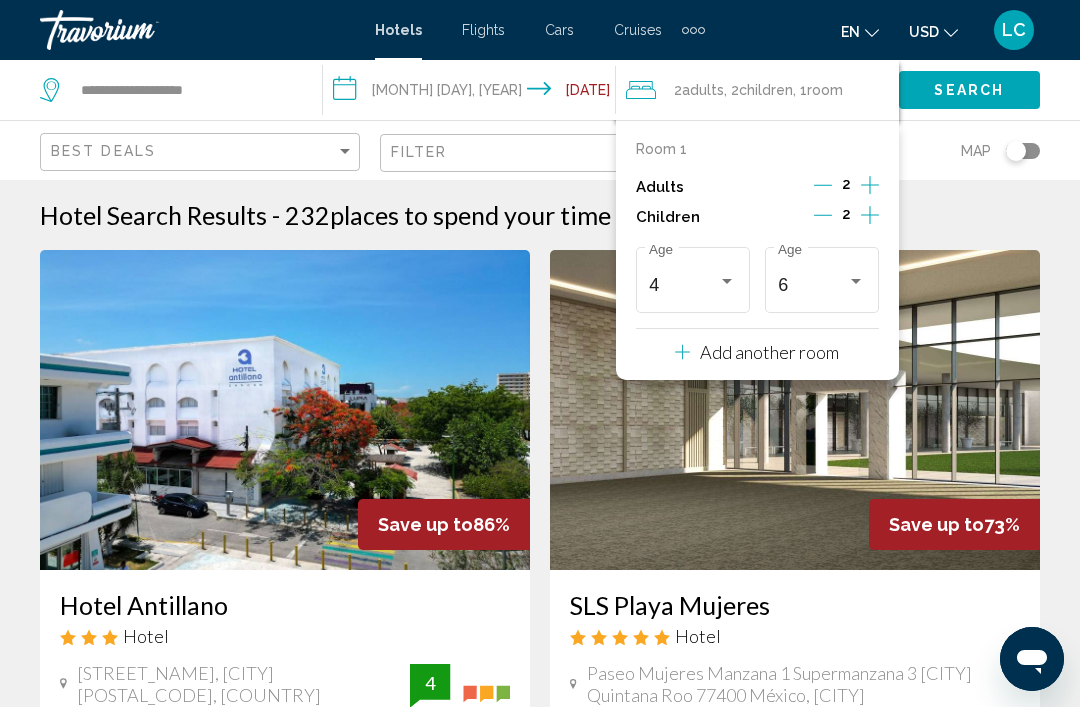 click on "**********" at bounding box center (473, 93) 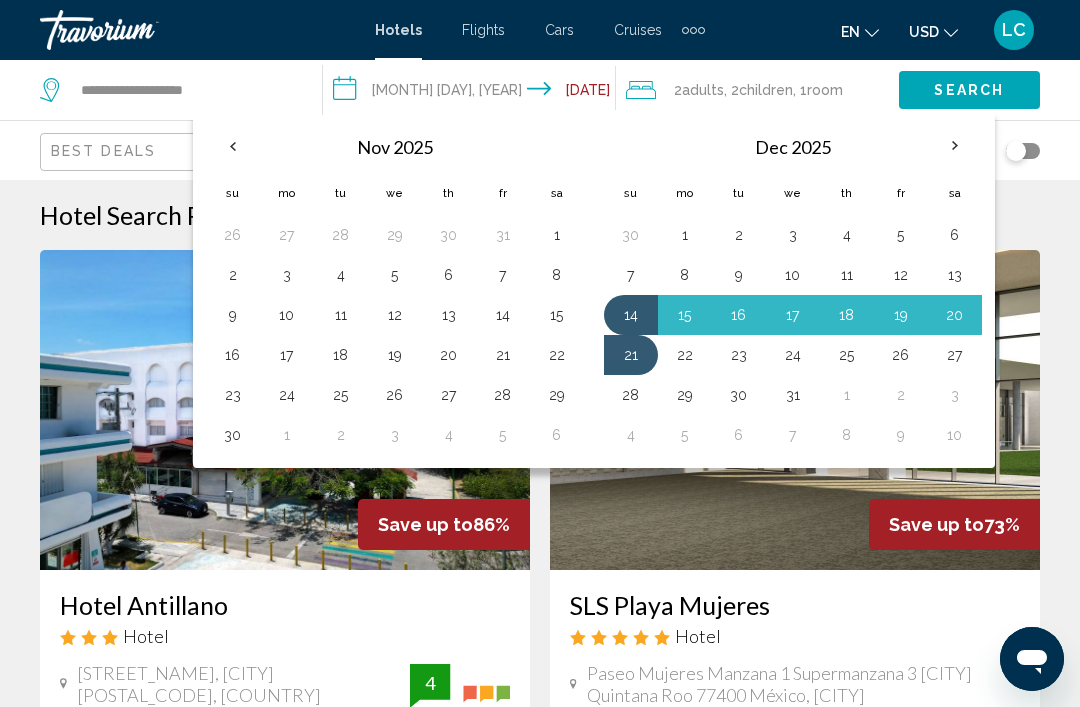 click on "Search" 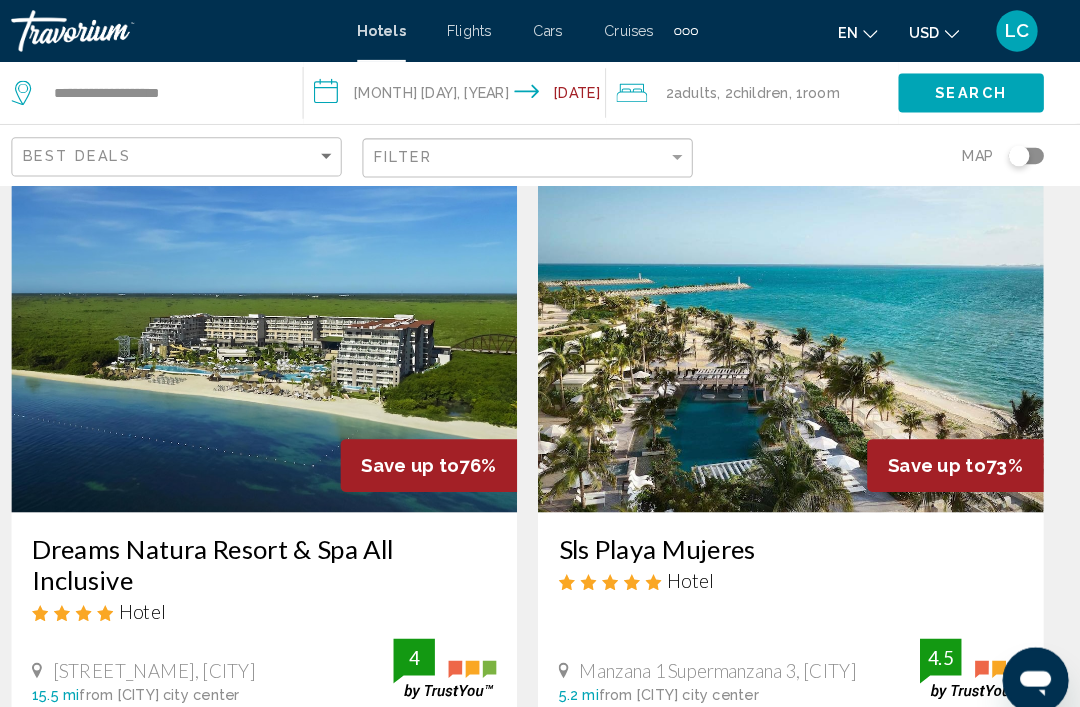 scroll, scrollTop: 69, scrollLeft: 0, axis: vertical 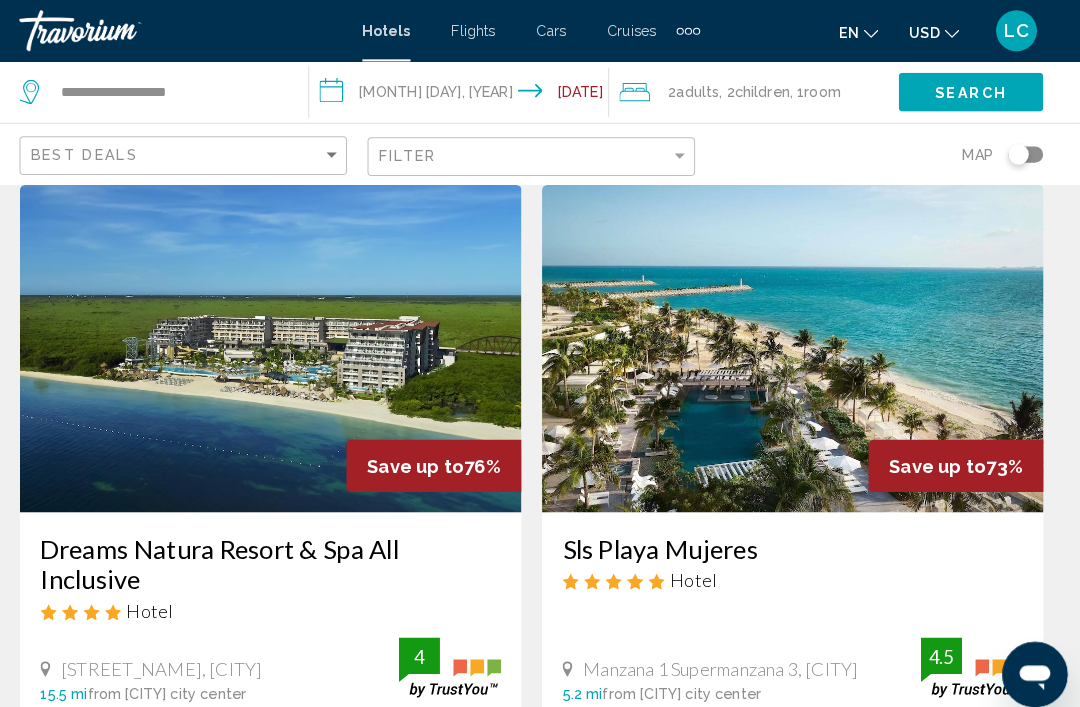 click at bounding box center [795, 341] 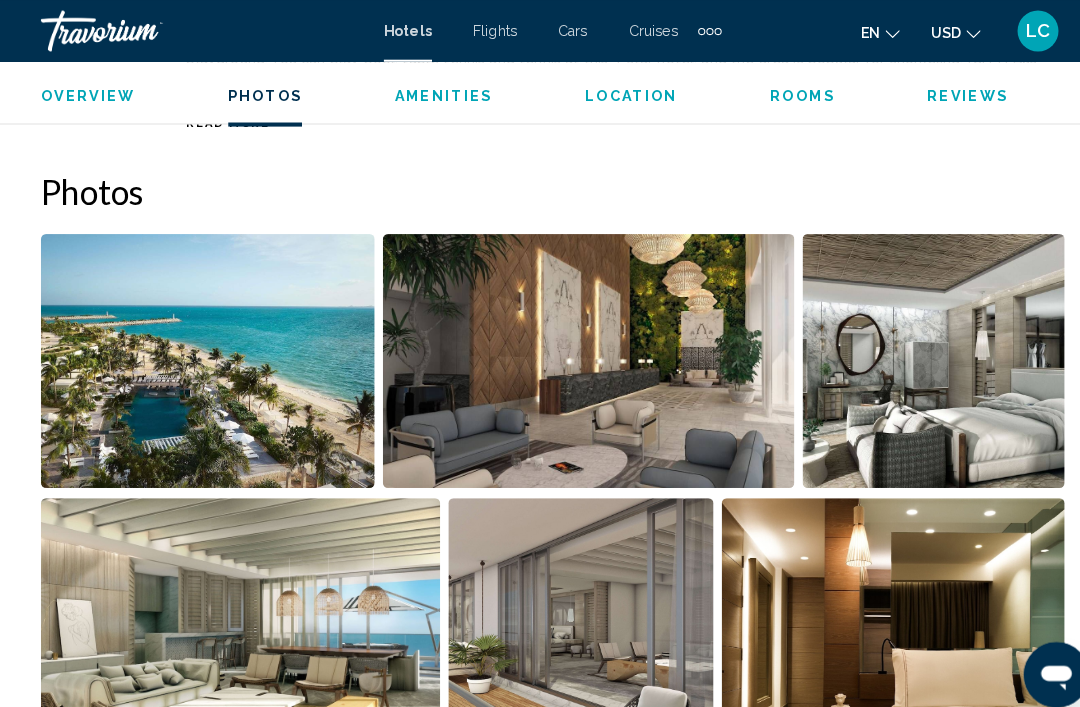 scroll, scrollTop: 1248, scrollLeft: 0, axis: vertical 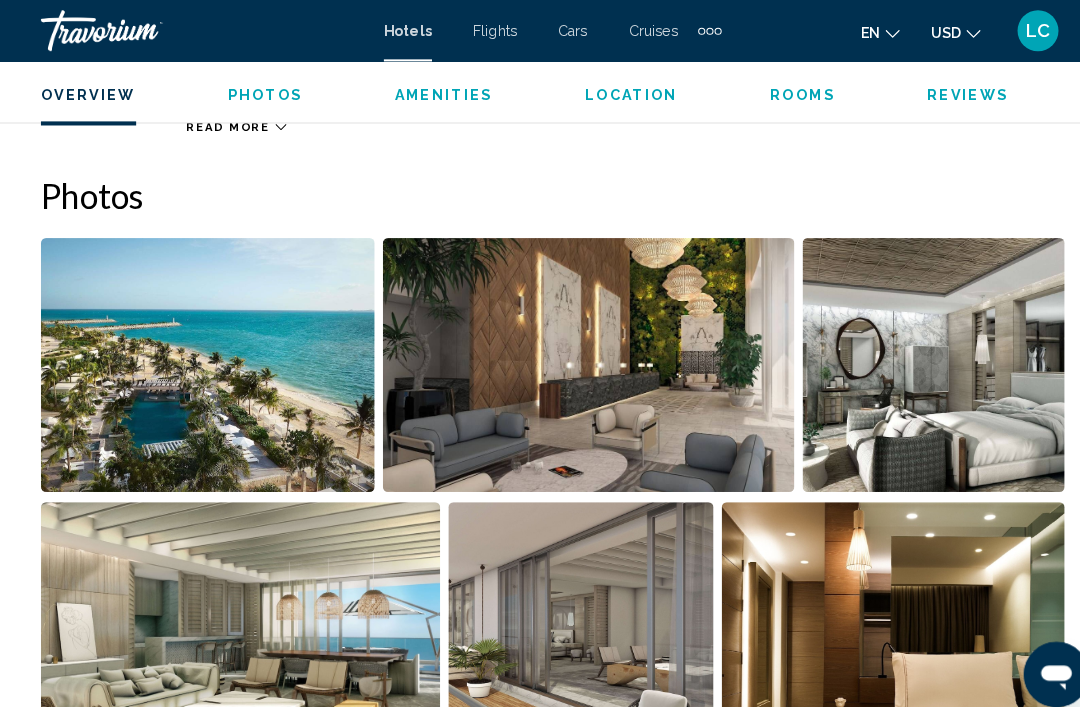 click at bounding box center (203, 357) 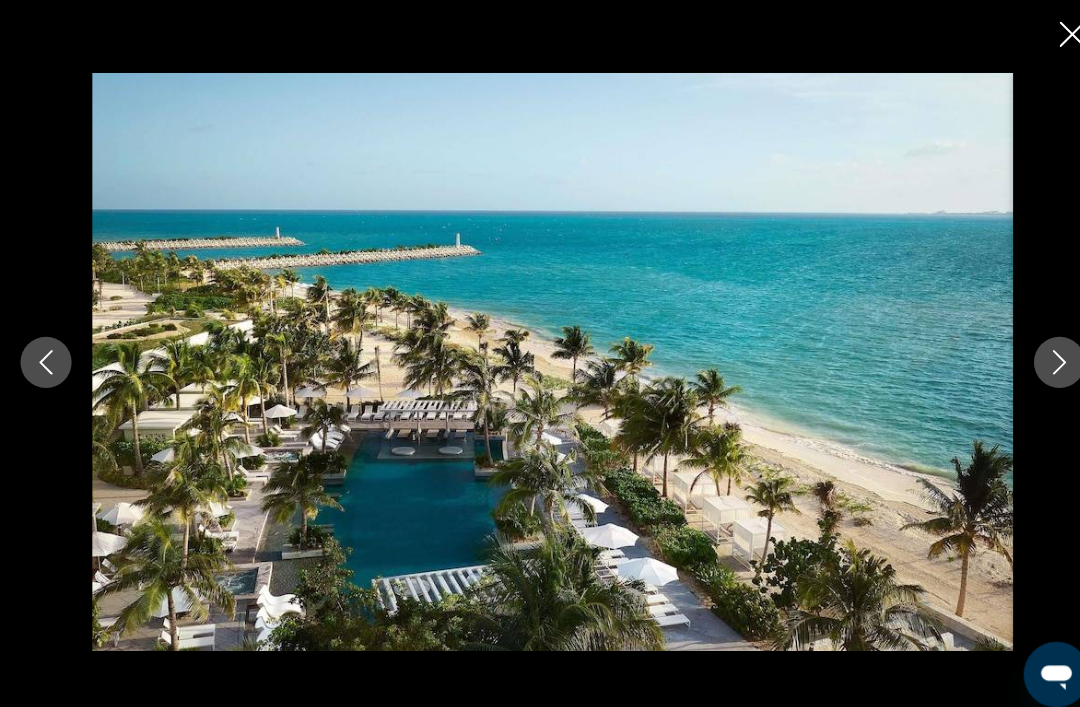 click 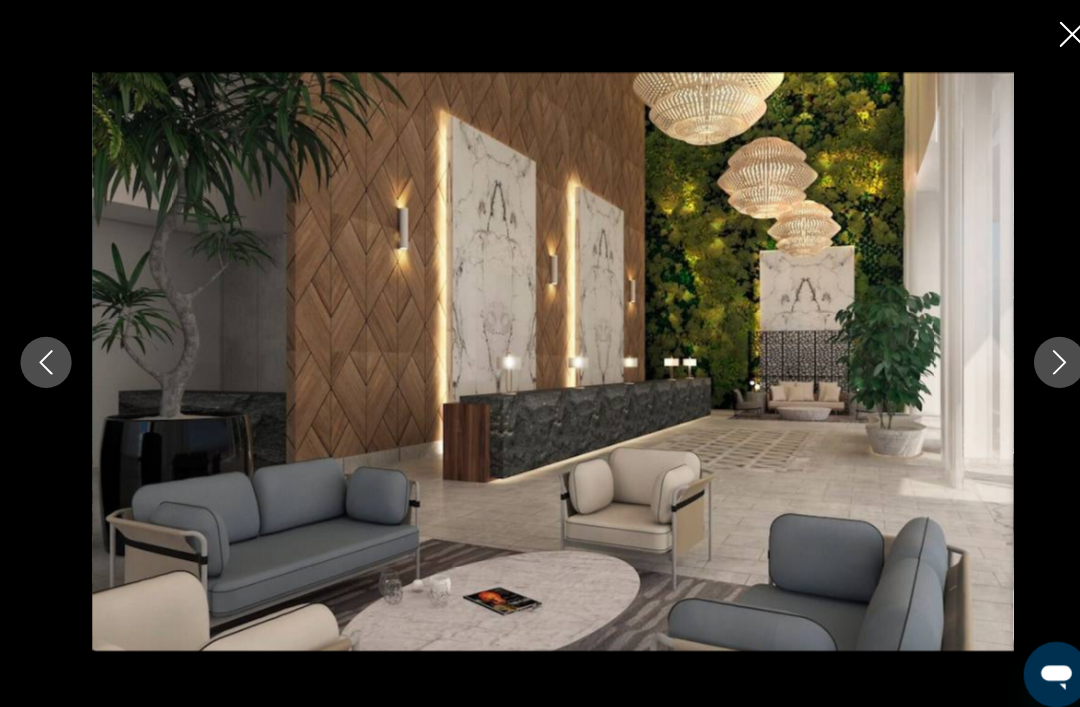 click 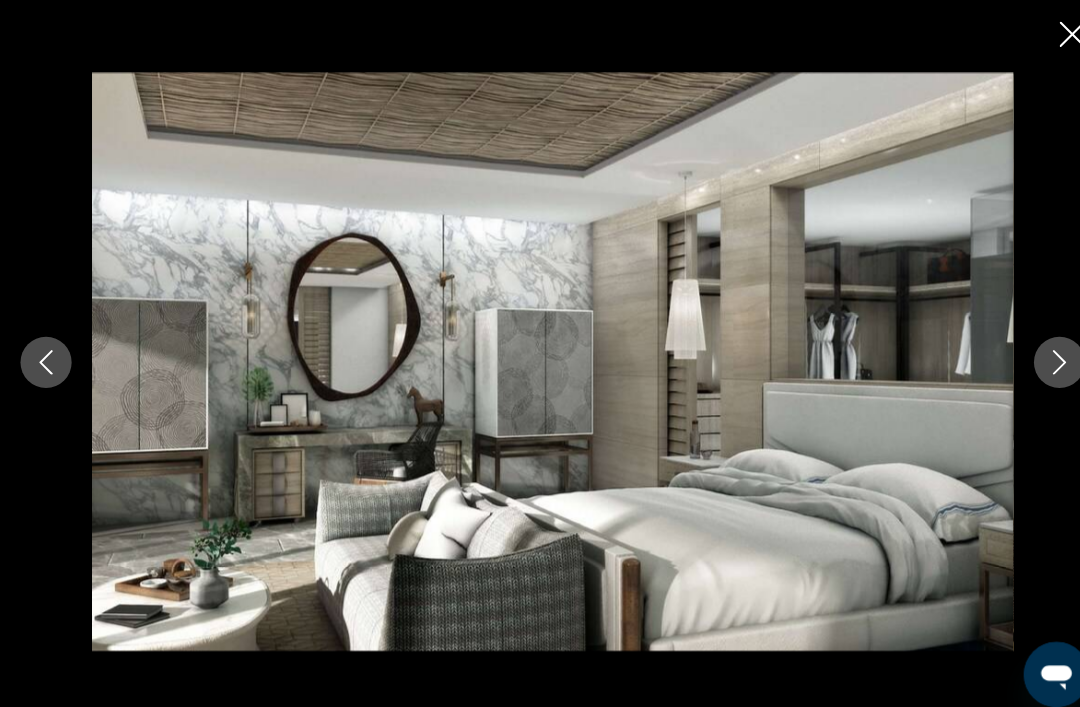 click 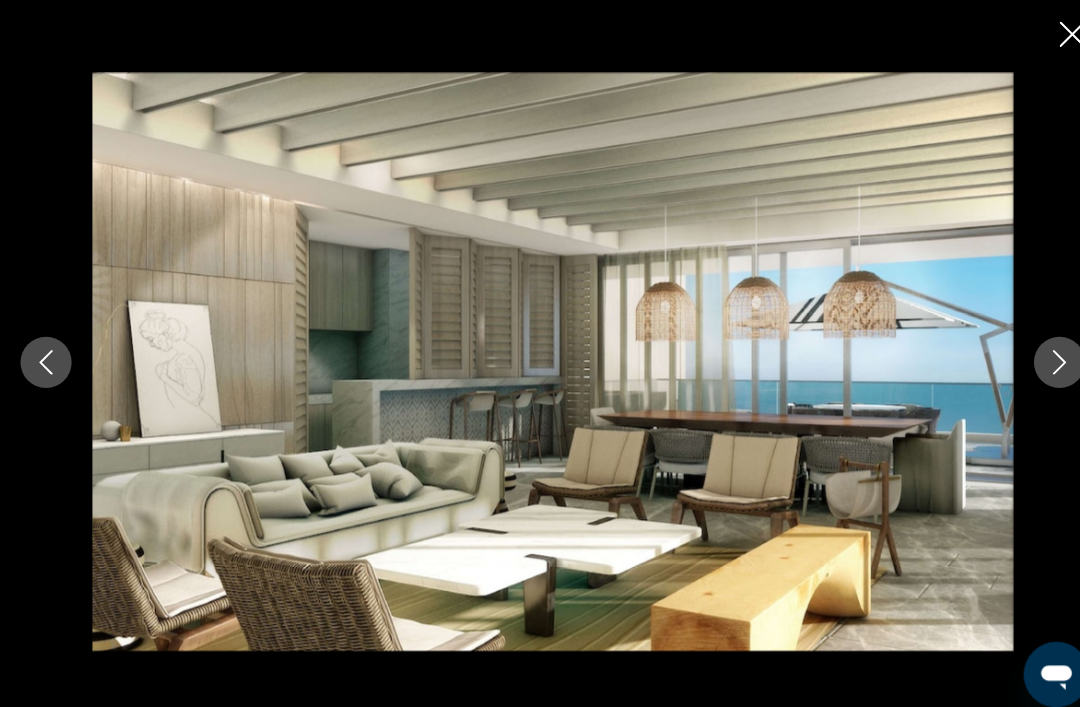 click at bounding box center [1035, 354] 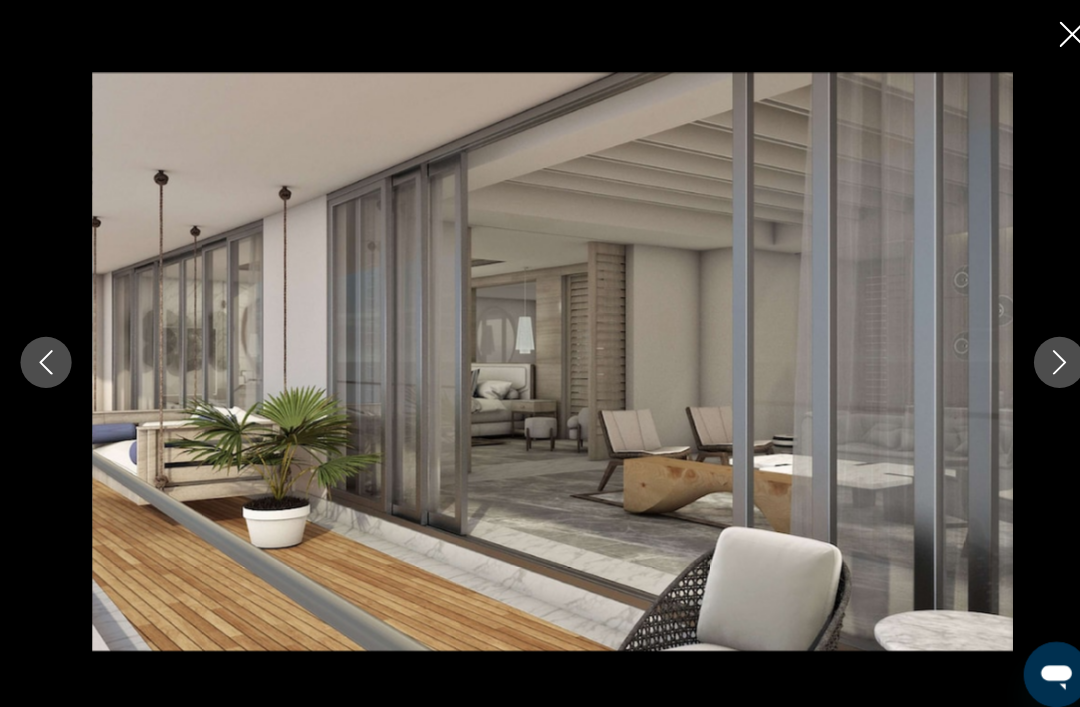 click 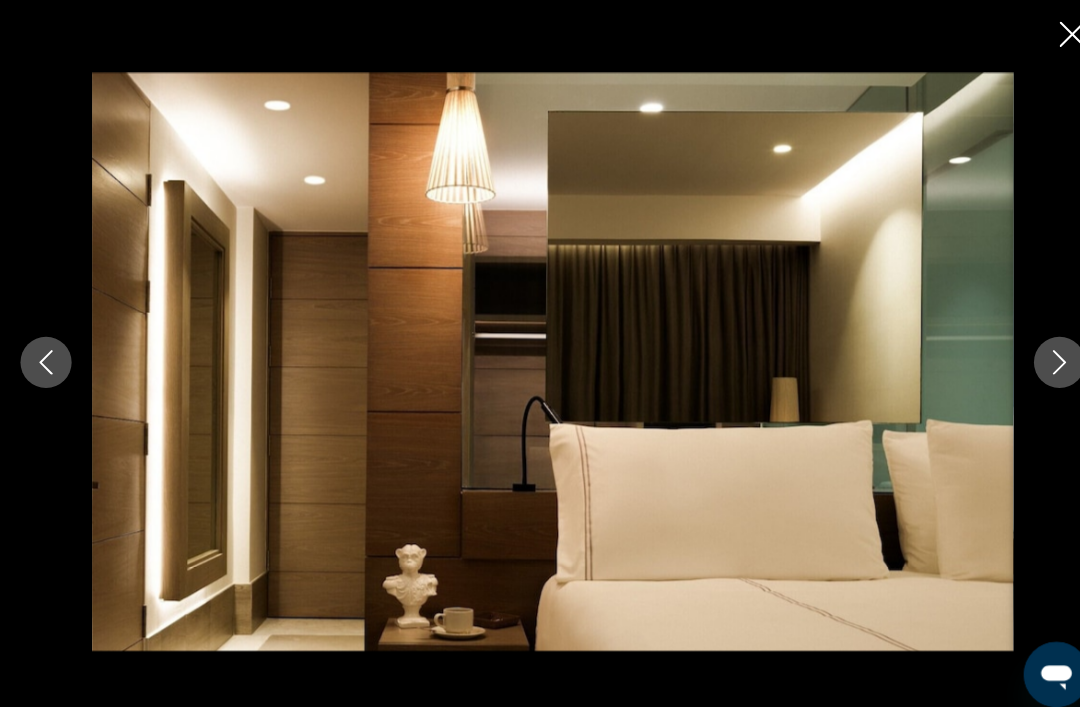 click at bounding box center [1035, 354] 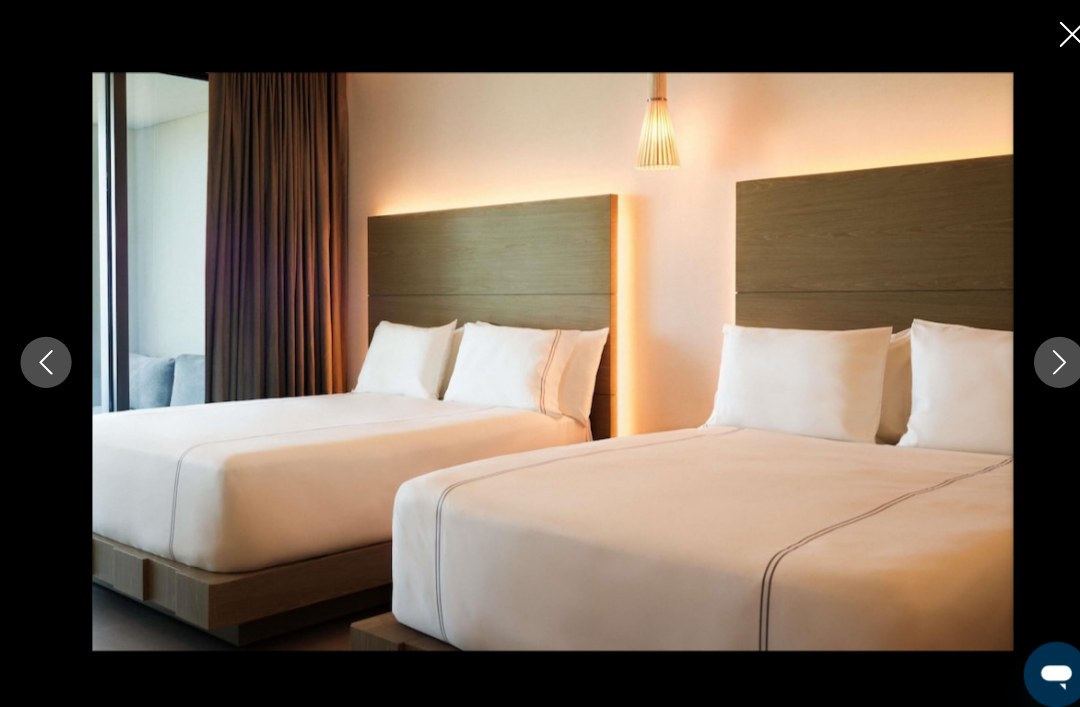 click at bounding box center (1035, 354) 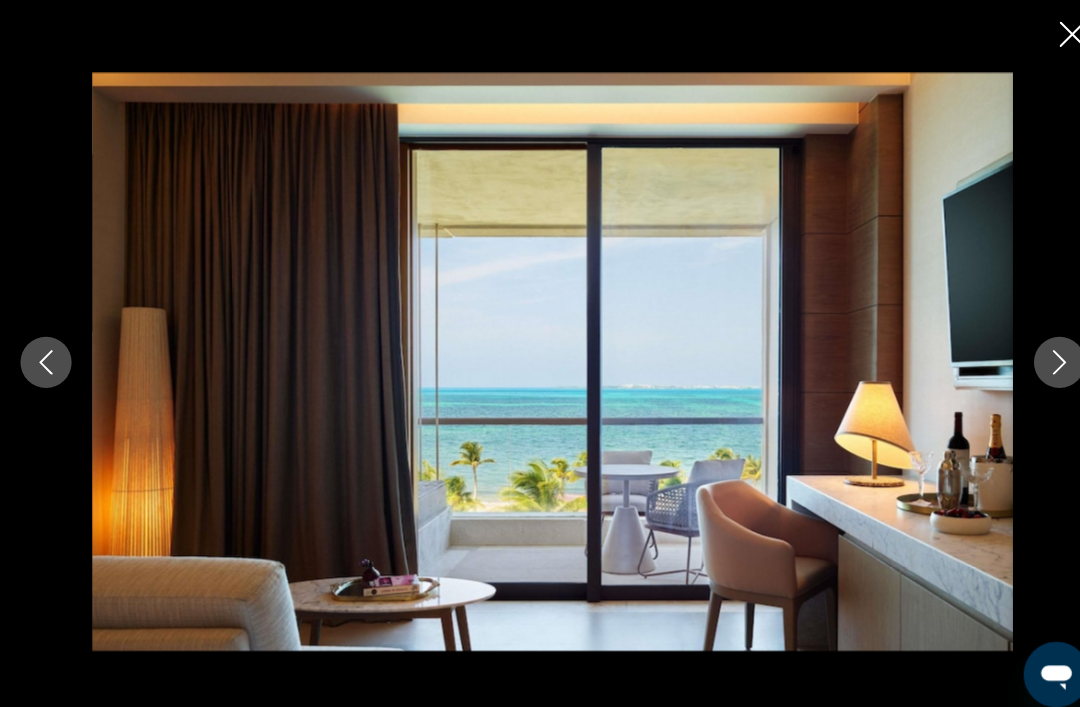 click at bounding box center (1035, 354) 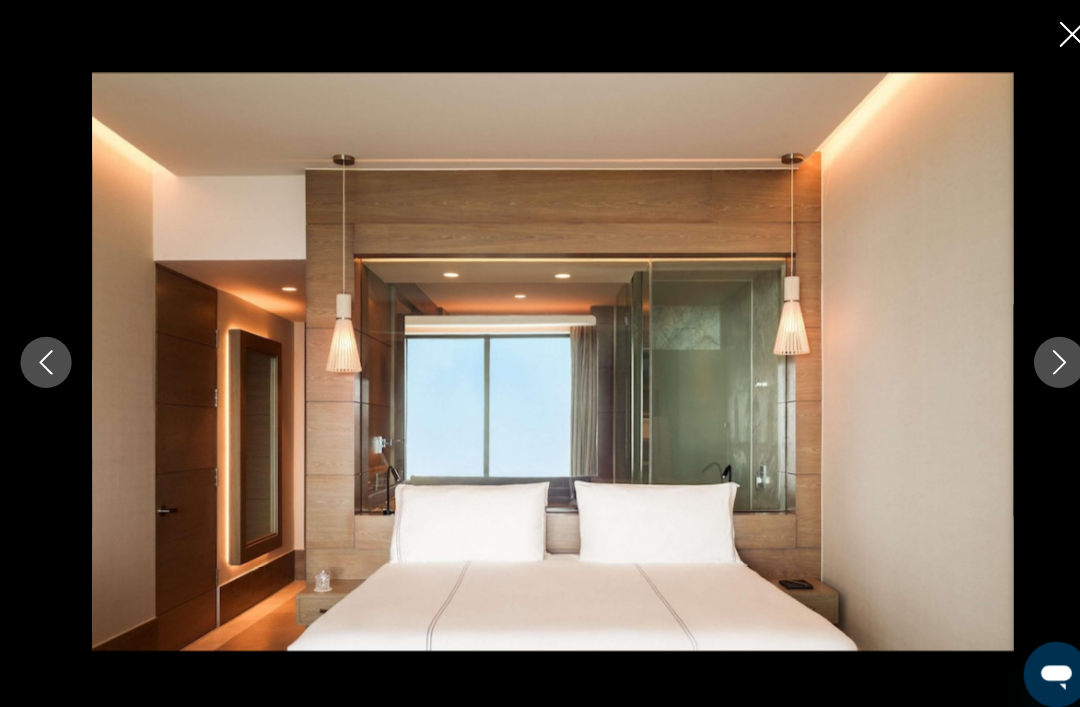 click 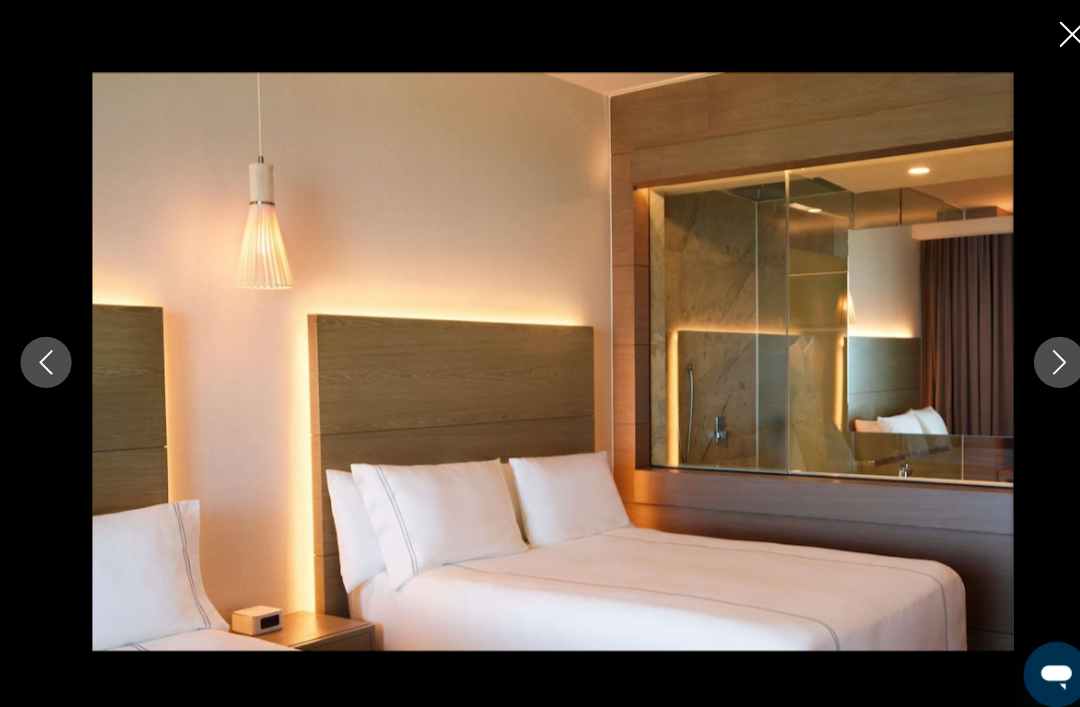 click 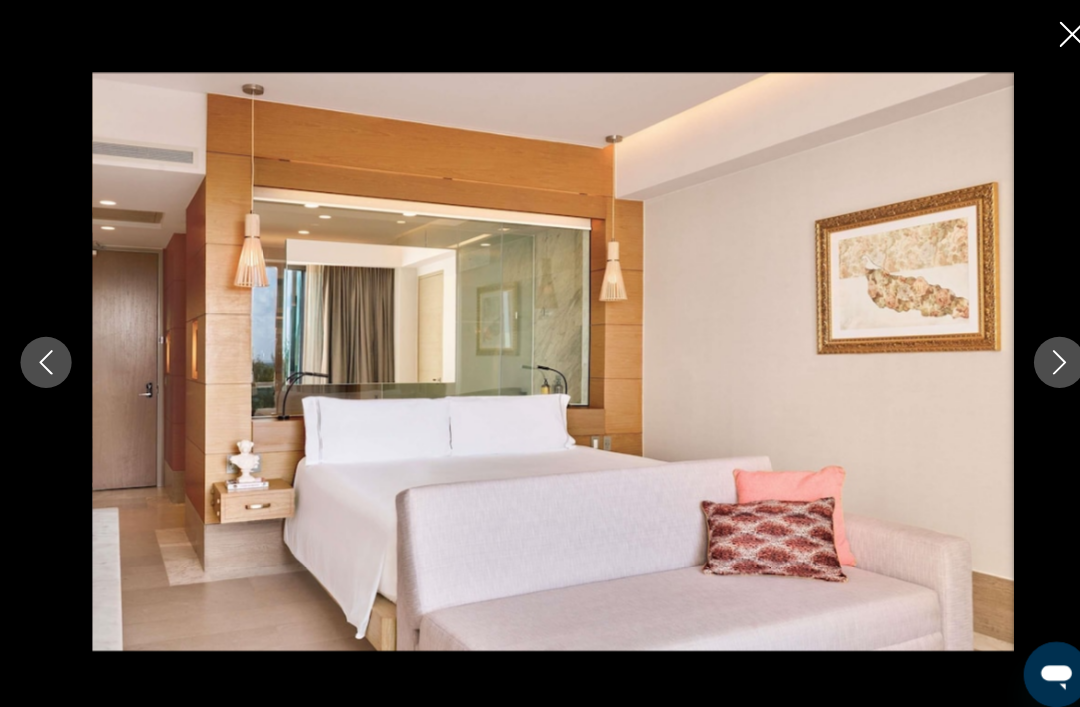 click at bounding box center (1035, 354) 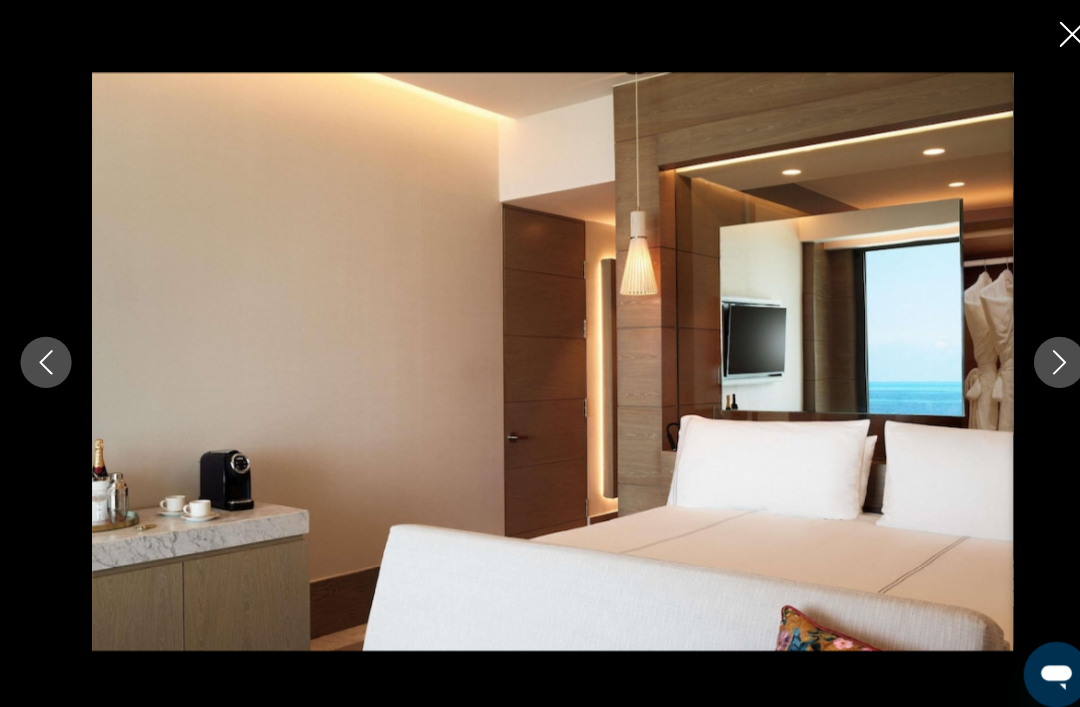 click 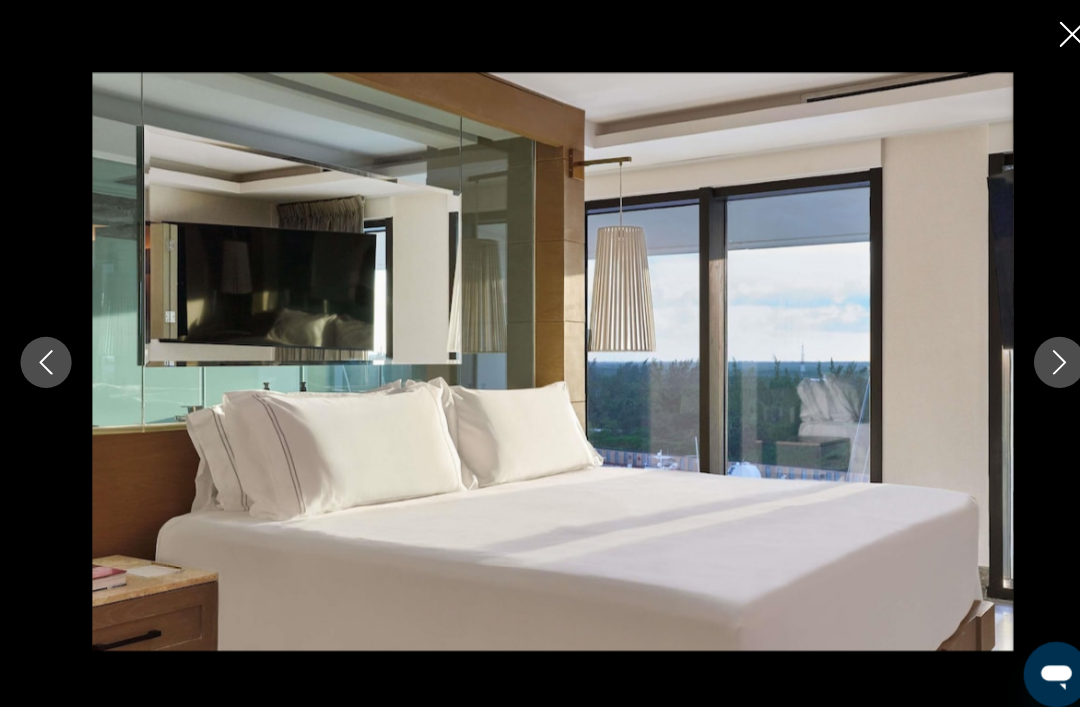 click at bounding box center (1035, 354) 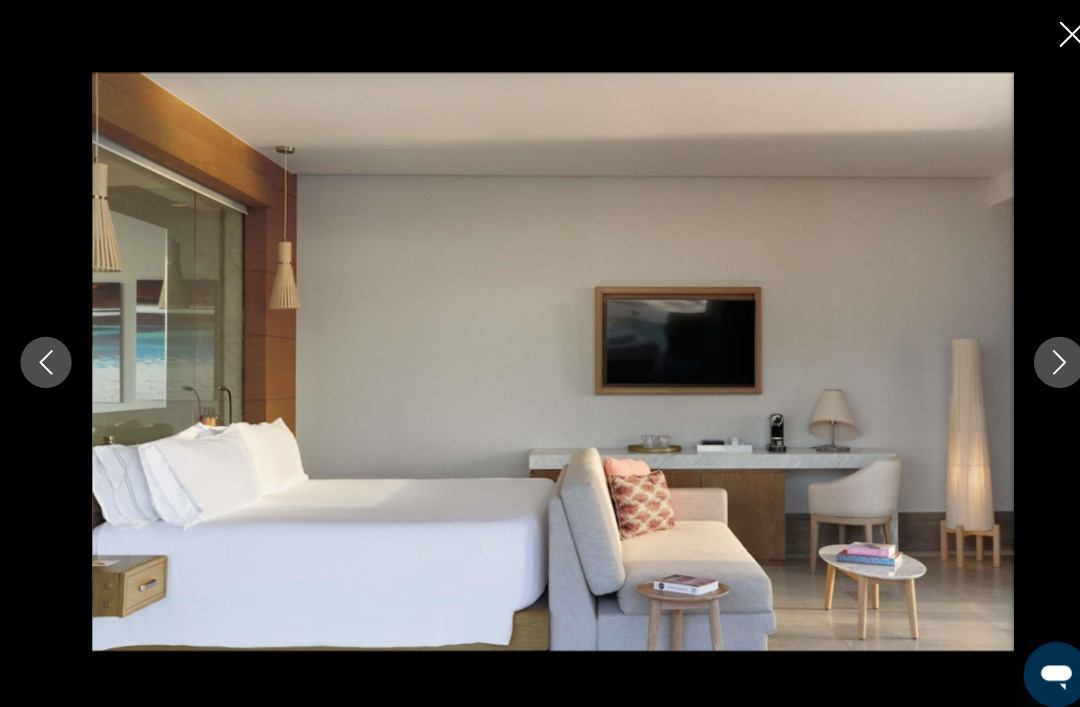 click at bounding box center [1035, 354] 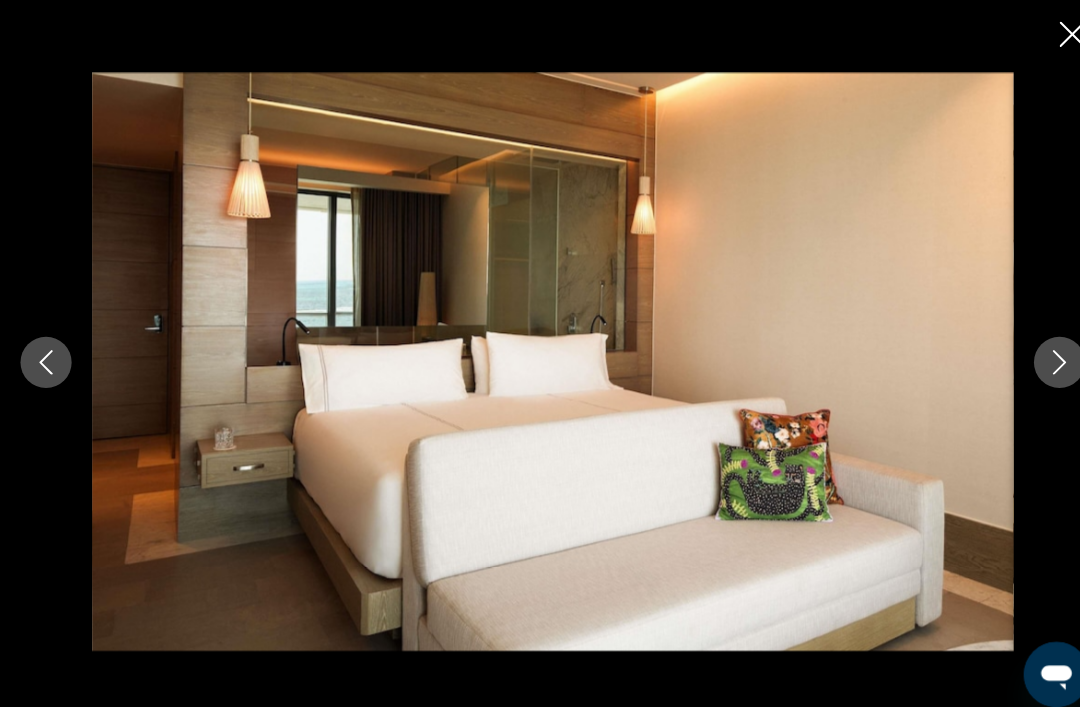 click 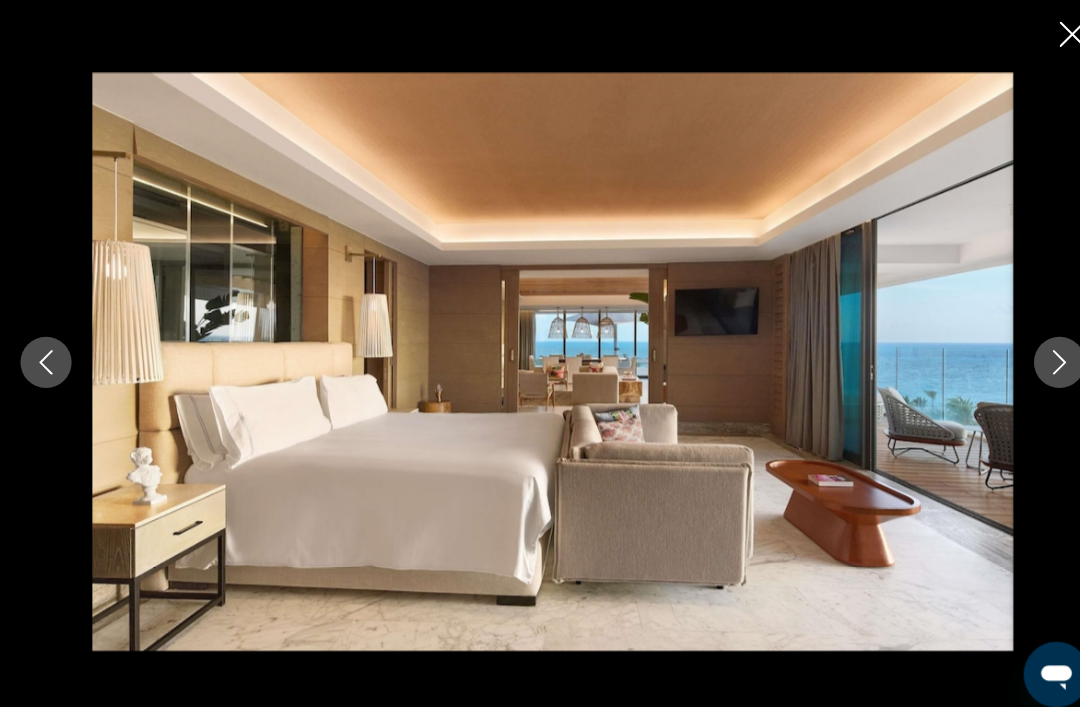 click 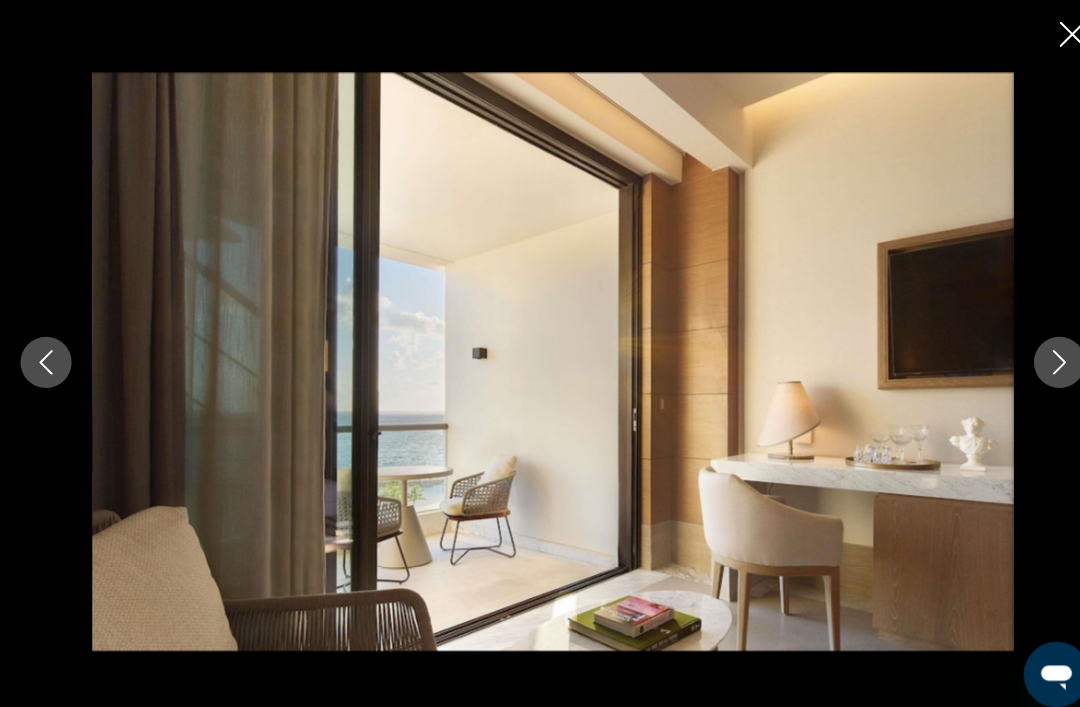 click 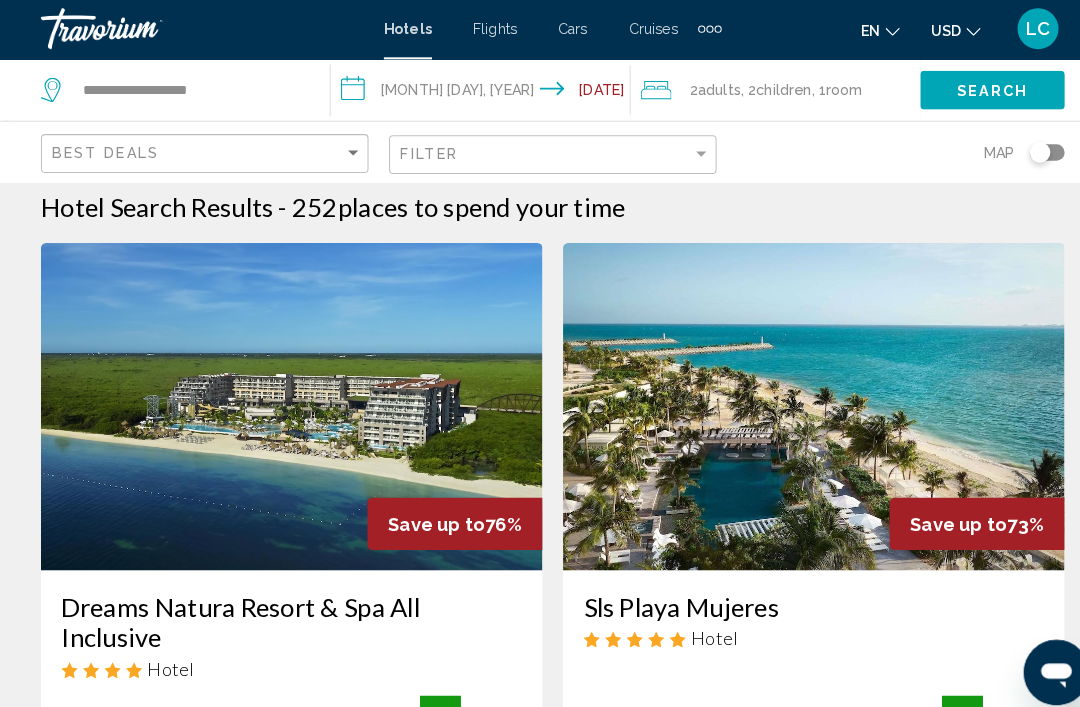 scroll, scrollTop: 0, scrollLeft: 0, axis: both 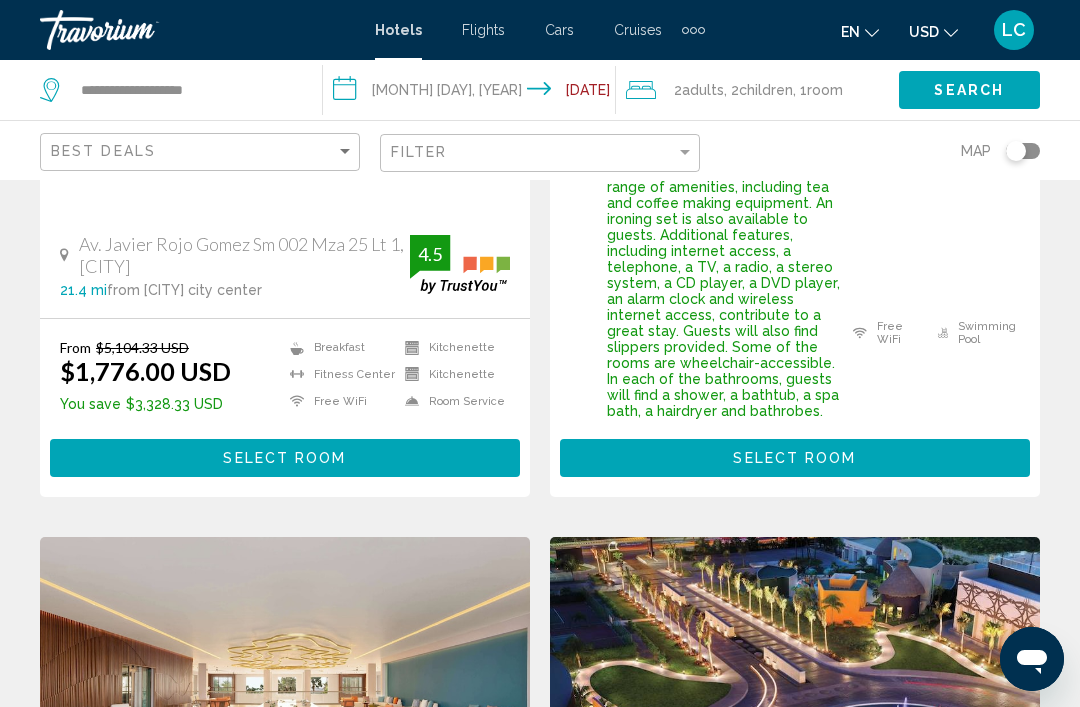 click at bounding box center (285, 697) 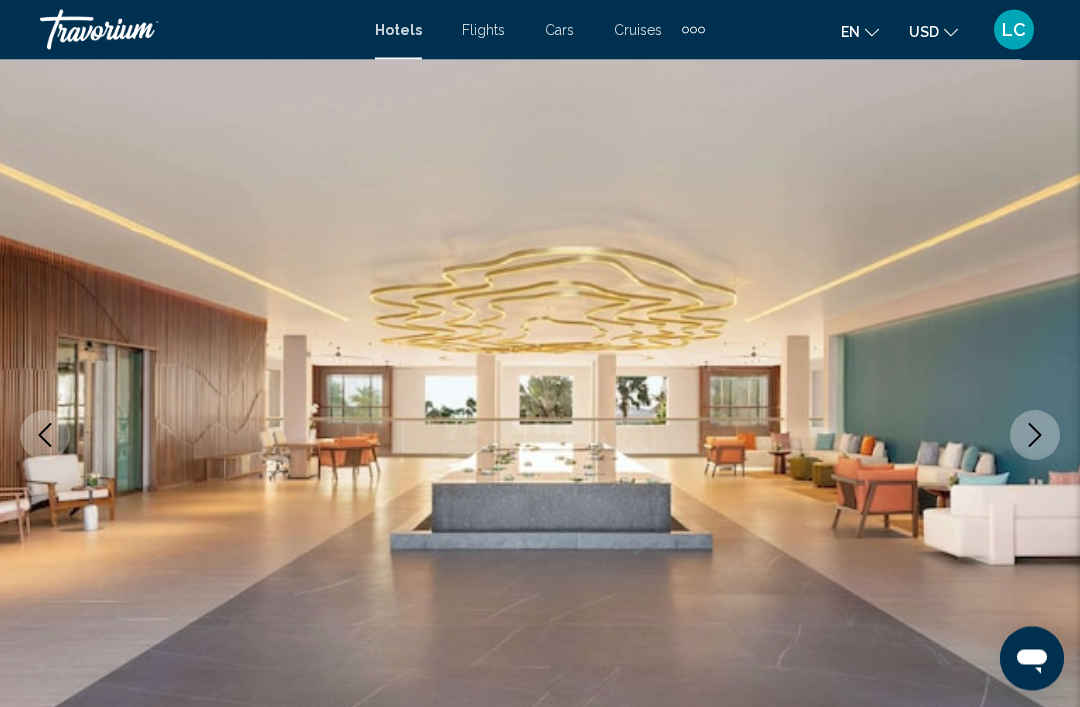 scroll, scrollTop: 100, scrollLeft: 0, axis: vertical 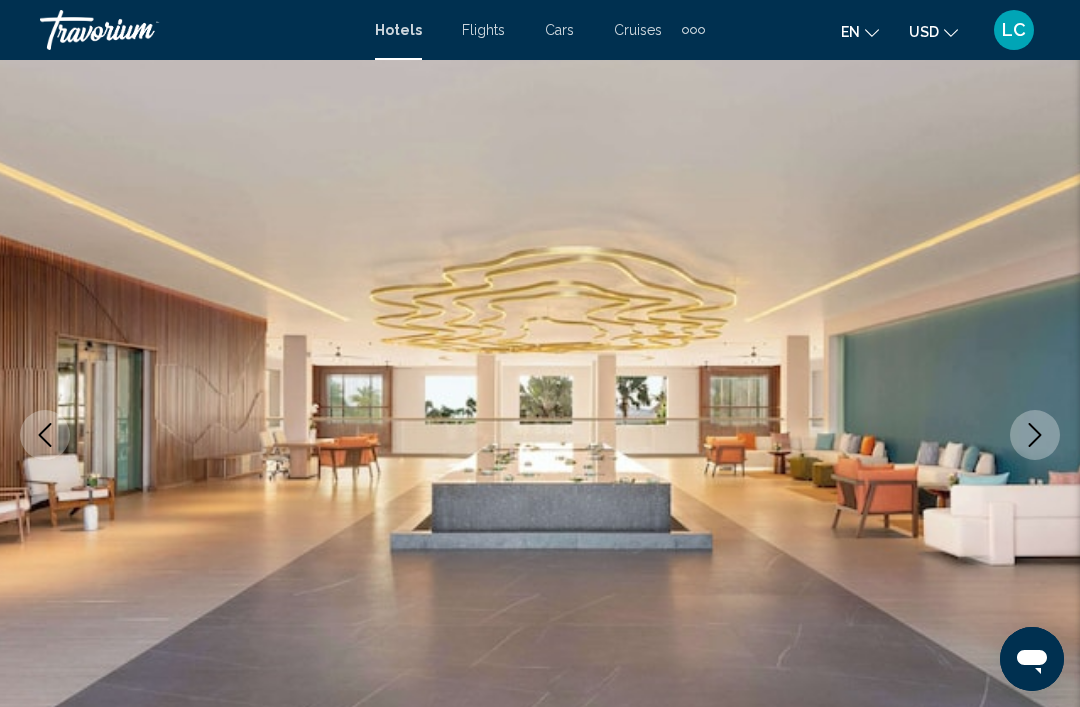 click 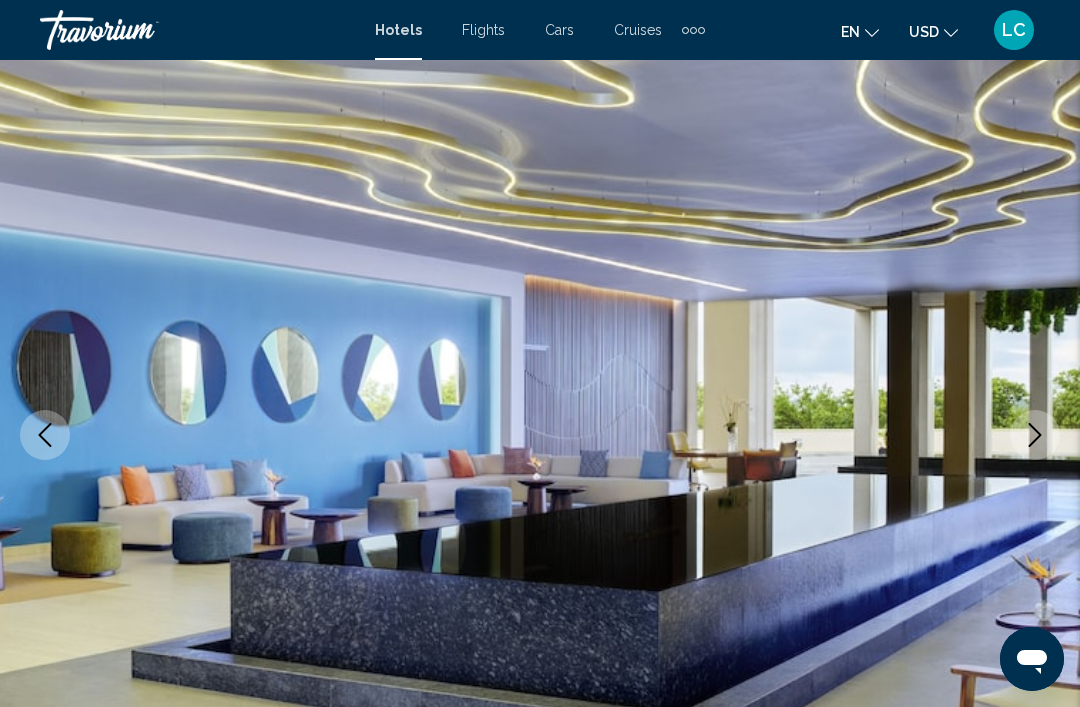 click at bounding box center [1035, 435] 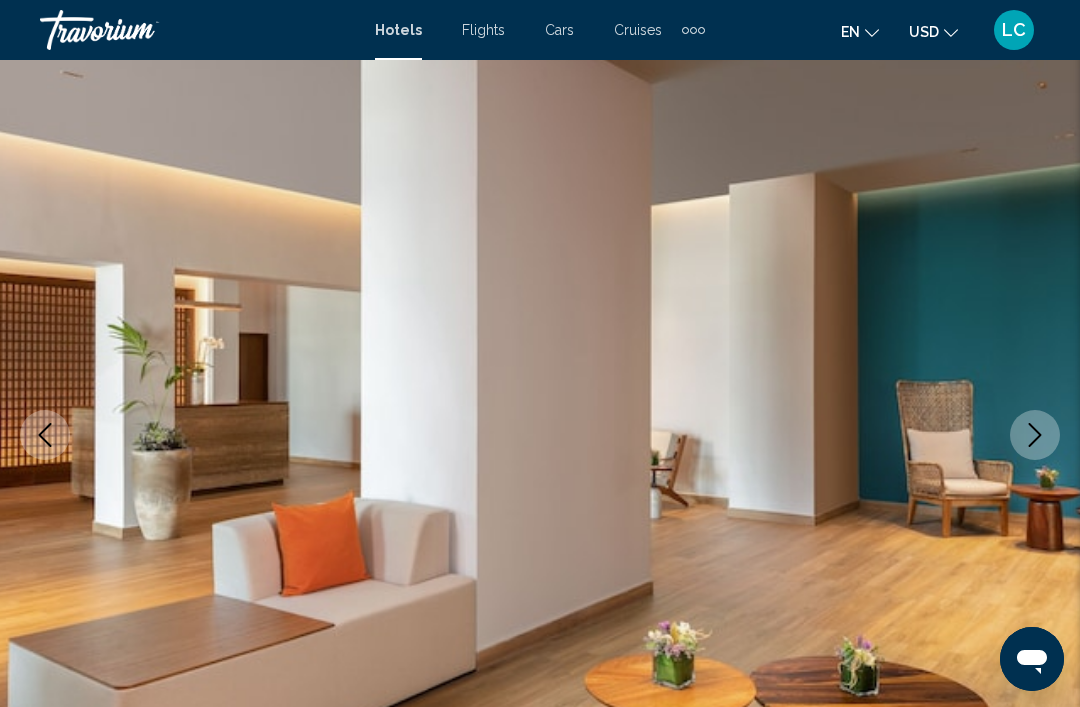 click 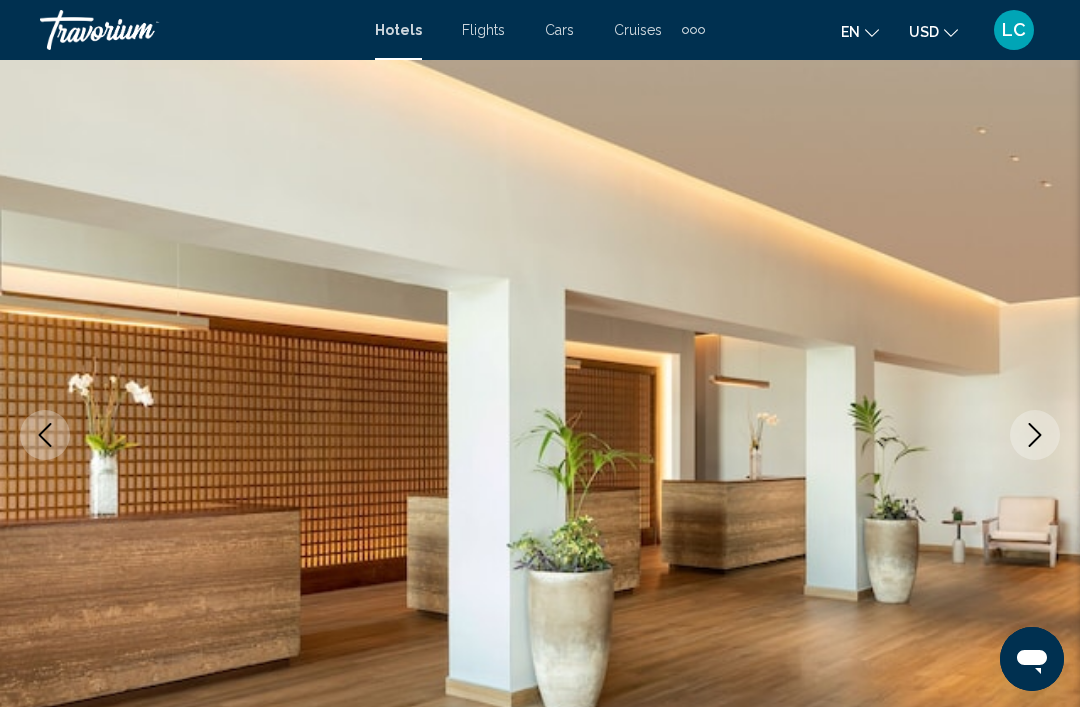click 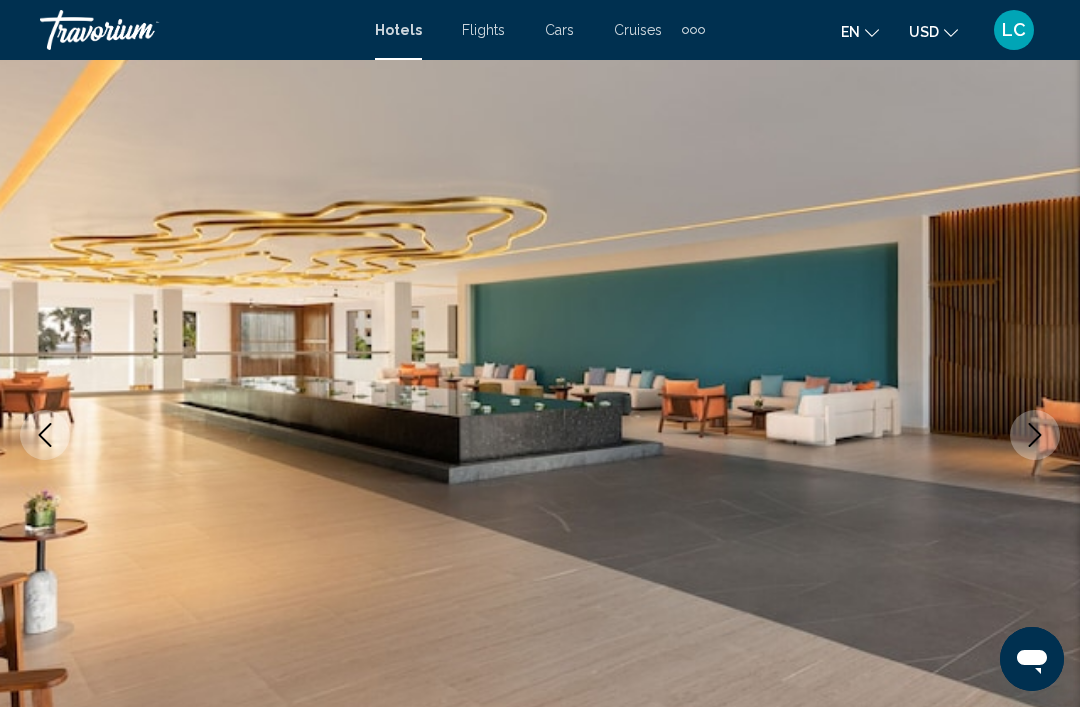 click 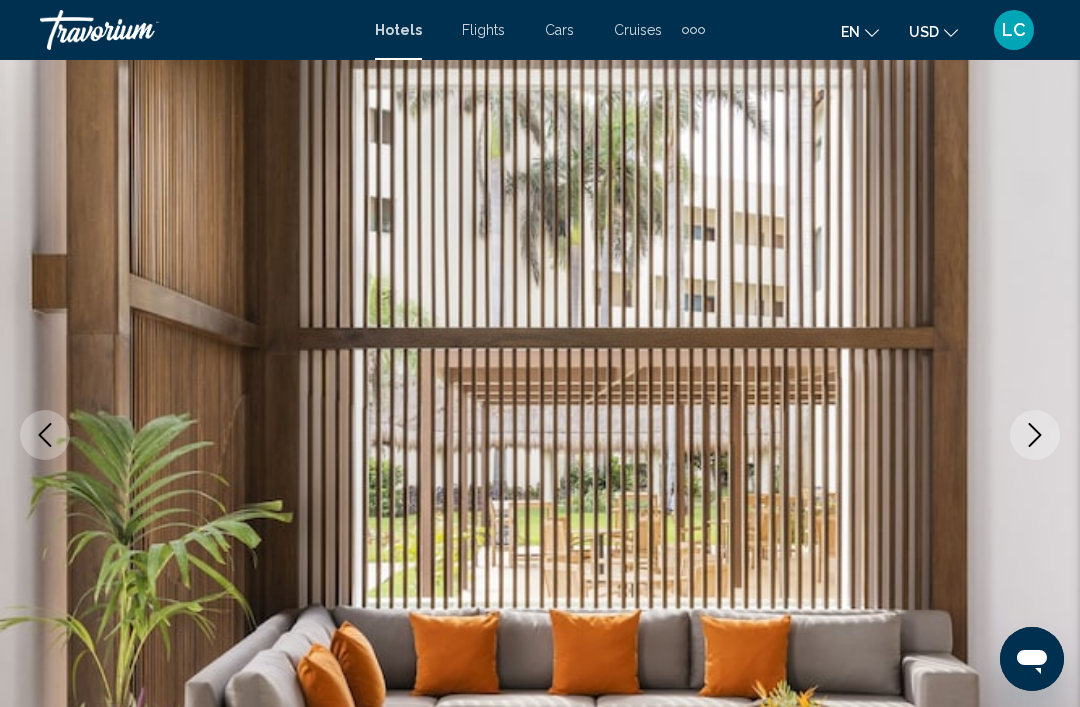 click 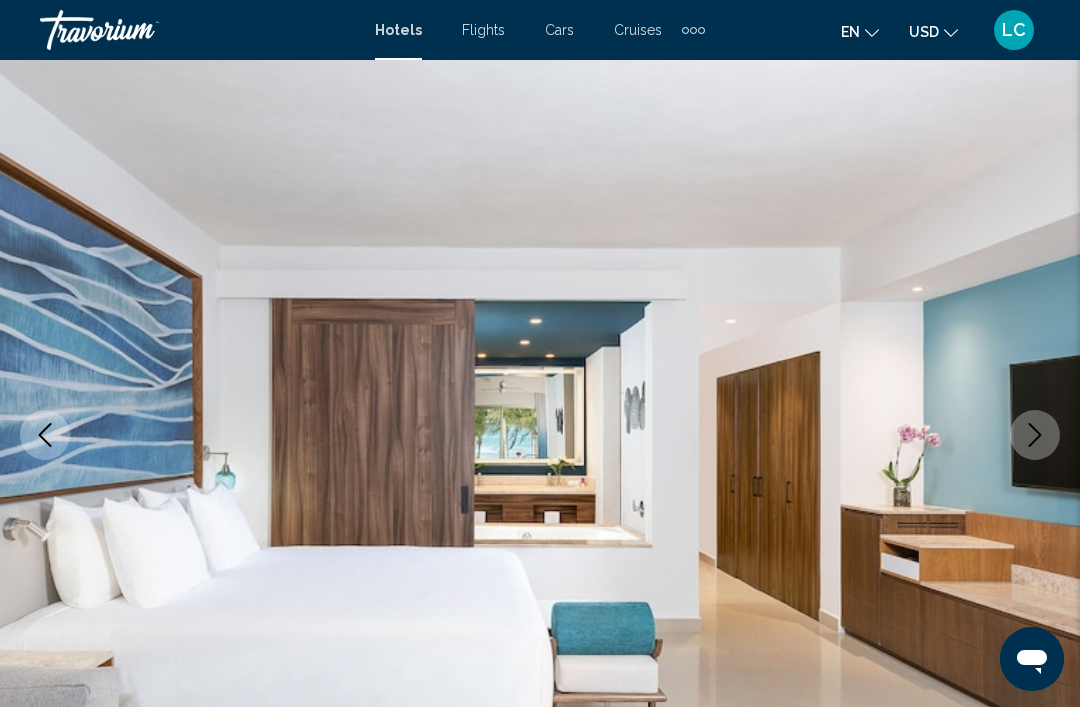 click 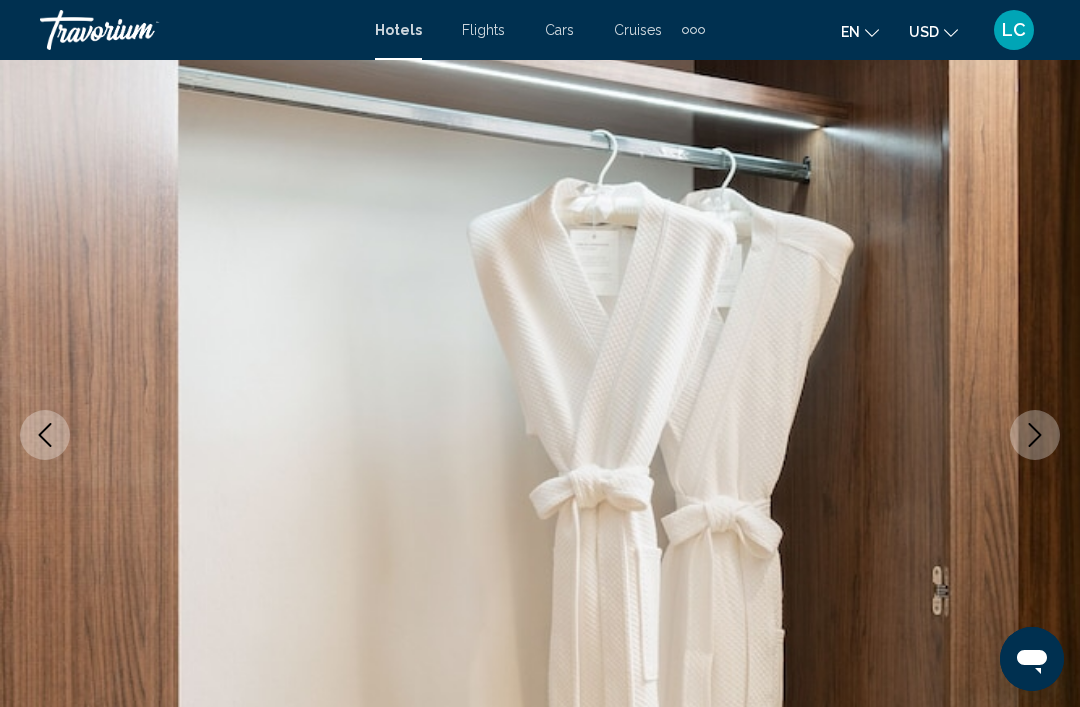 click at bounding box center (1035, 435) 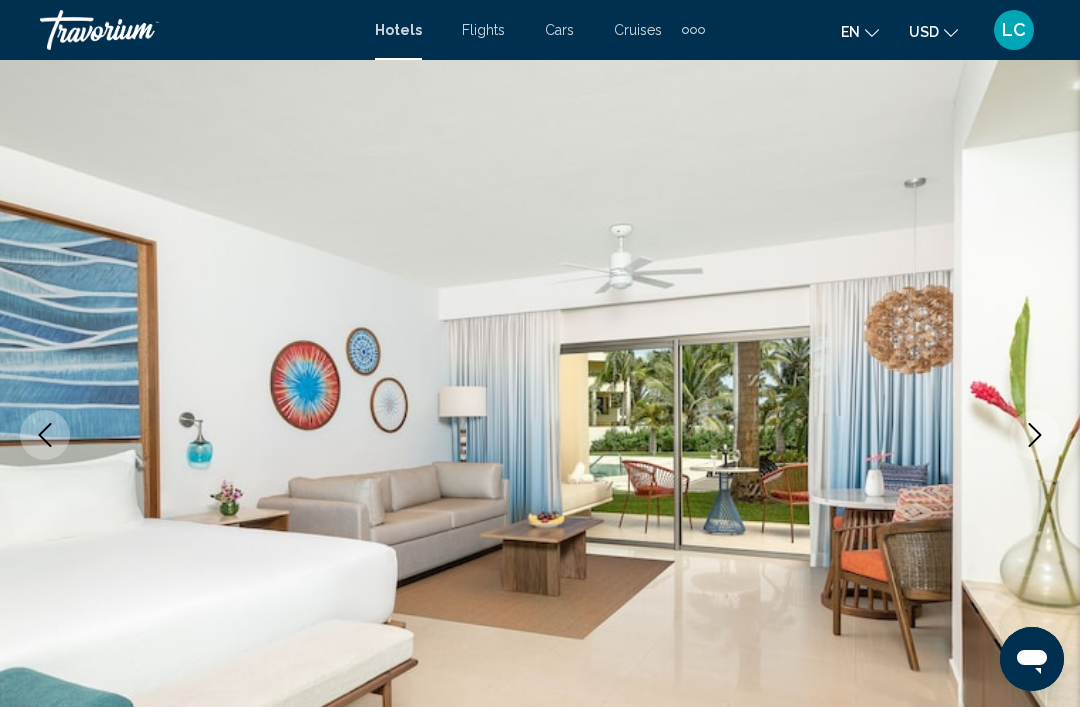 click 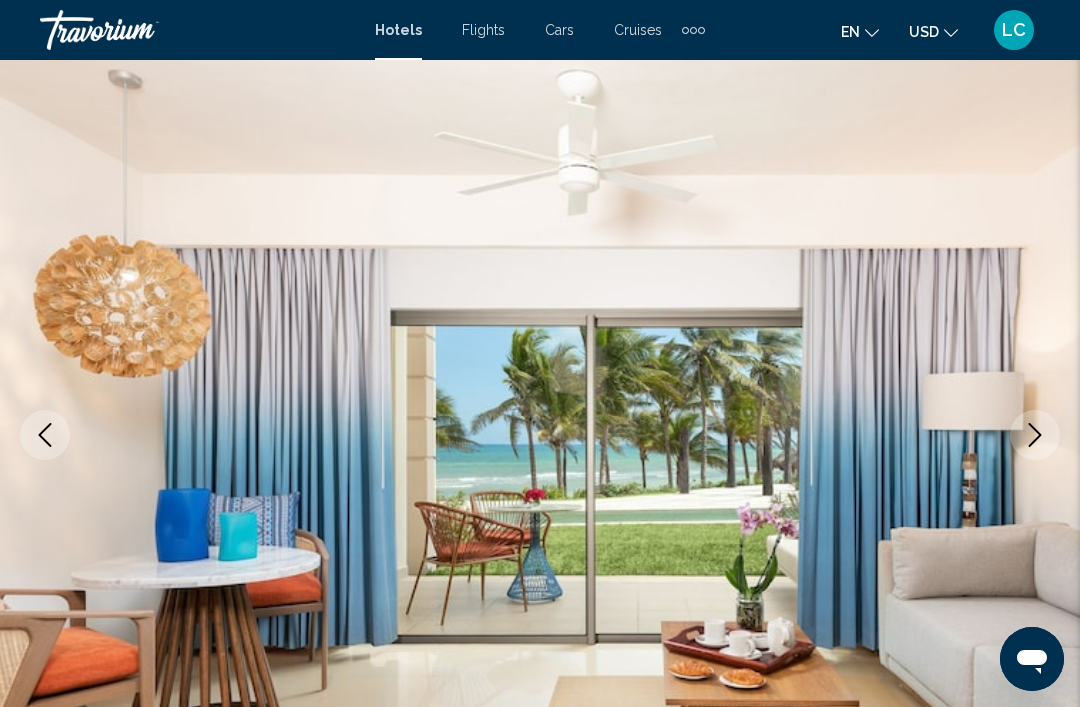 click 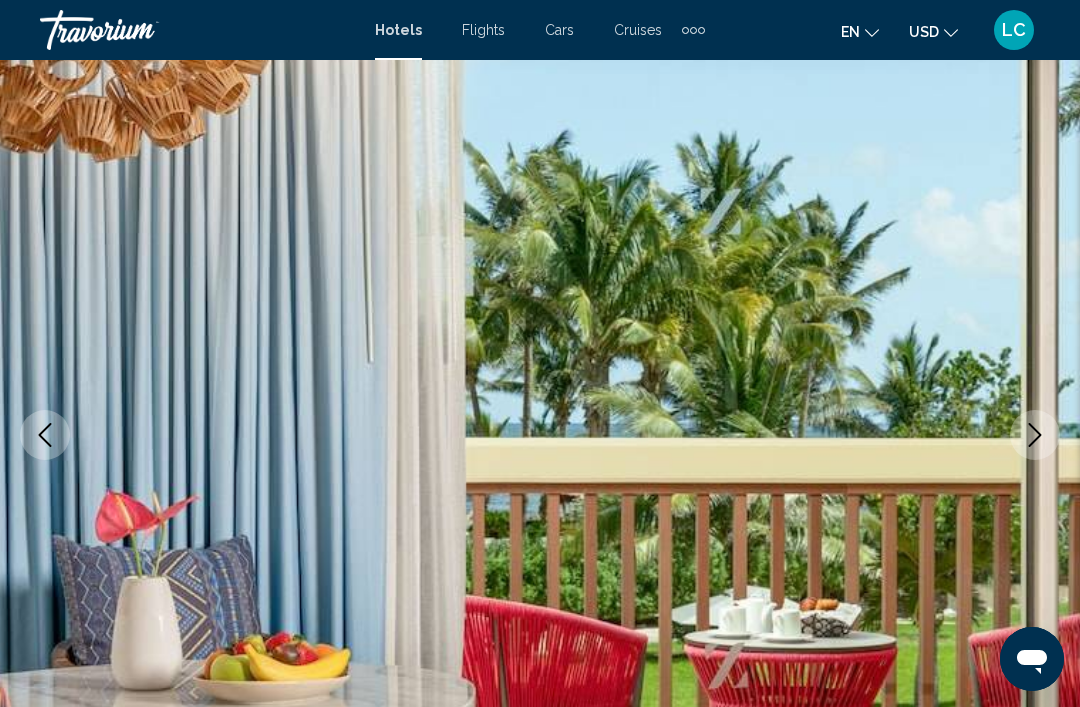 click 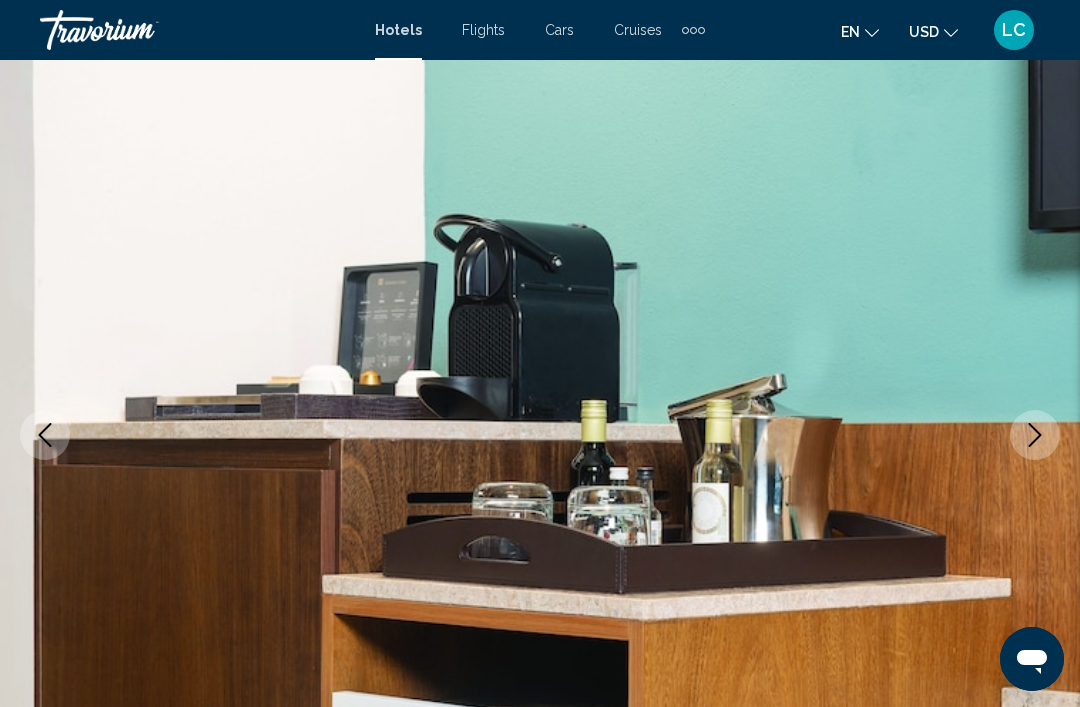 click 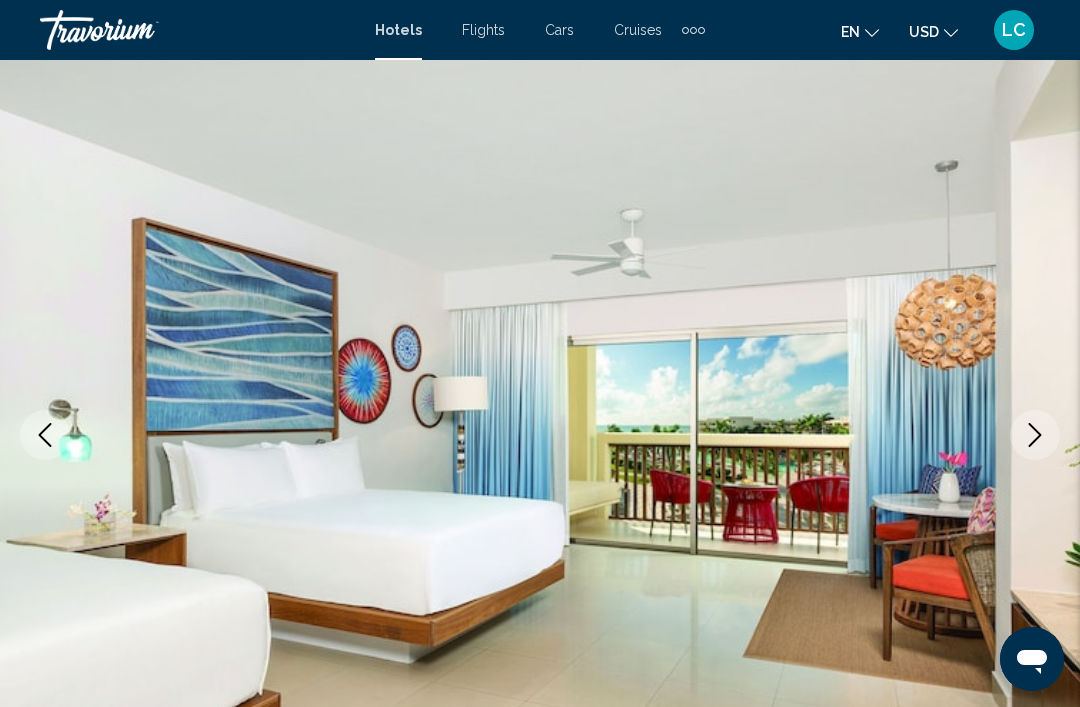 click 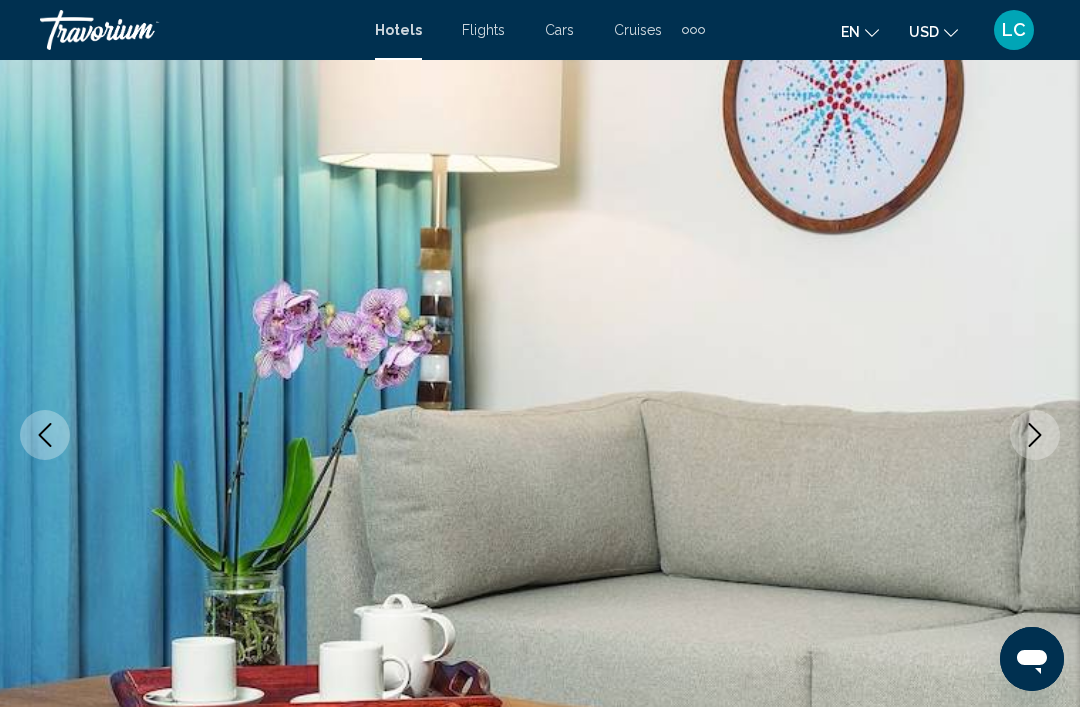 click 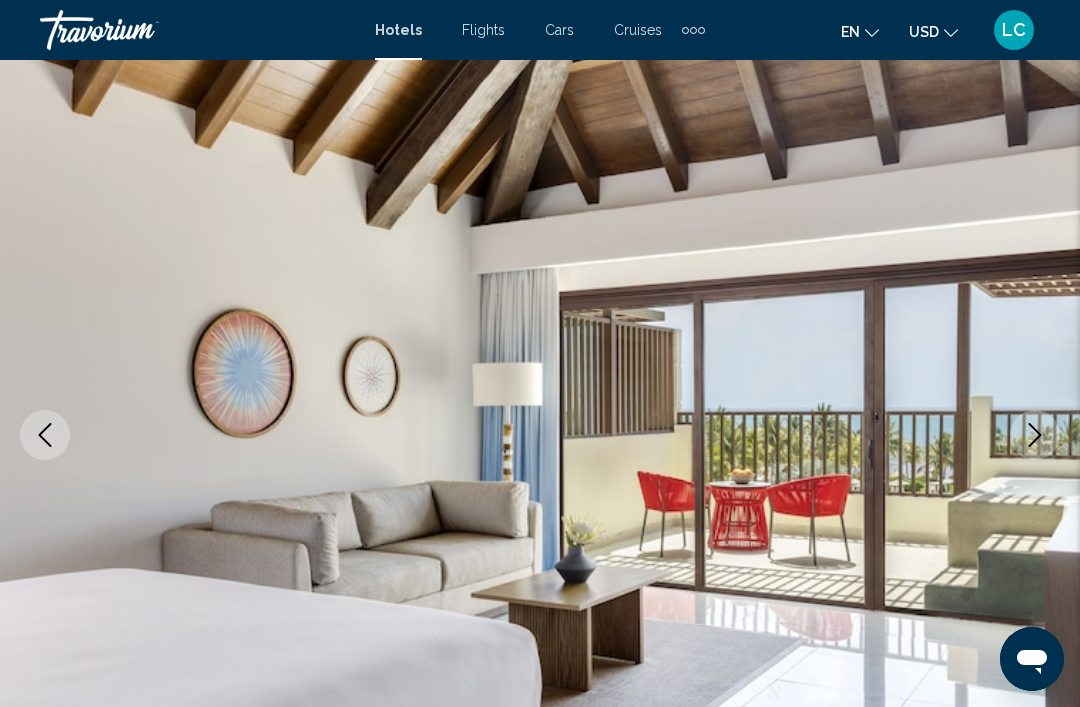 click 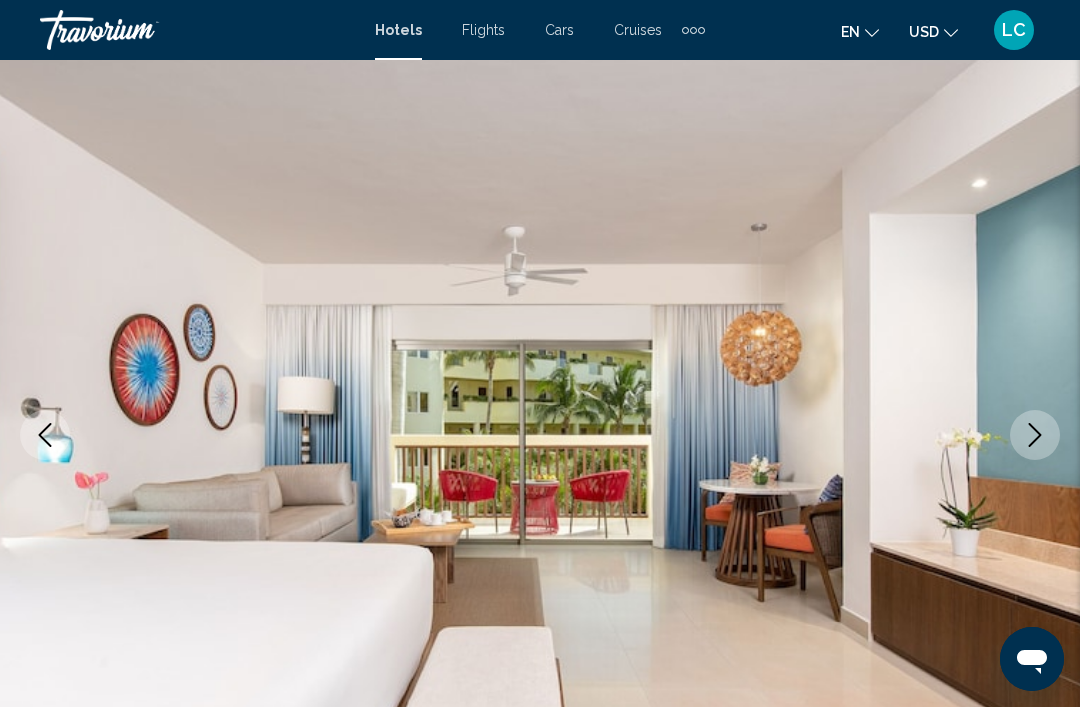 click at bounding box center [1035, 435] 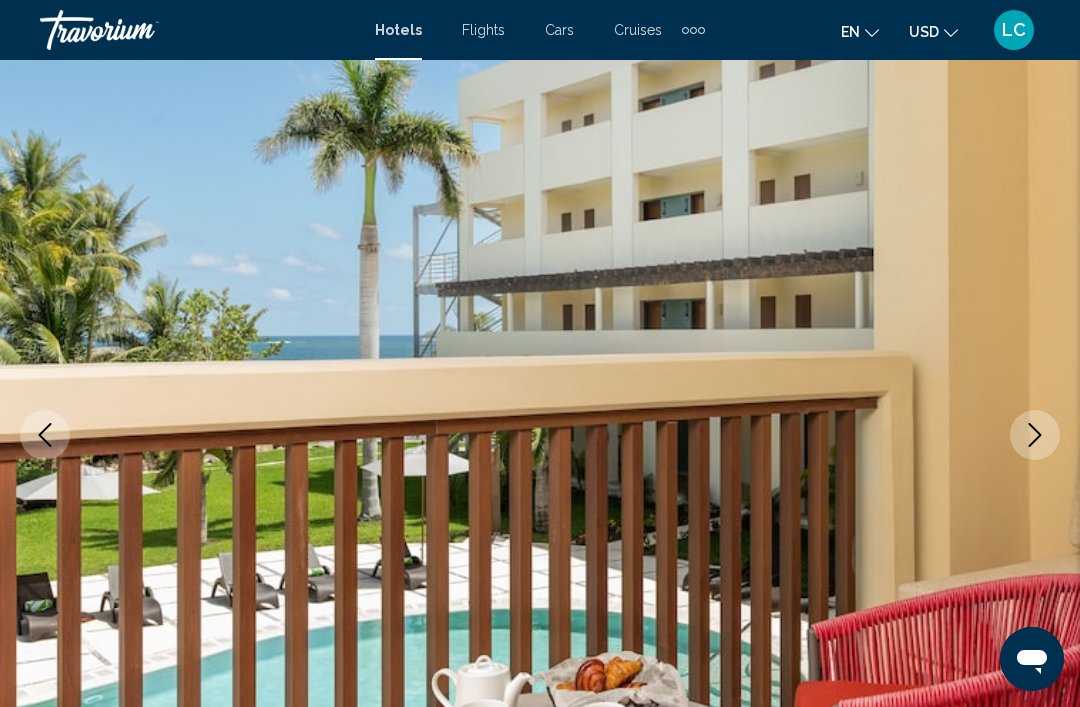 click 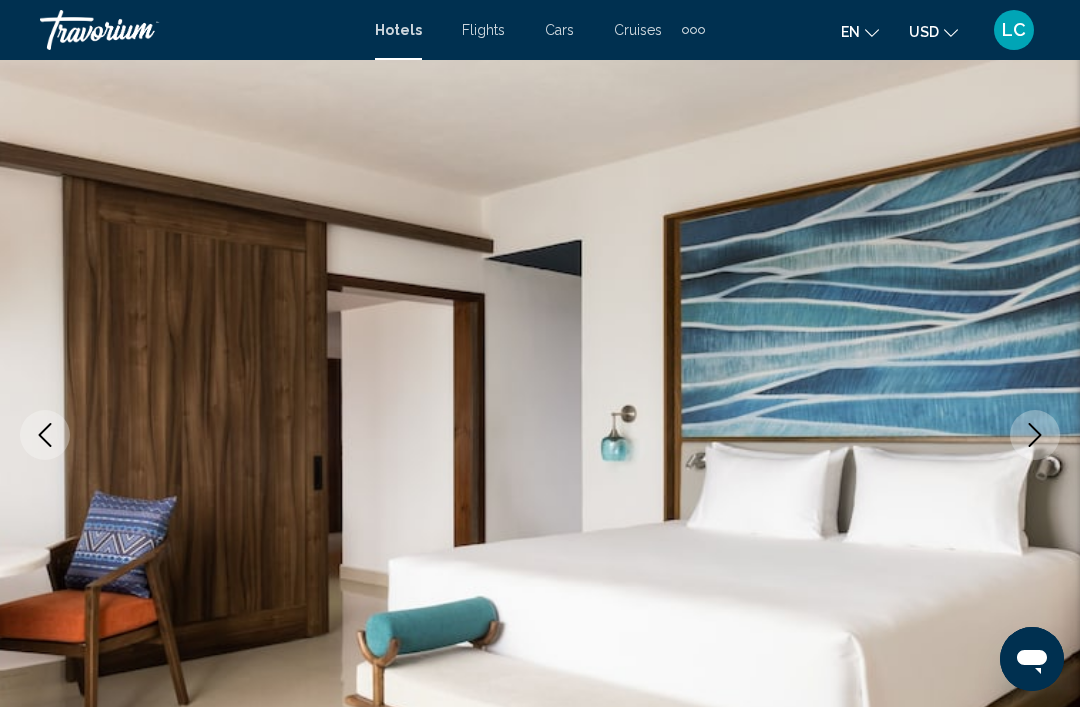 click 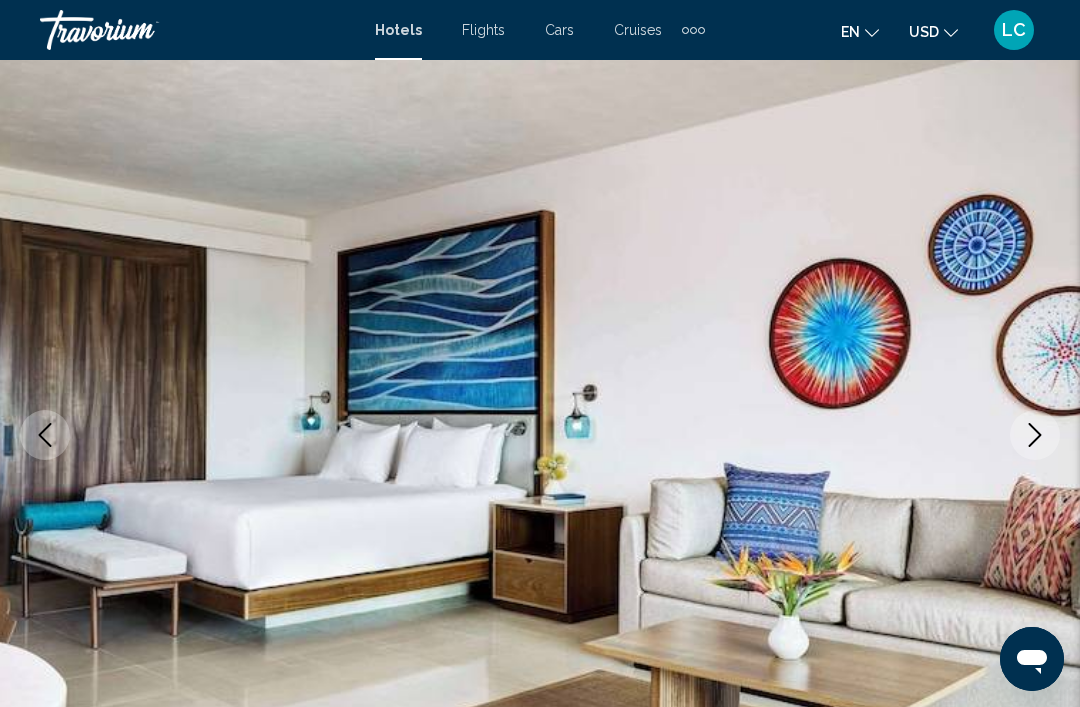 click 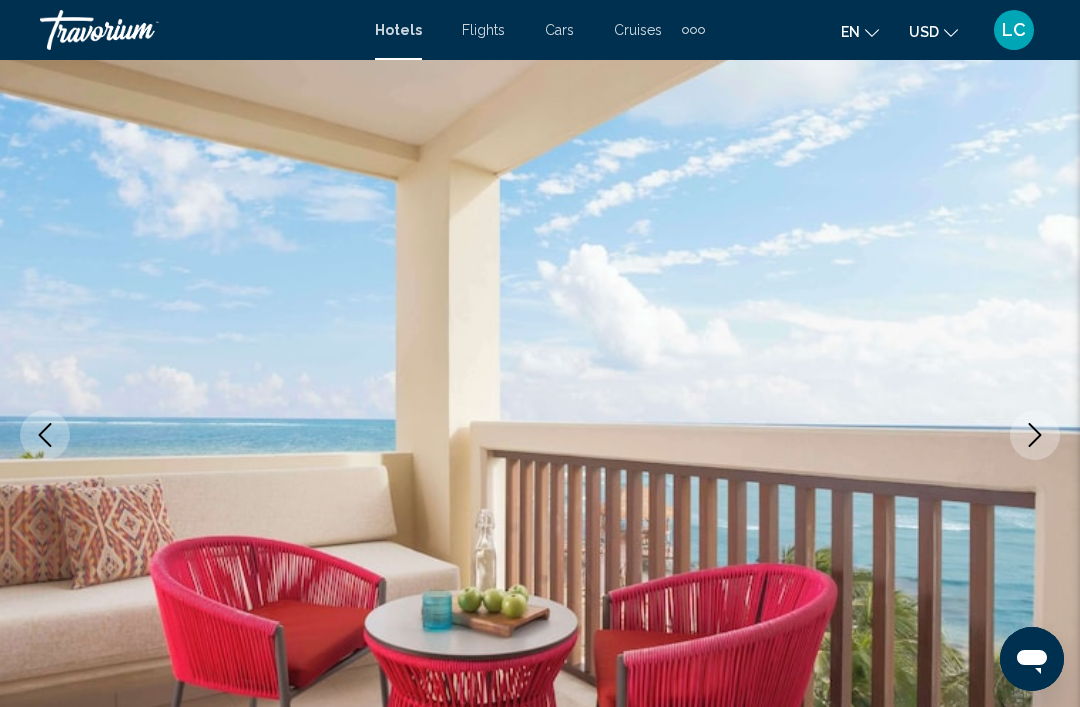 click at bounding box center (1035, 435) 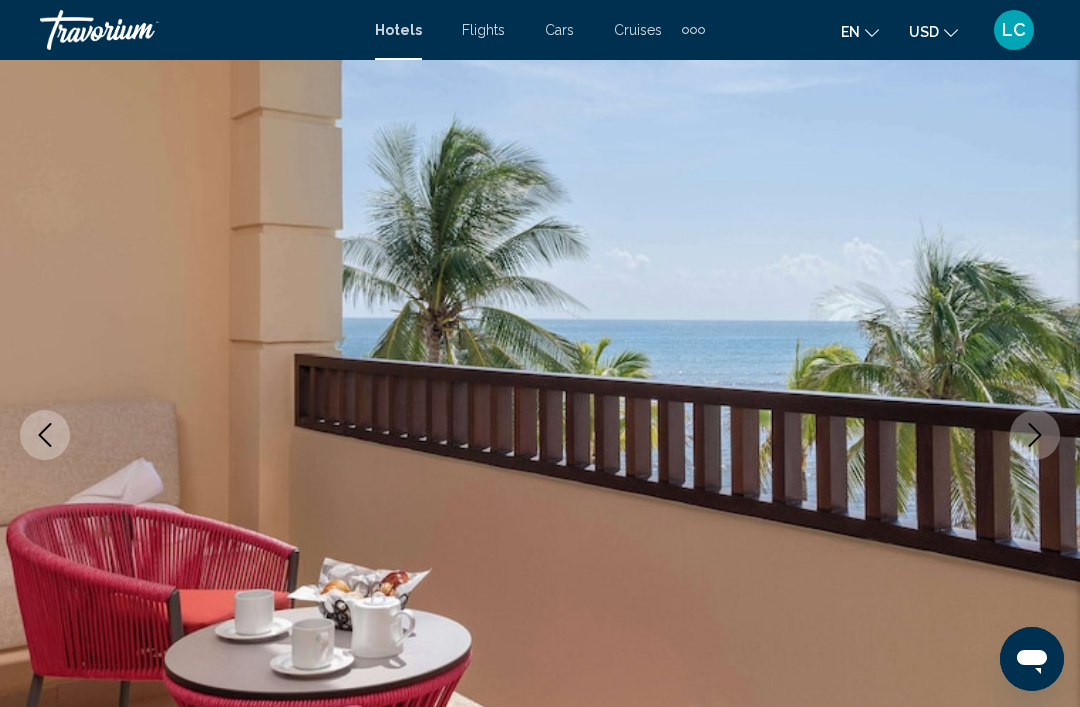 click at bounding box center [1035, 435] 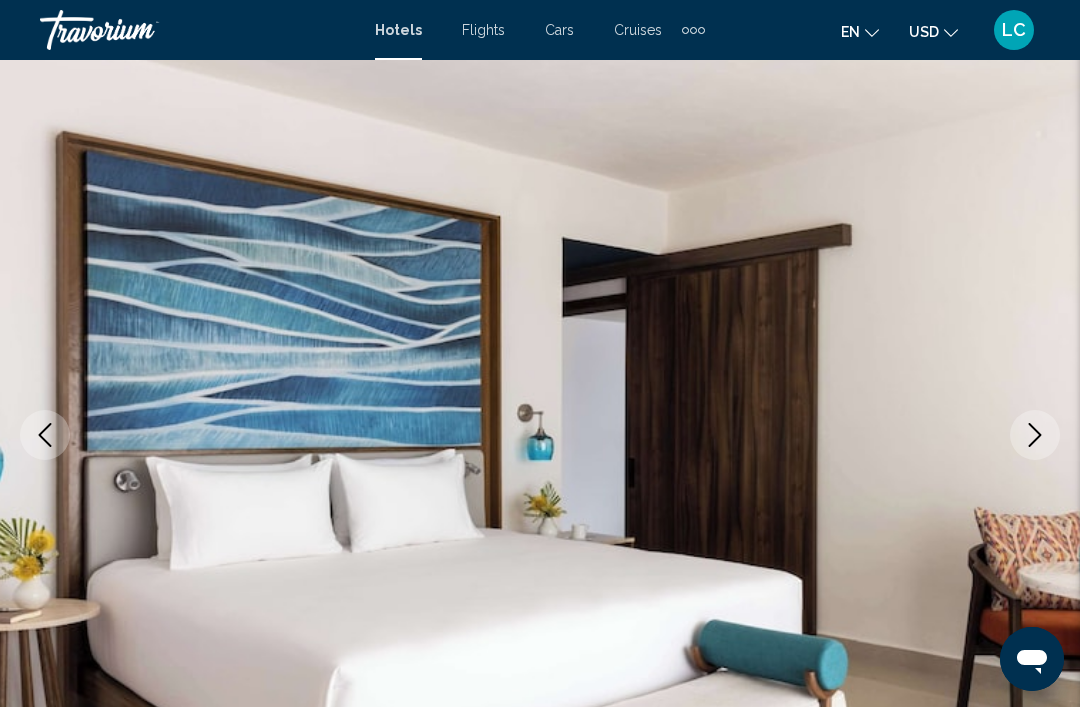 click 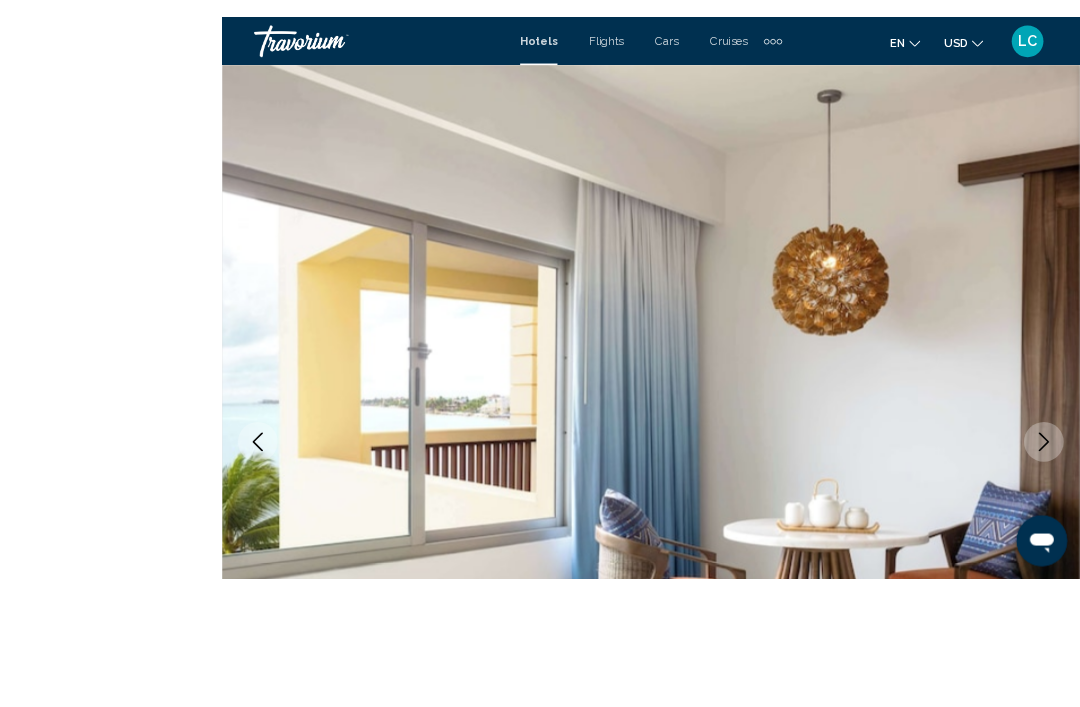 scroll, scrollTop: 204, scrollLeft: 0, axis: vertical 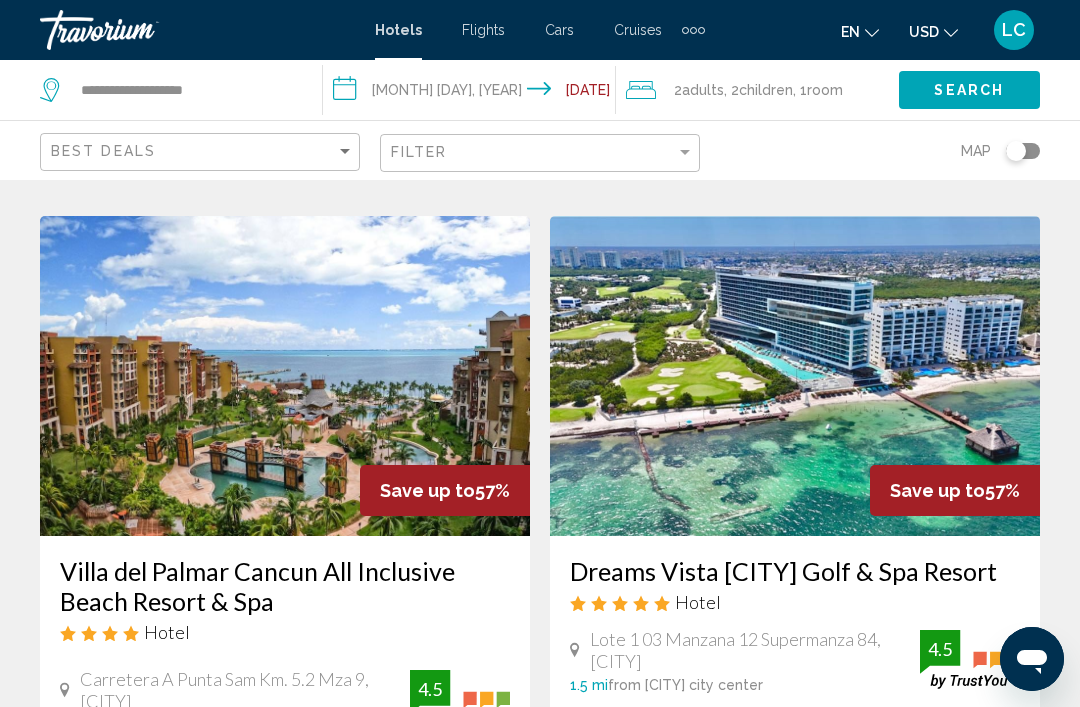 click on "2" at bounding box center (400, 992) 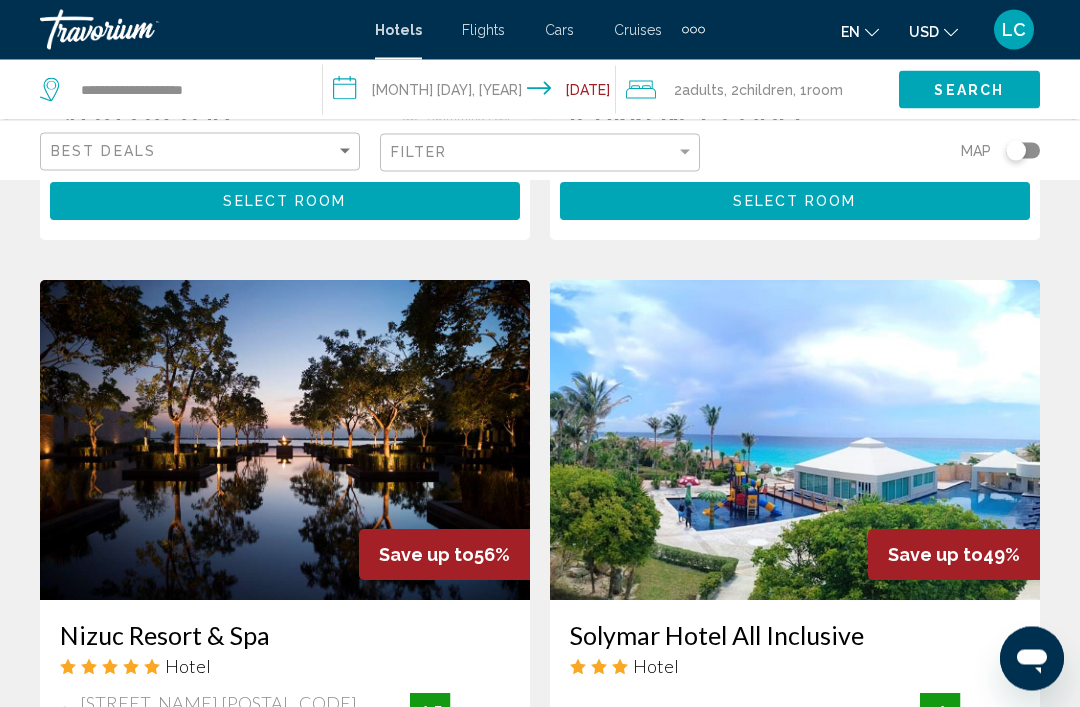 scroll, scrollTop: 744, scrollLeft: 0, axis: vertical 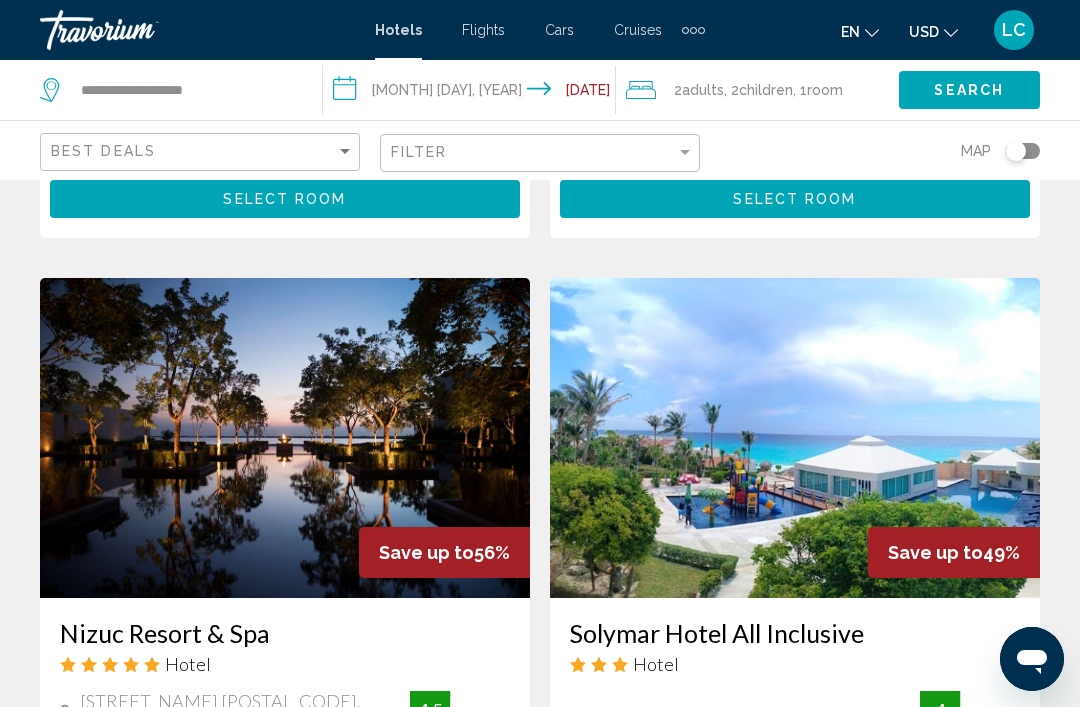 click at bounding box center (285, 438) 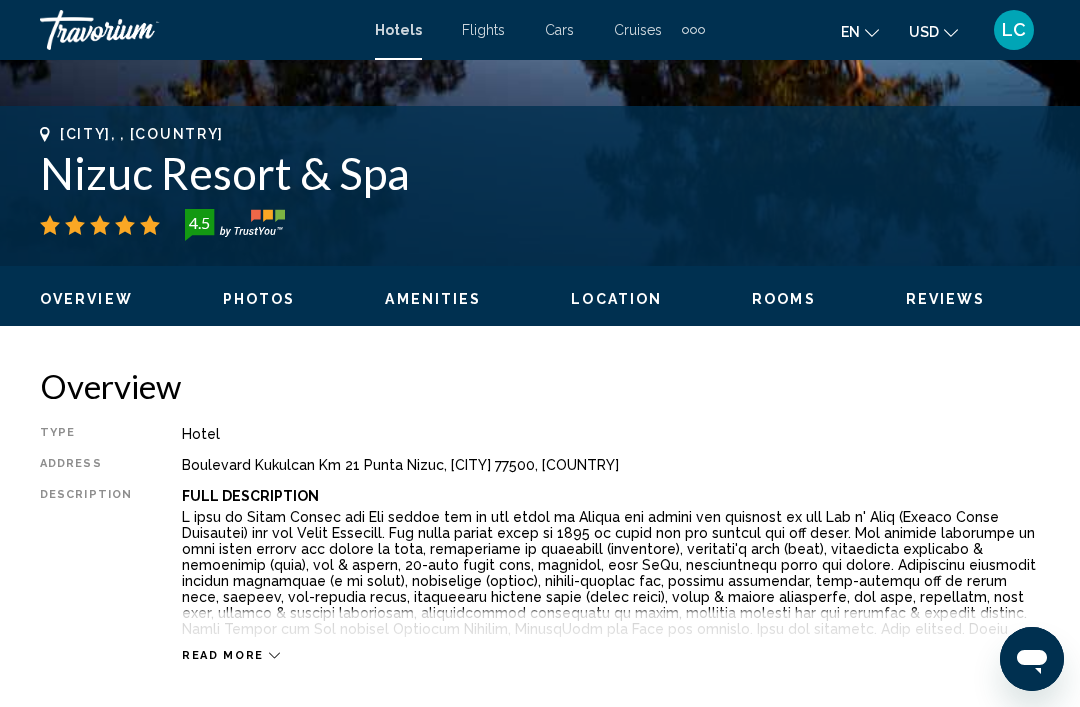 scroll, scrollTop: 0, scrollLeft: 0, axis: both 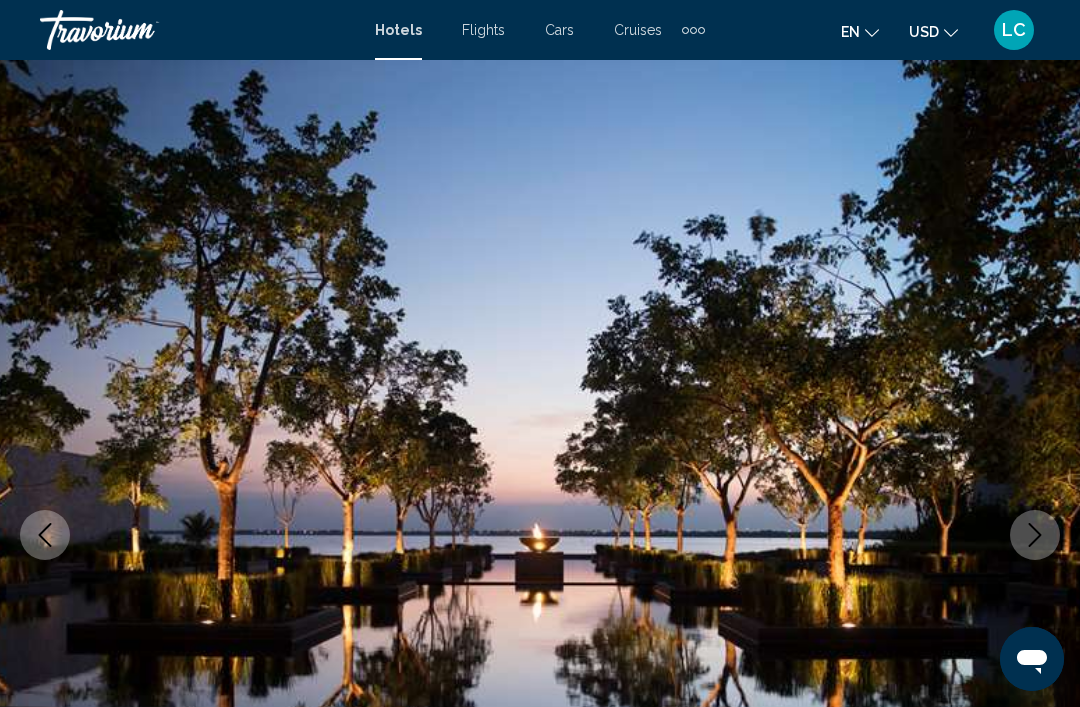 click 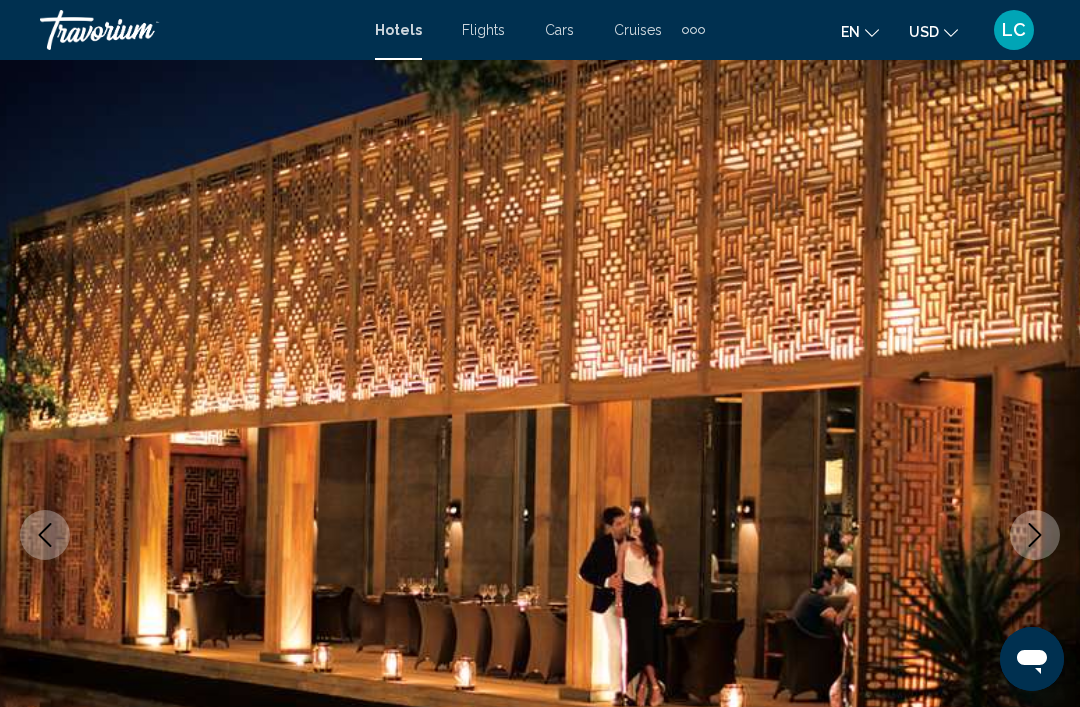 click at bounding box center (540, 535) 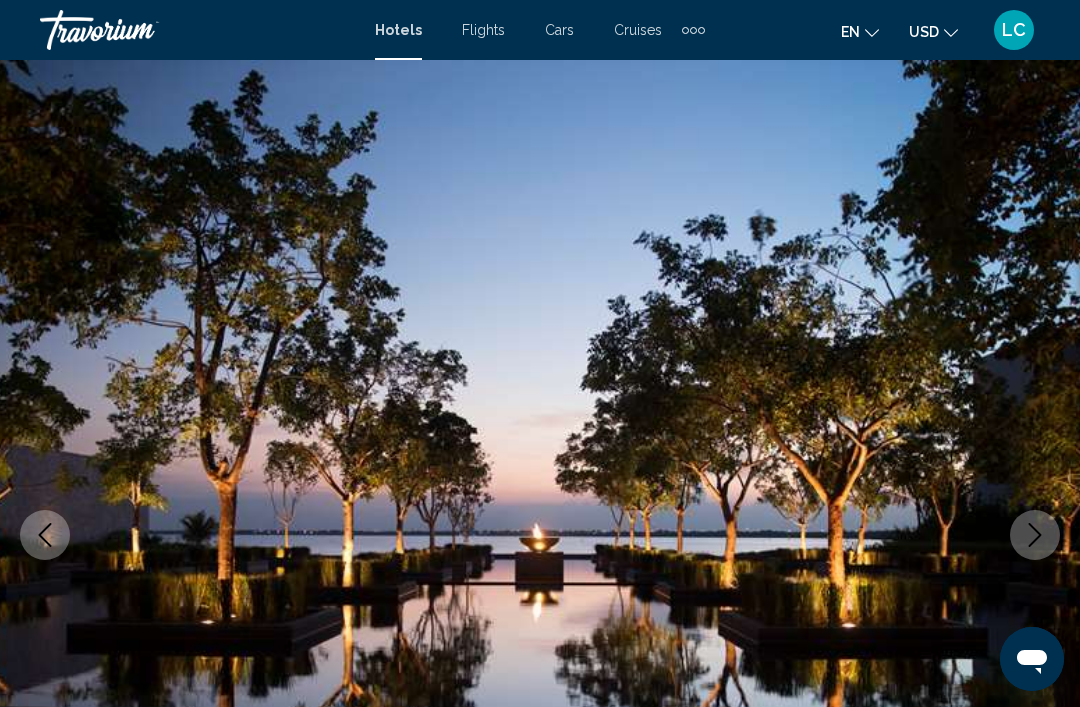 click 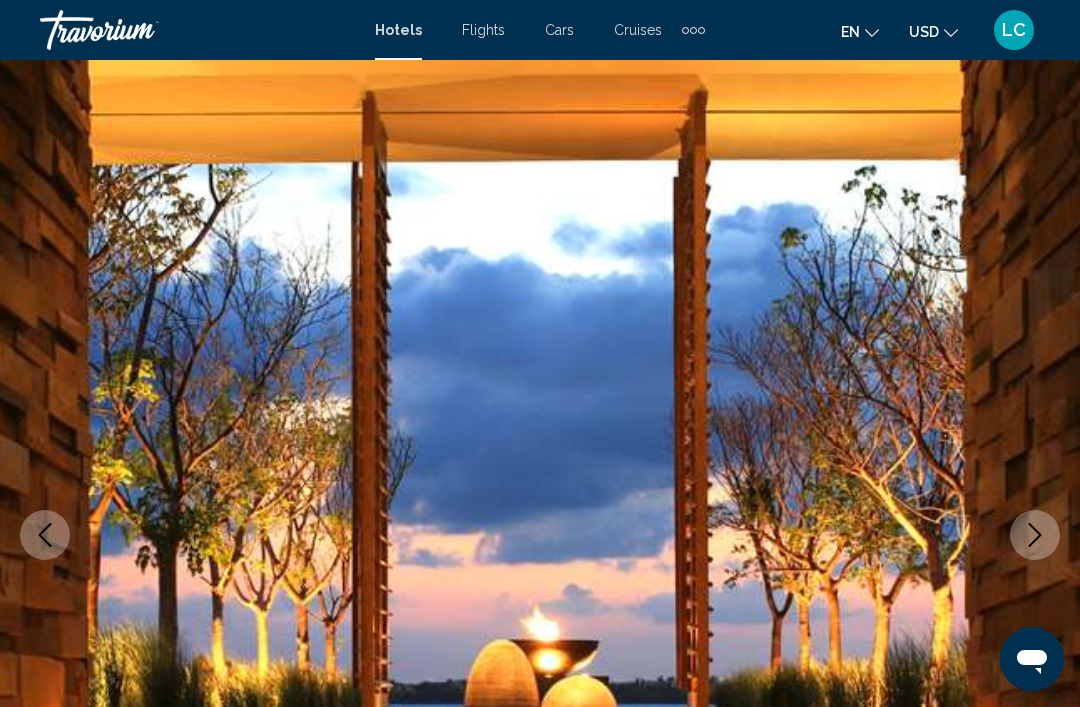 click at bounding box center (1035, 535) 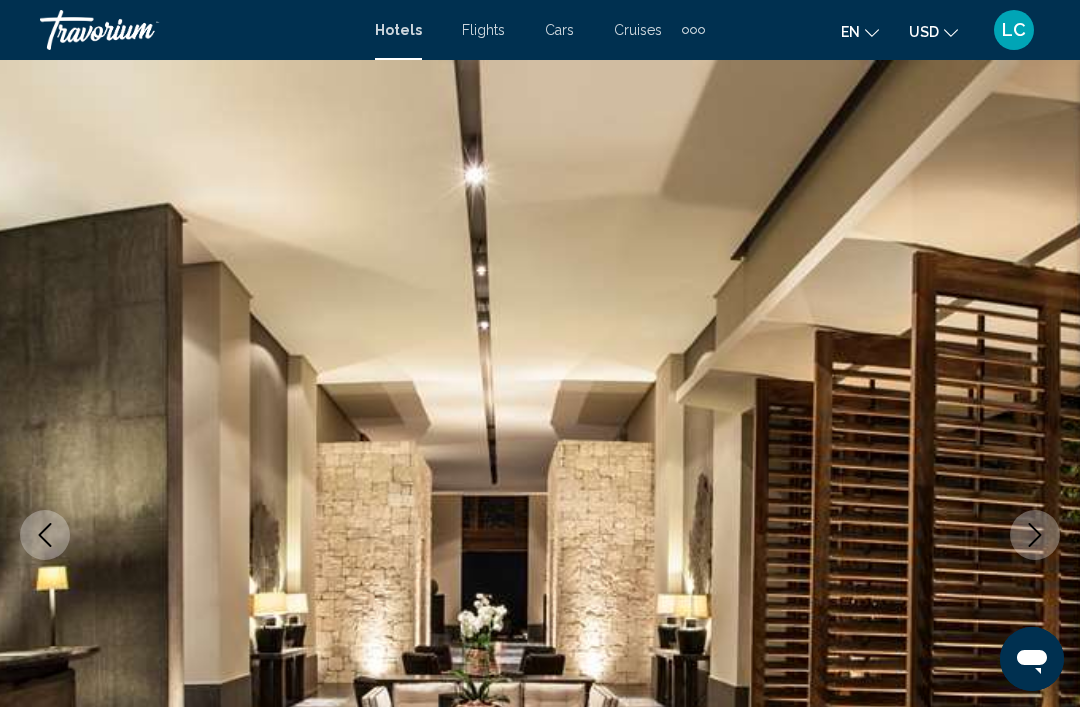 click 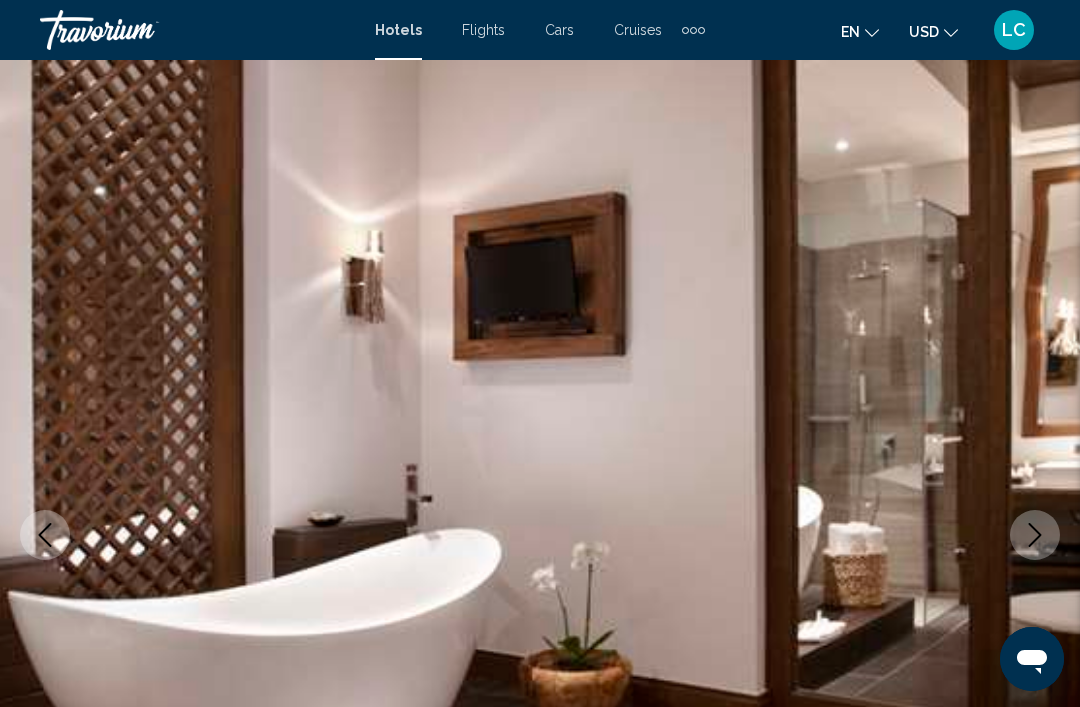 click at bounding box center (1035, 535) 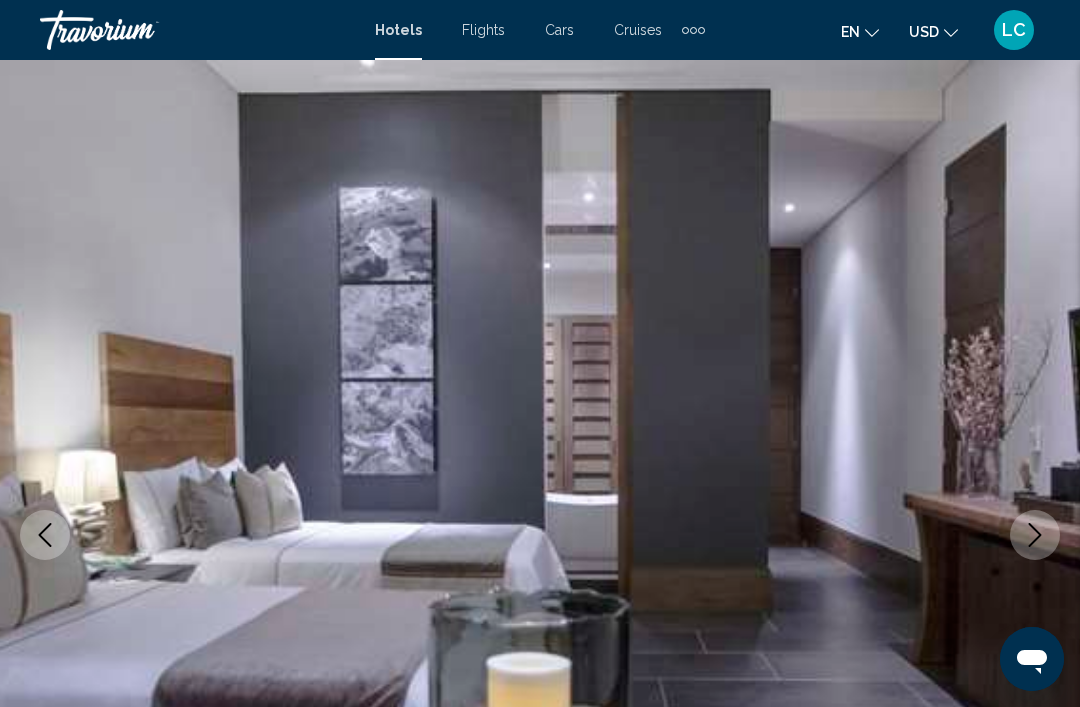 click 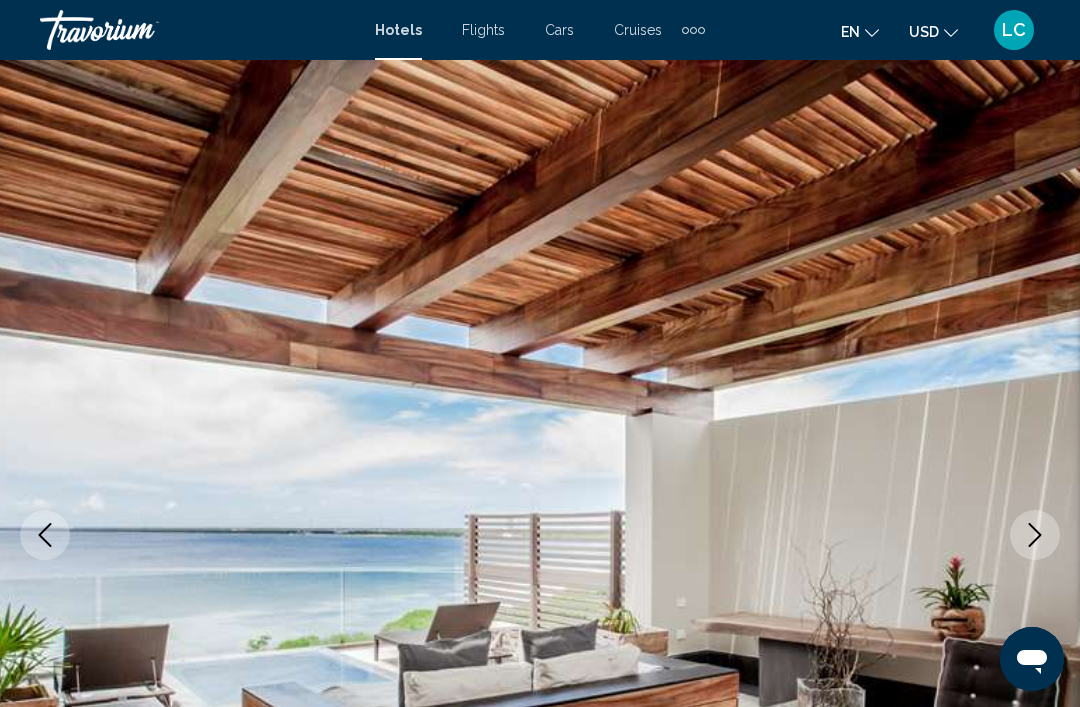 click at bounding box center (540, 535) 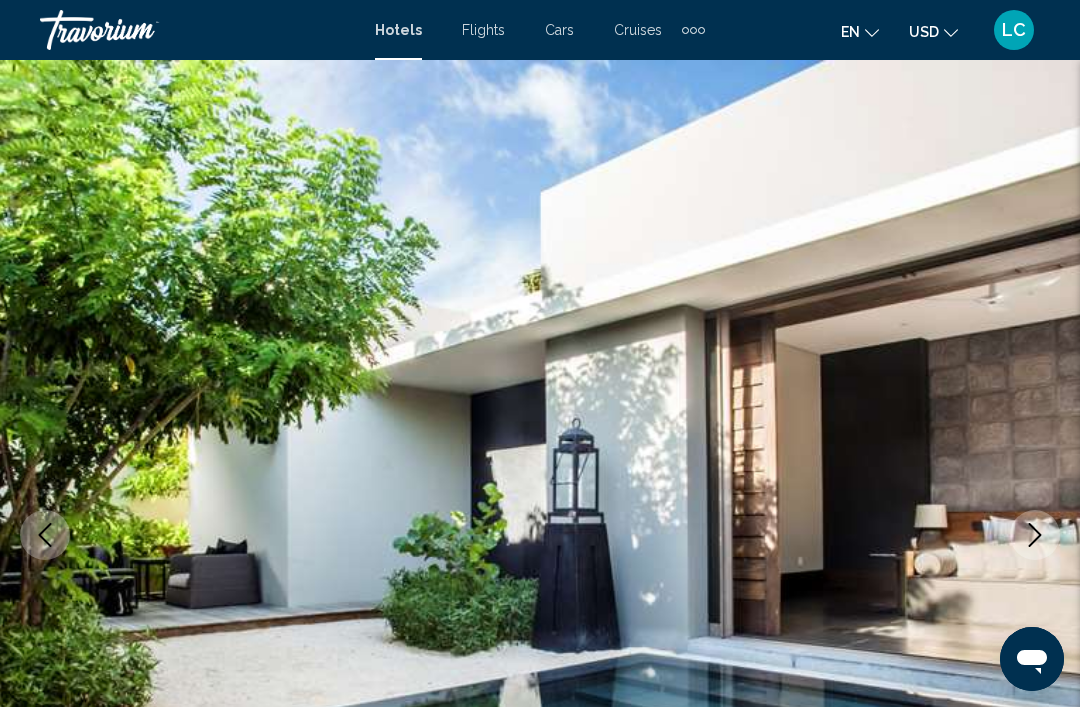 click at bounding box center (1035, 535) 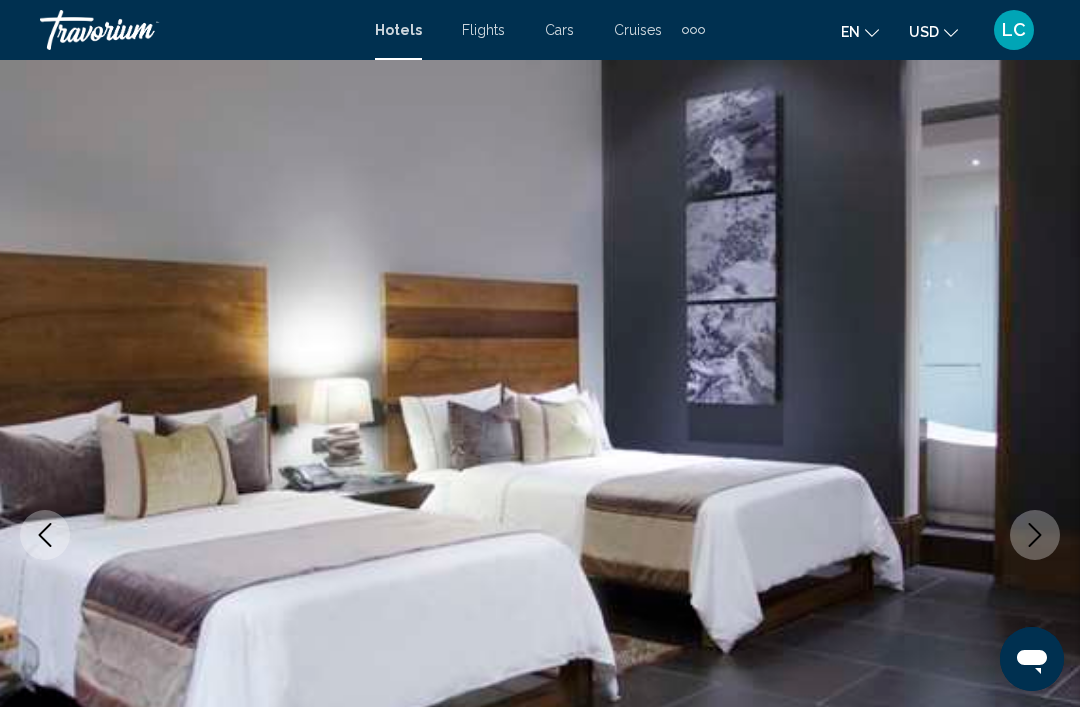 click at bounding box center [1035, 535] 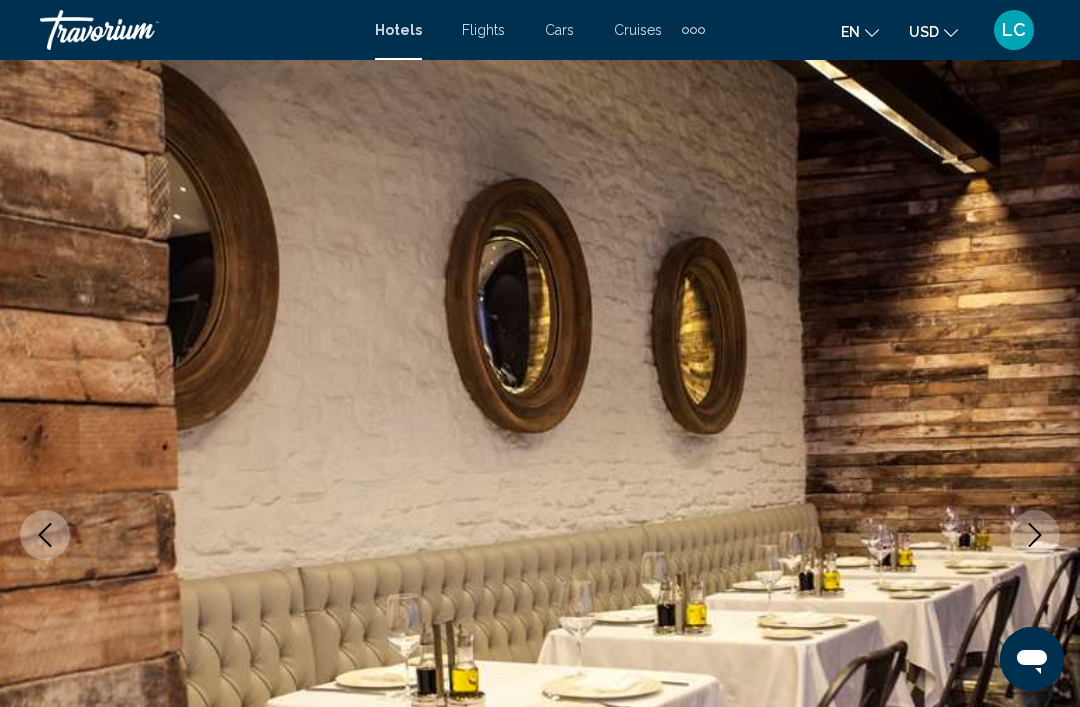 click 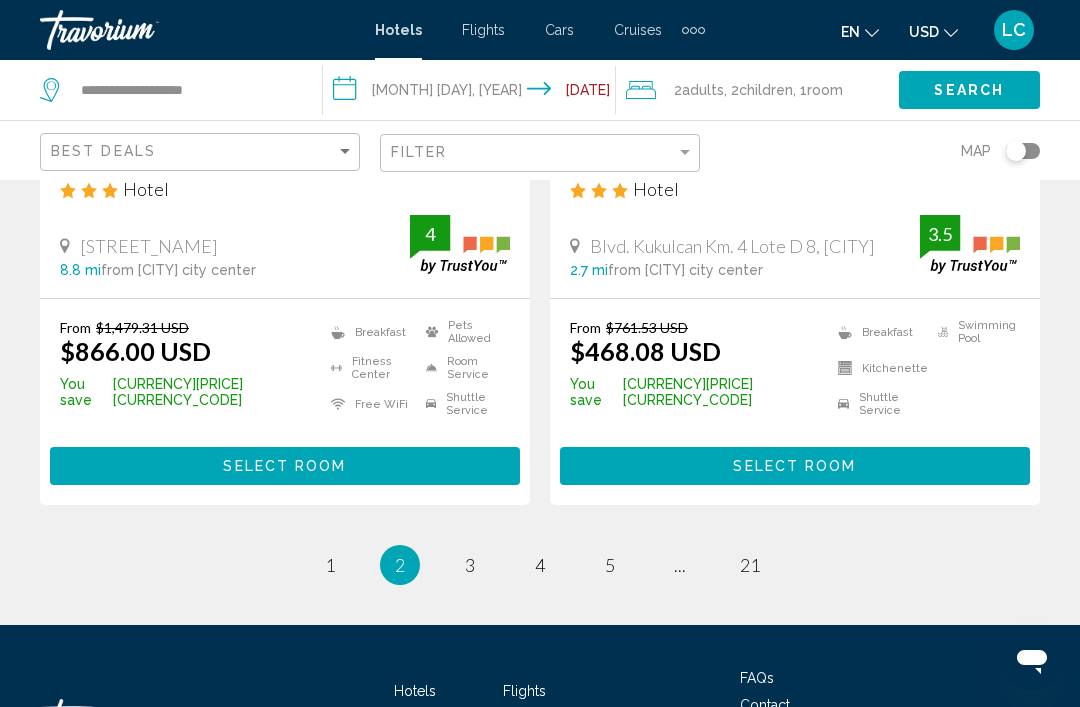 scroll, scrollTop: 4179, scrollLeft: 0, axis: vertical 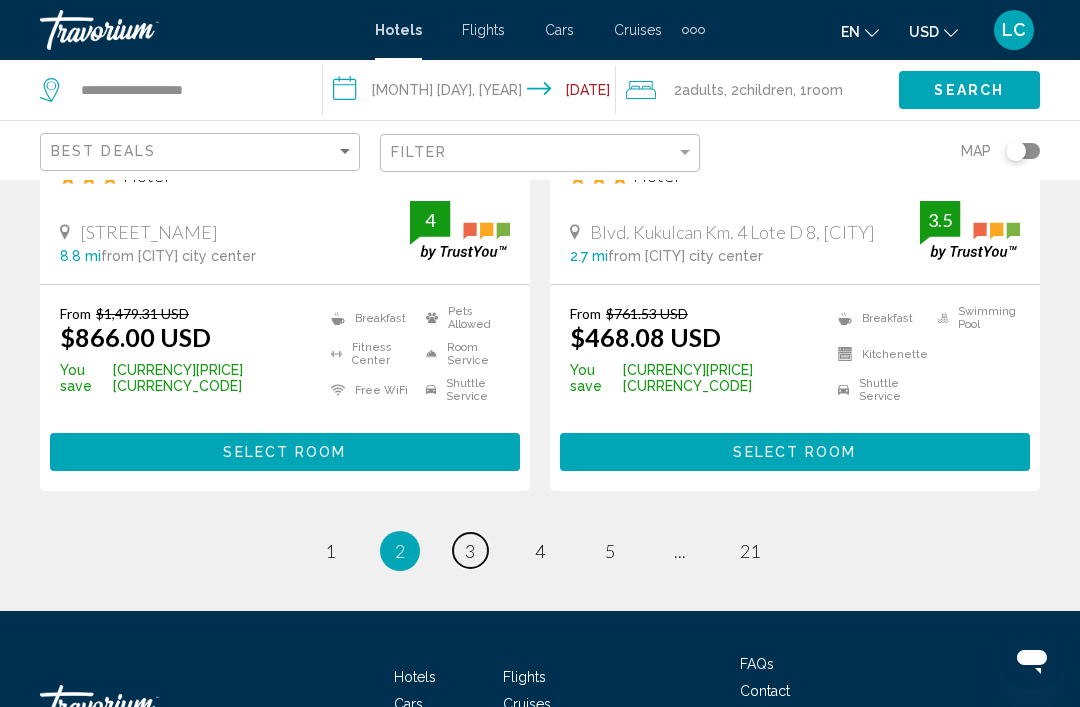 click on "page  3" at bounding box center (470, 550) 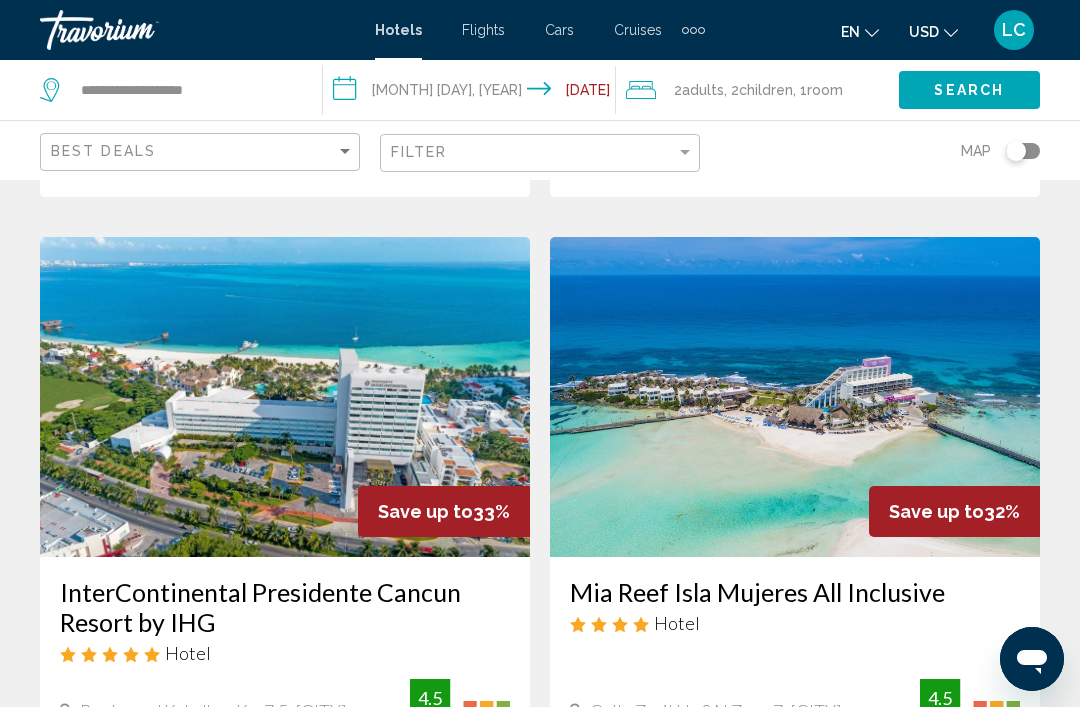 scroll, scrollTop: 3700, scrollLeft: 0, axis: vertical 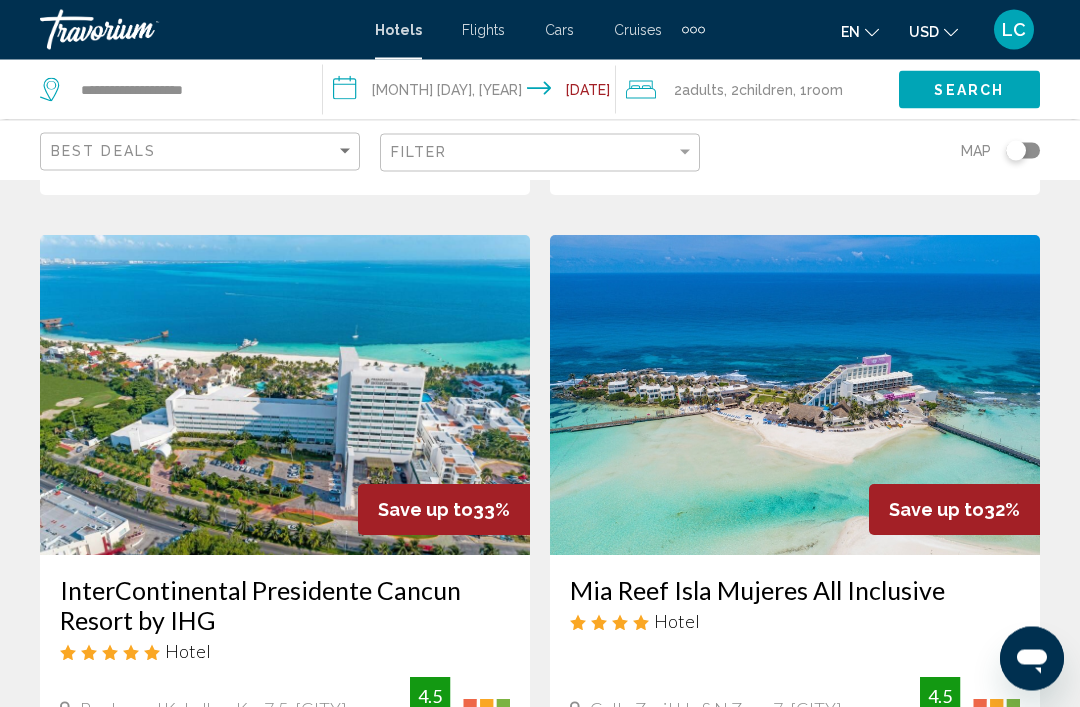 click at bounding box center (795, 396) 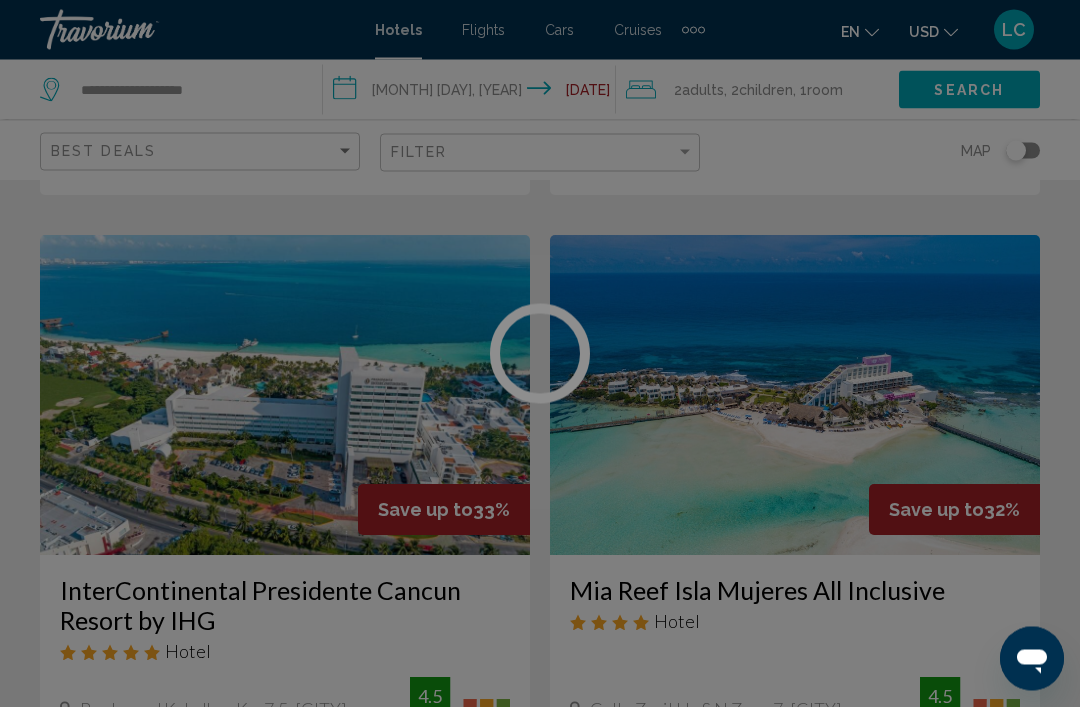 scroll, scrollTop: 3701, scrollLeft: 0, axis: vertical 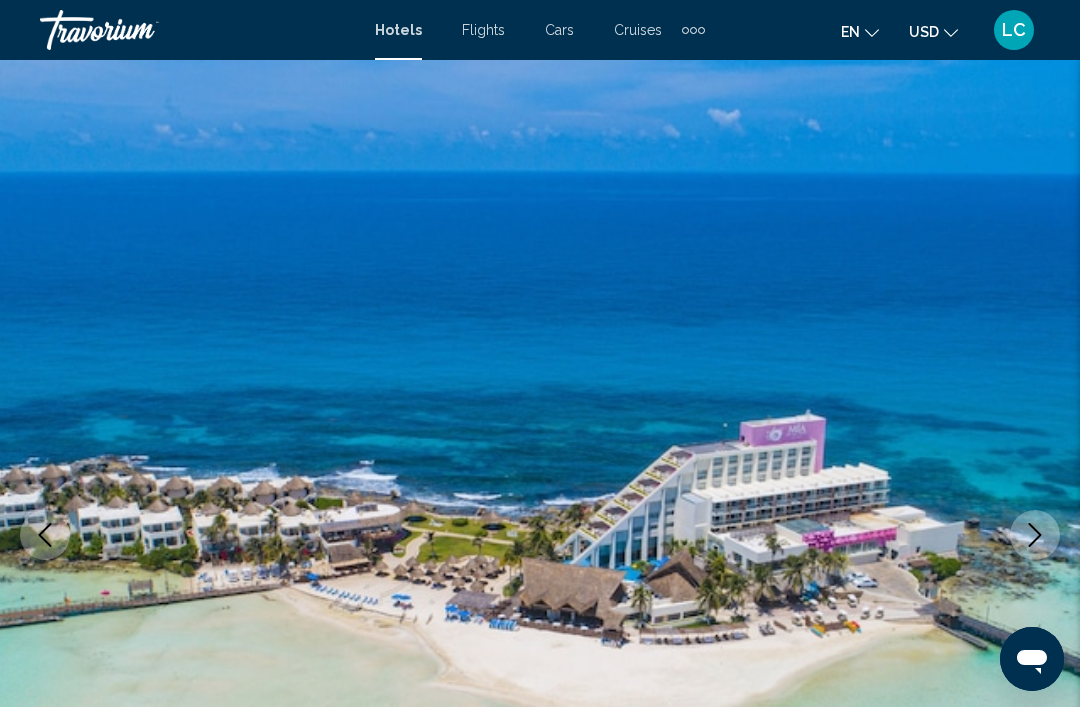 click 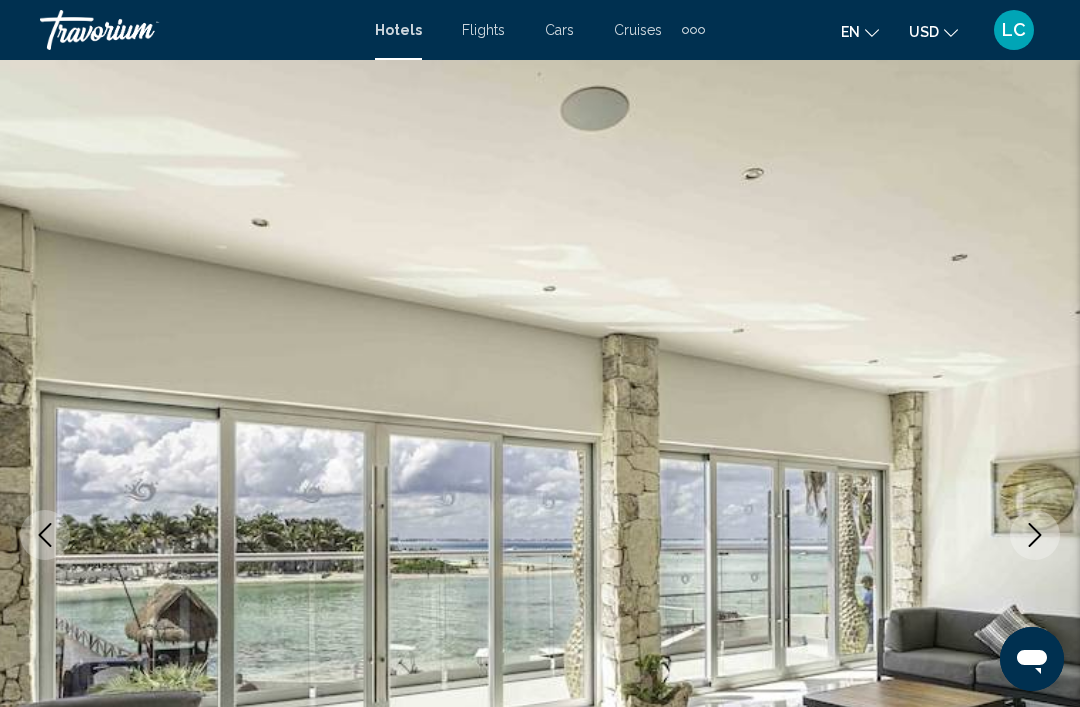 click 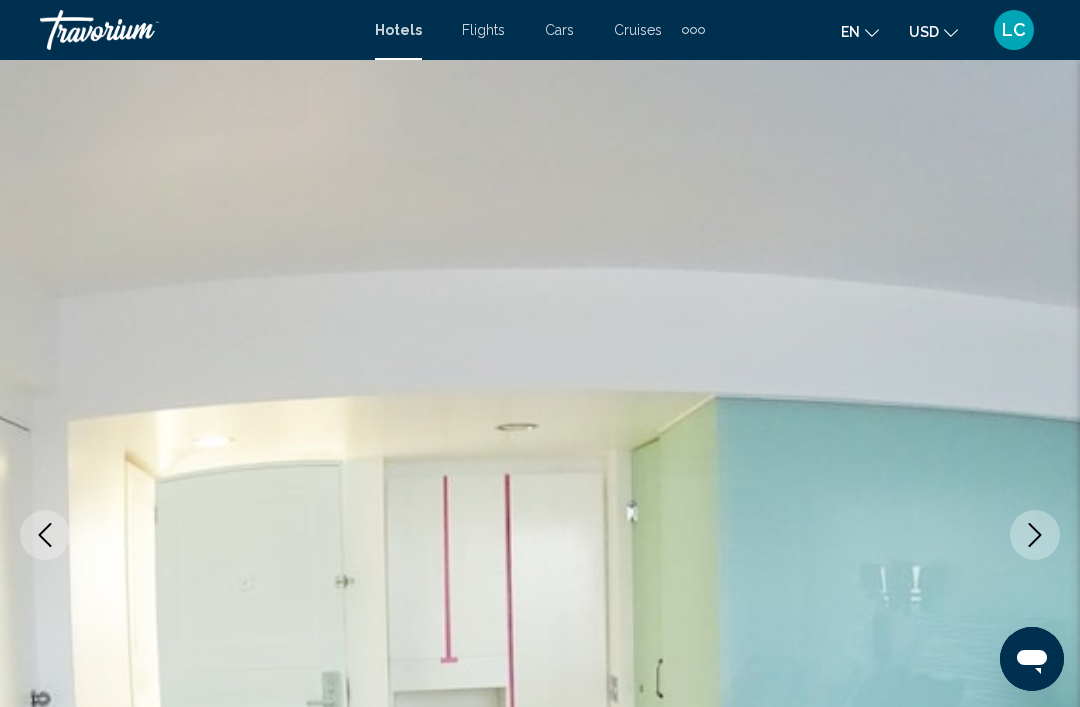 click 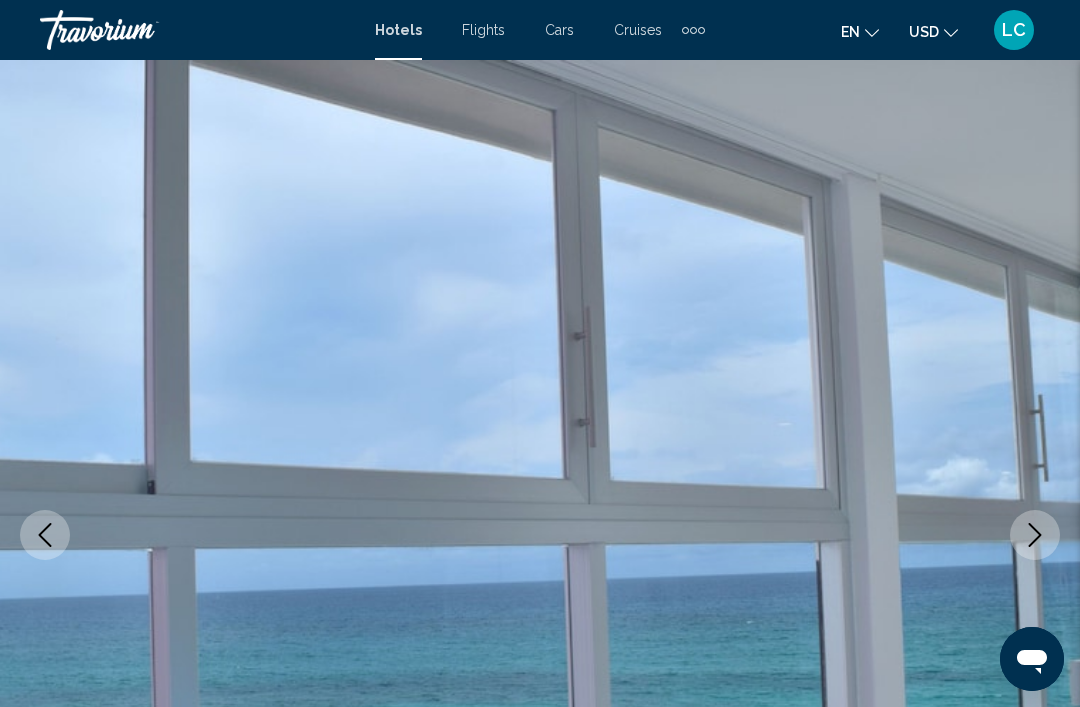 click at bounding box center (1035, 535) 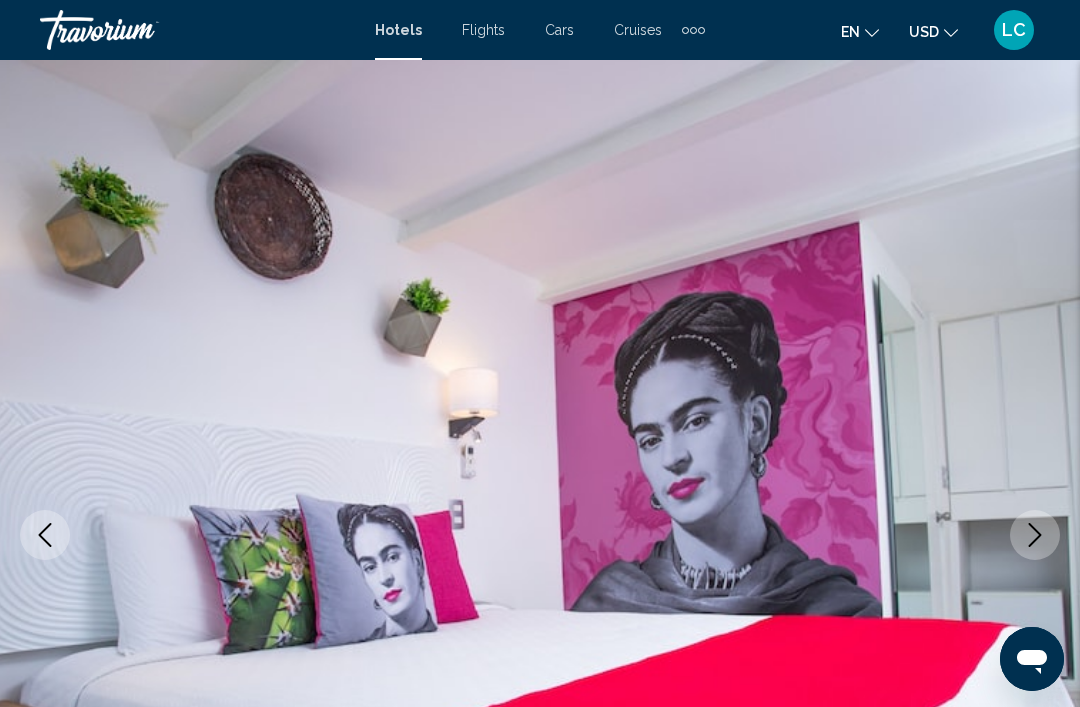click at bounding box center (1035, 535) 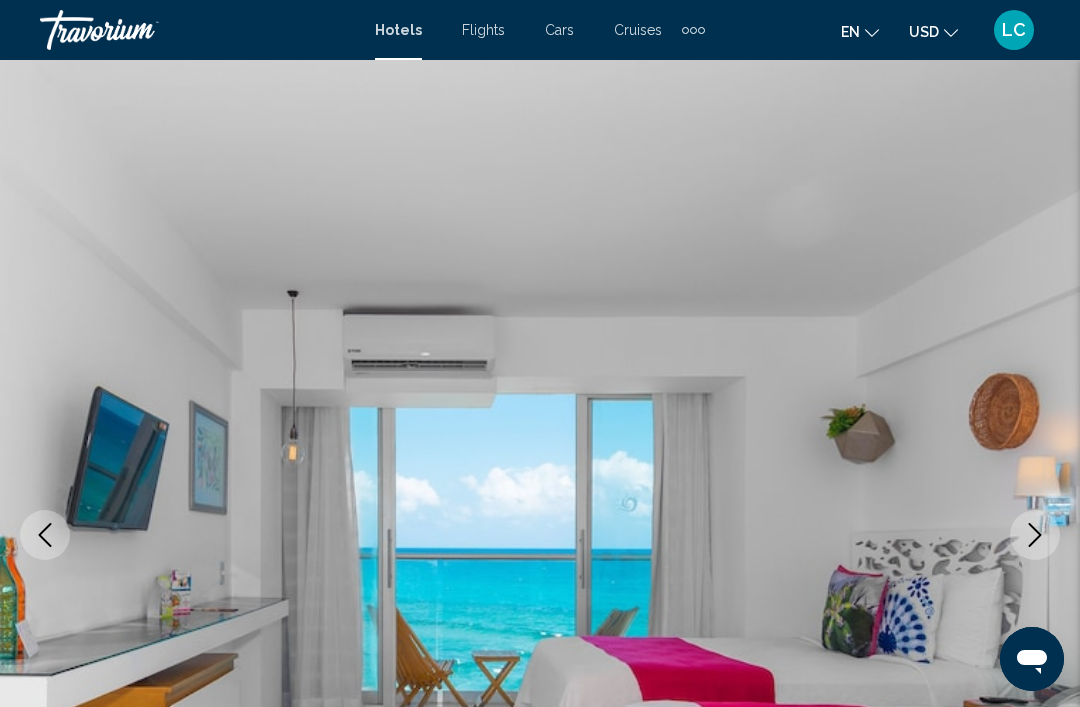 click at bounding box center (1035, 535) 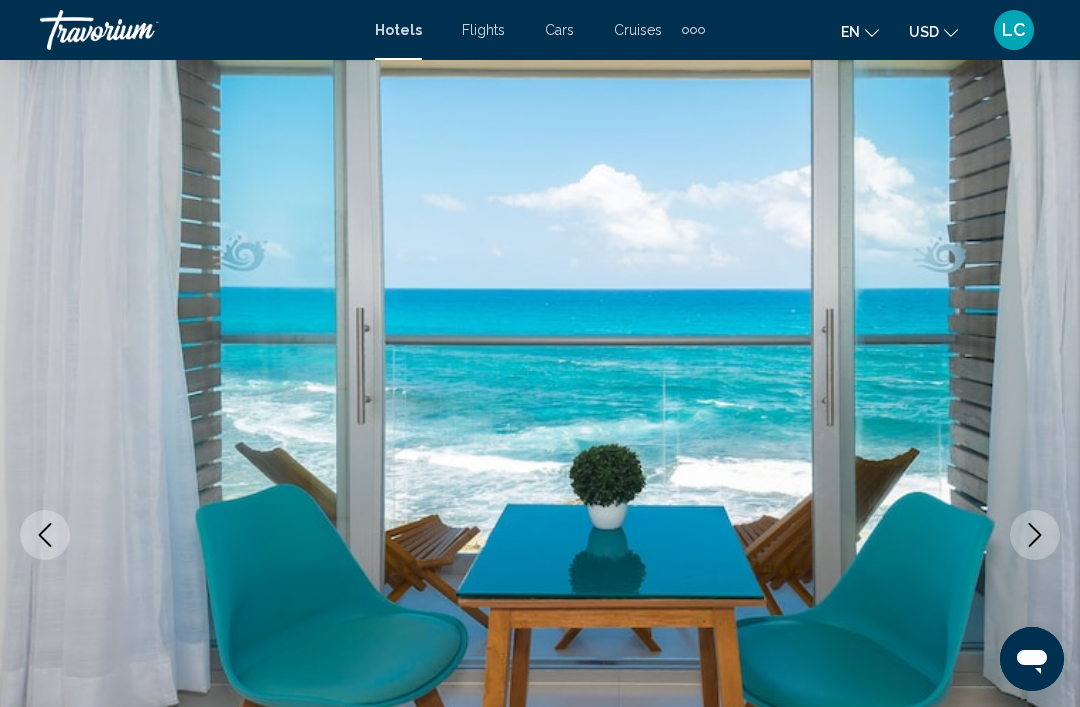 click at bounding box center (1035, 535) 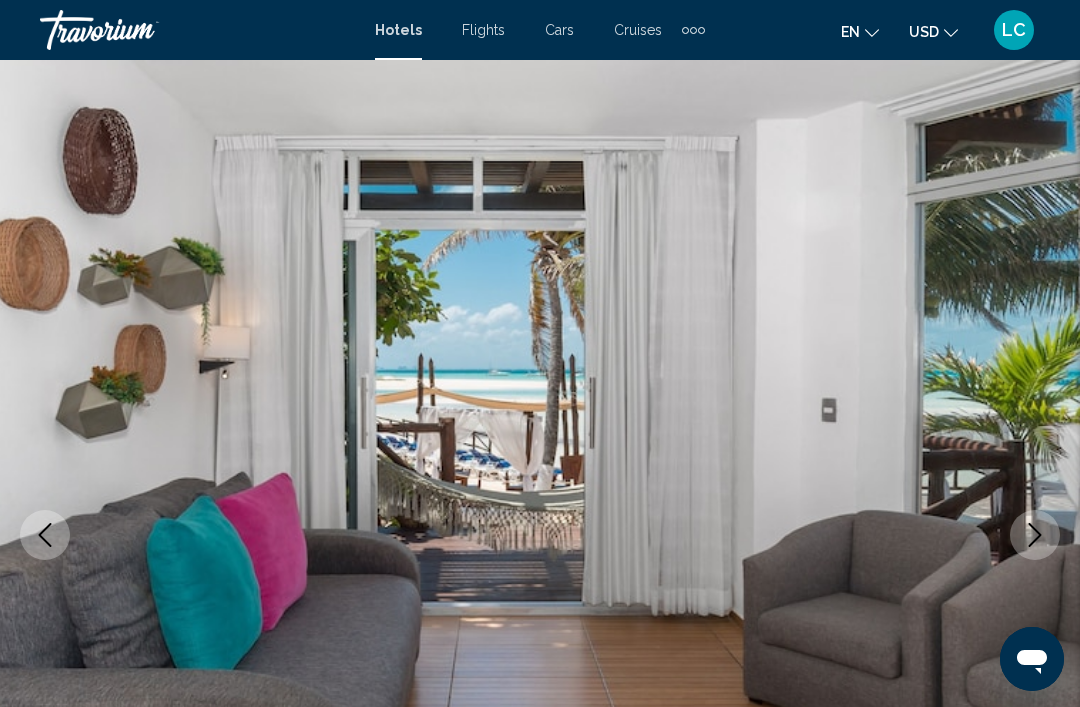 click 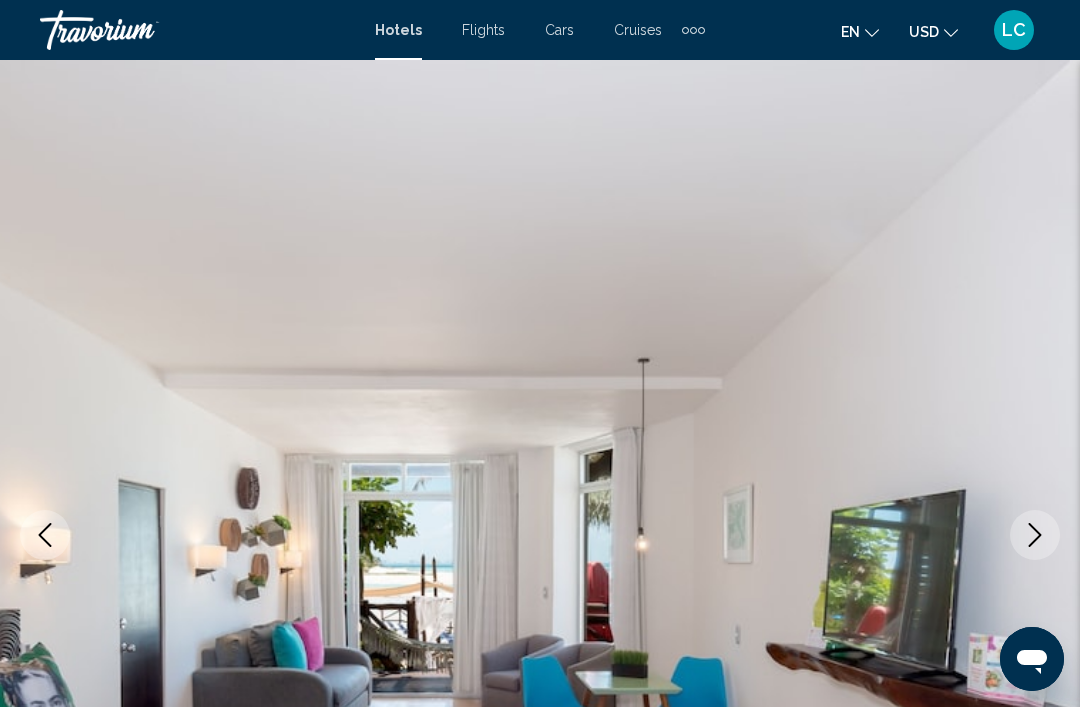click 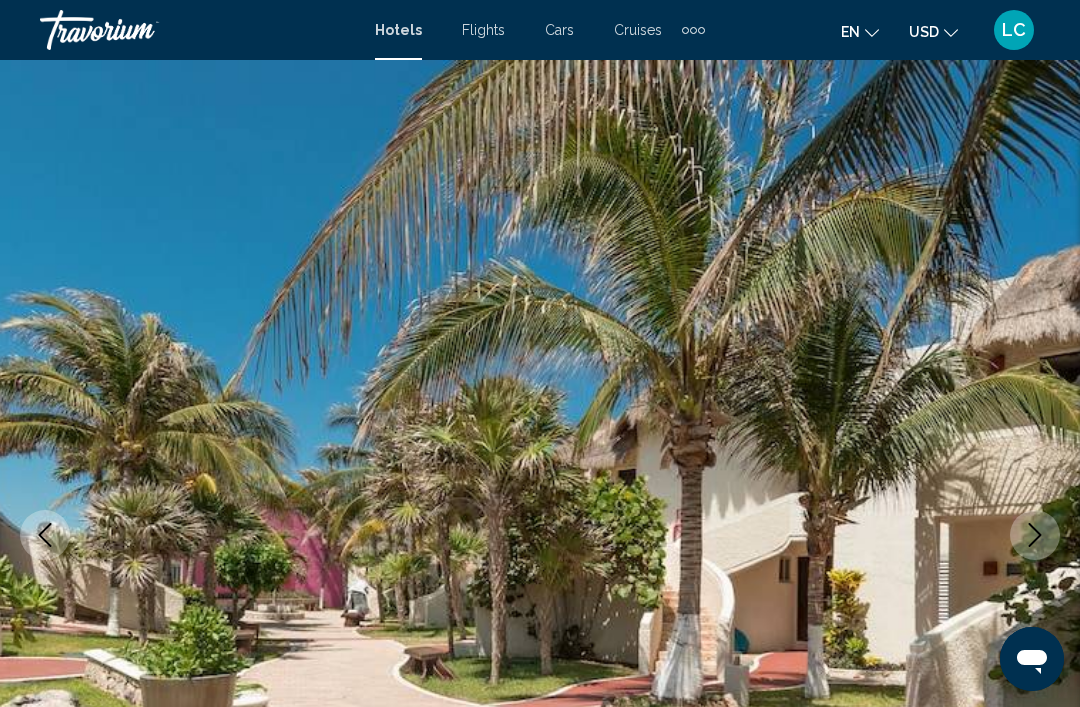 click 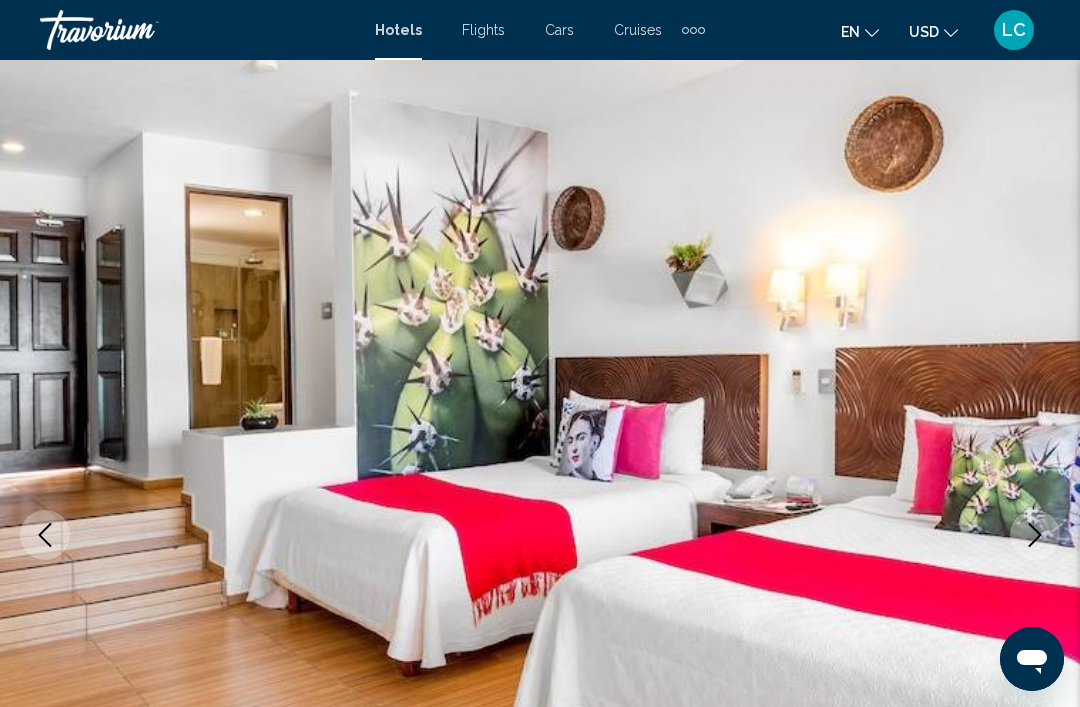 click 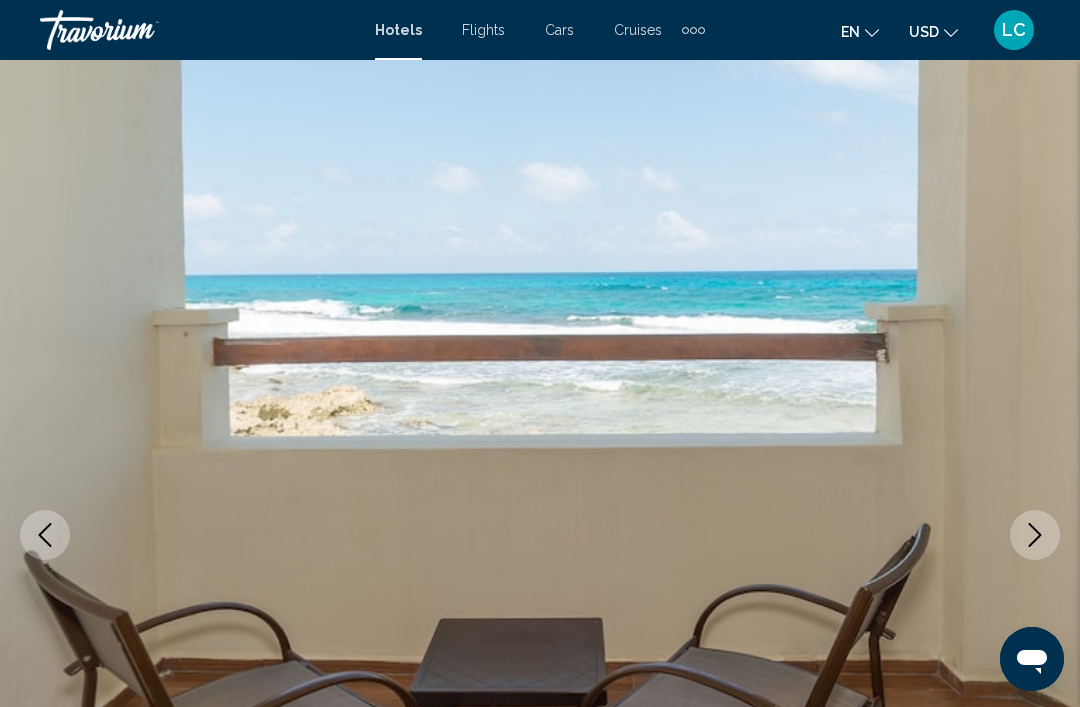 click at bounding box center [1035, 535] 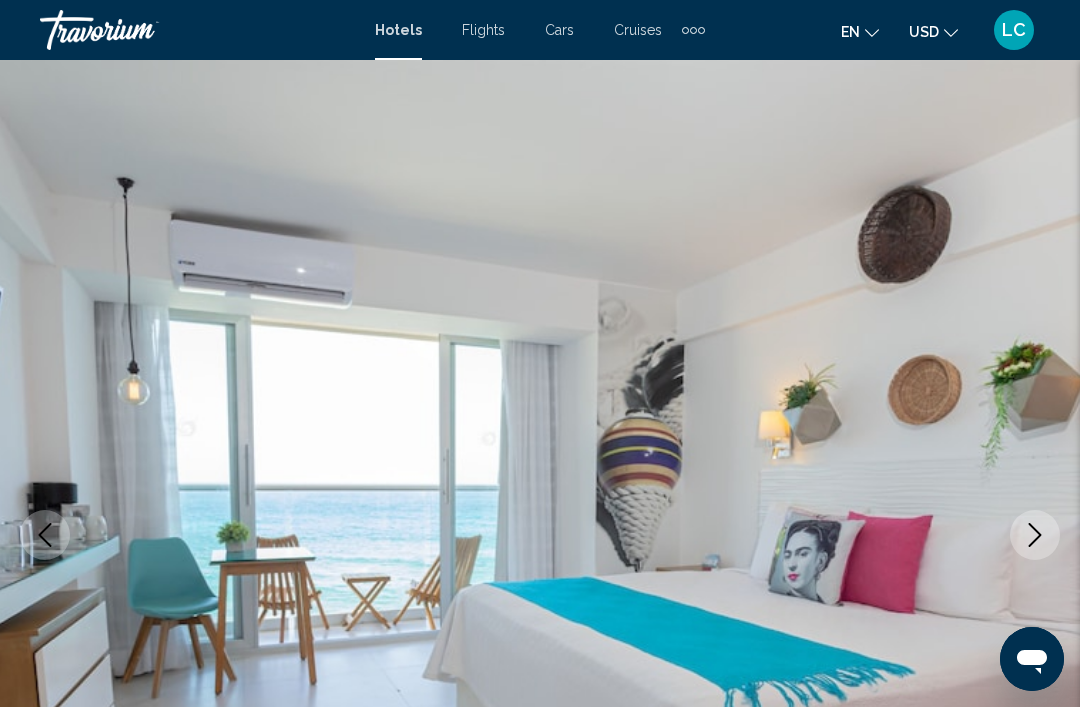 click 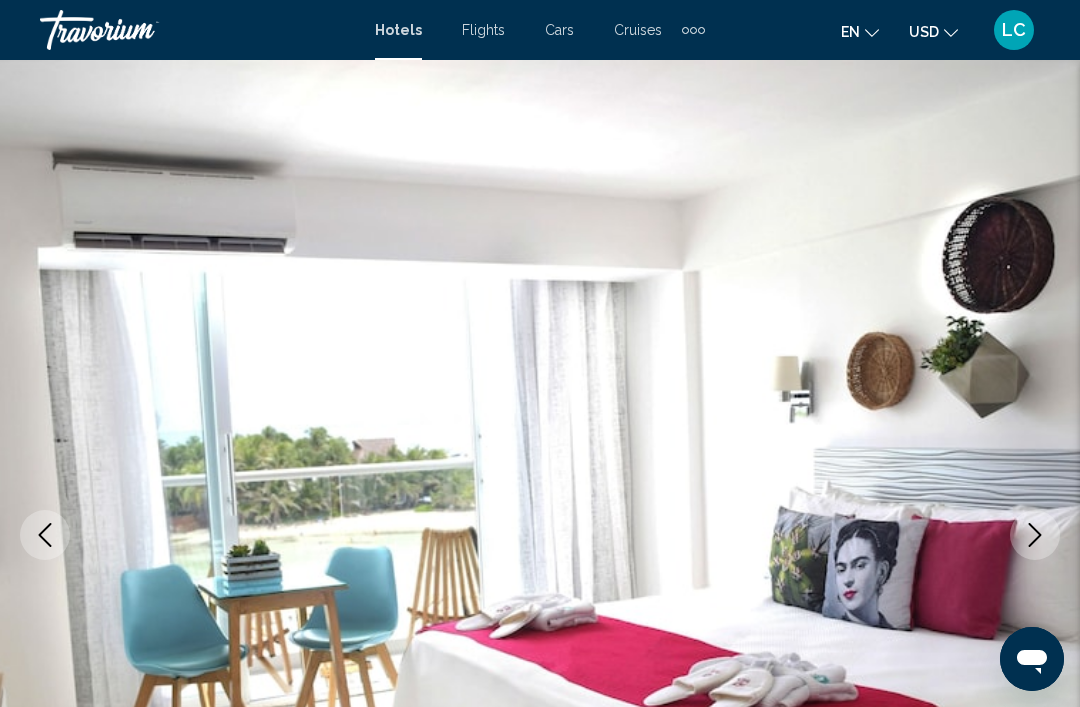 click 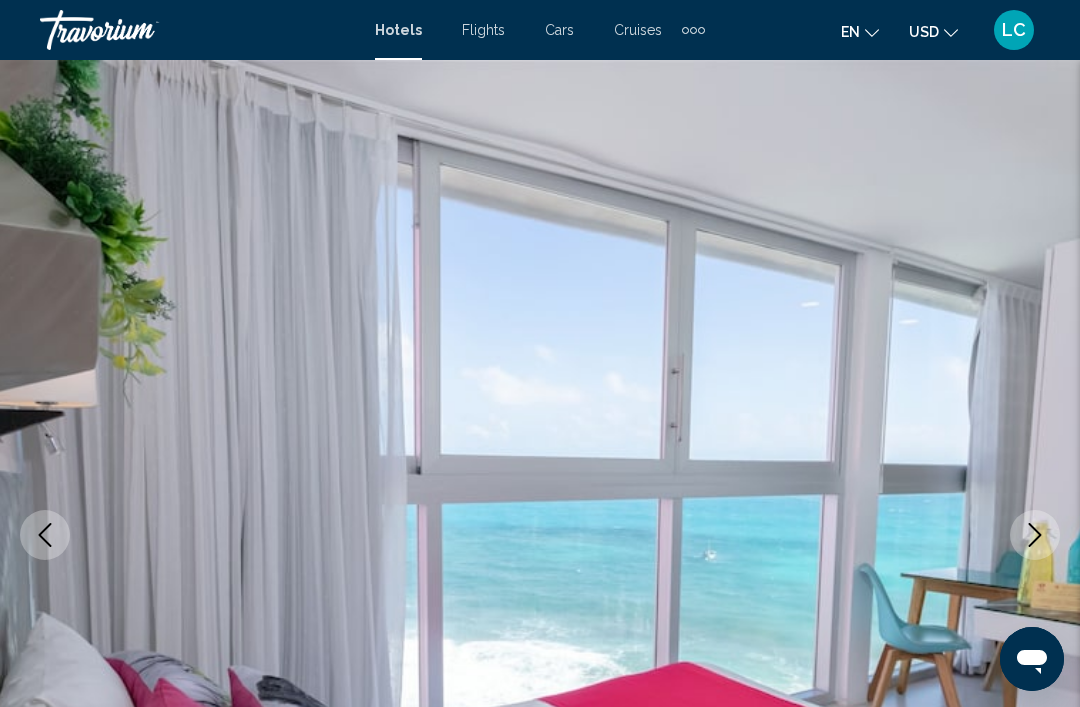 click 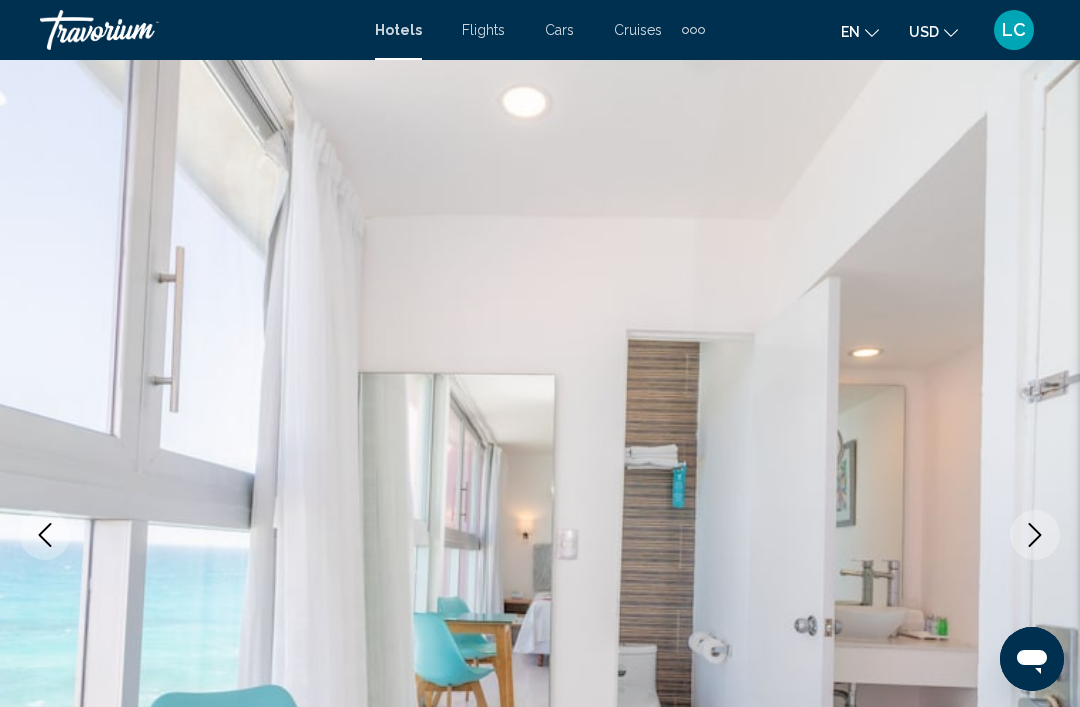 click 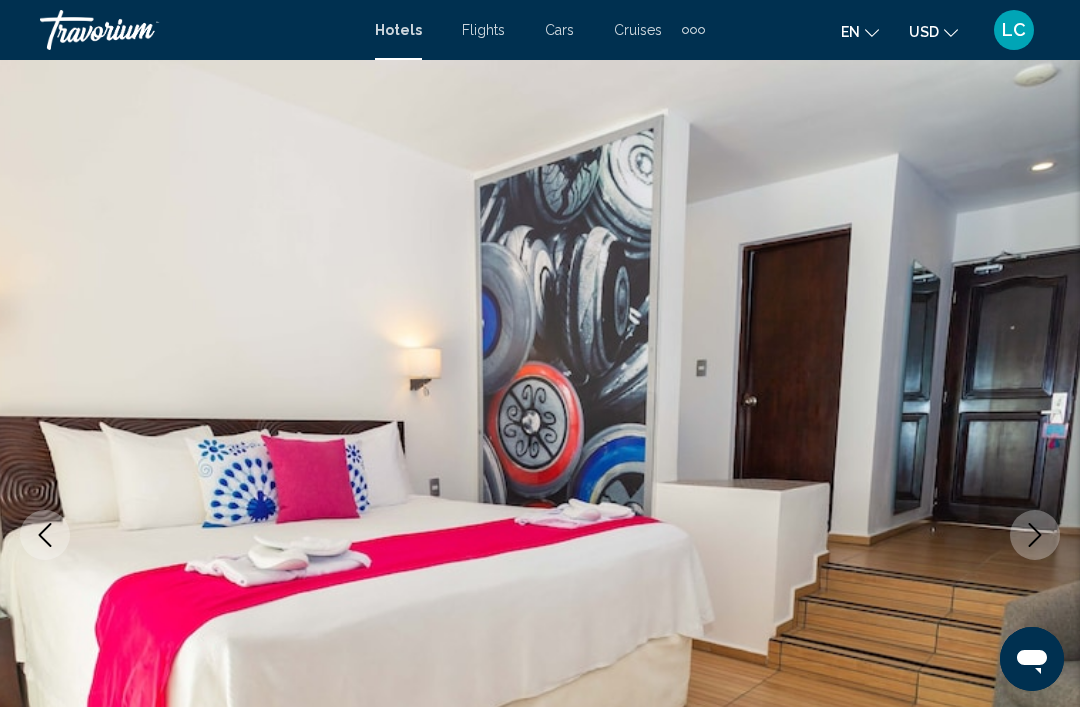 click 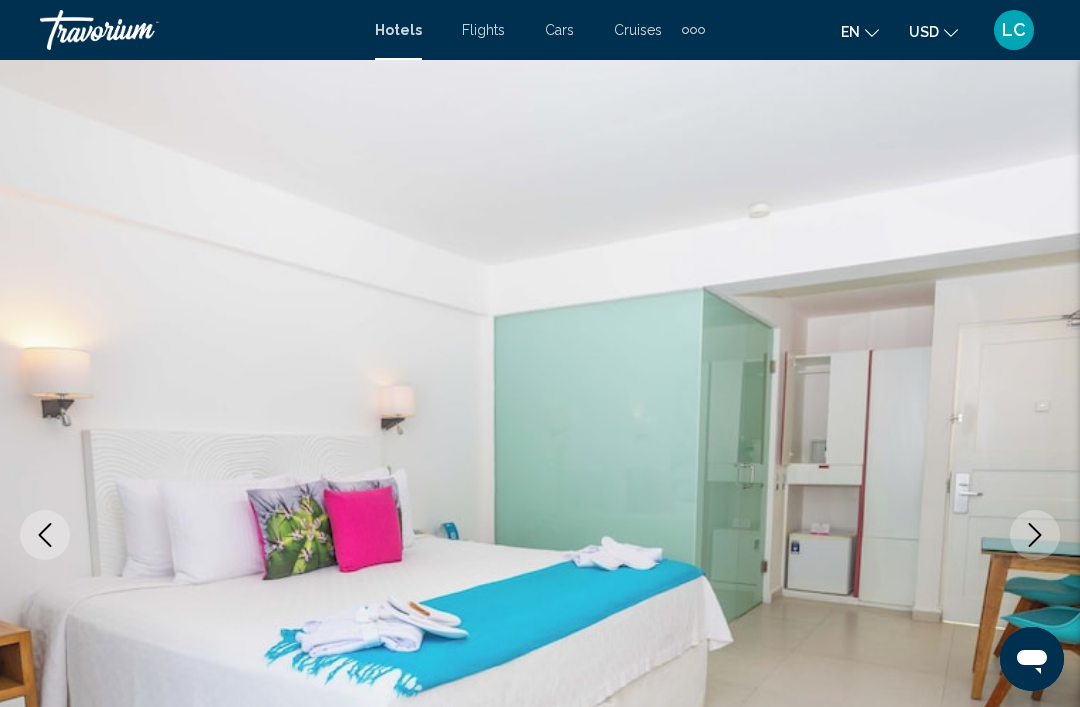 click 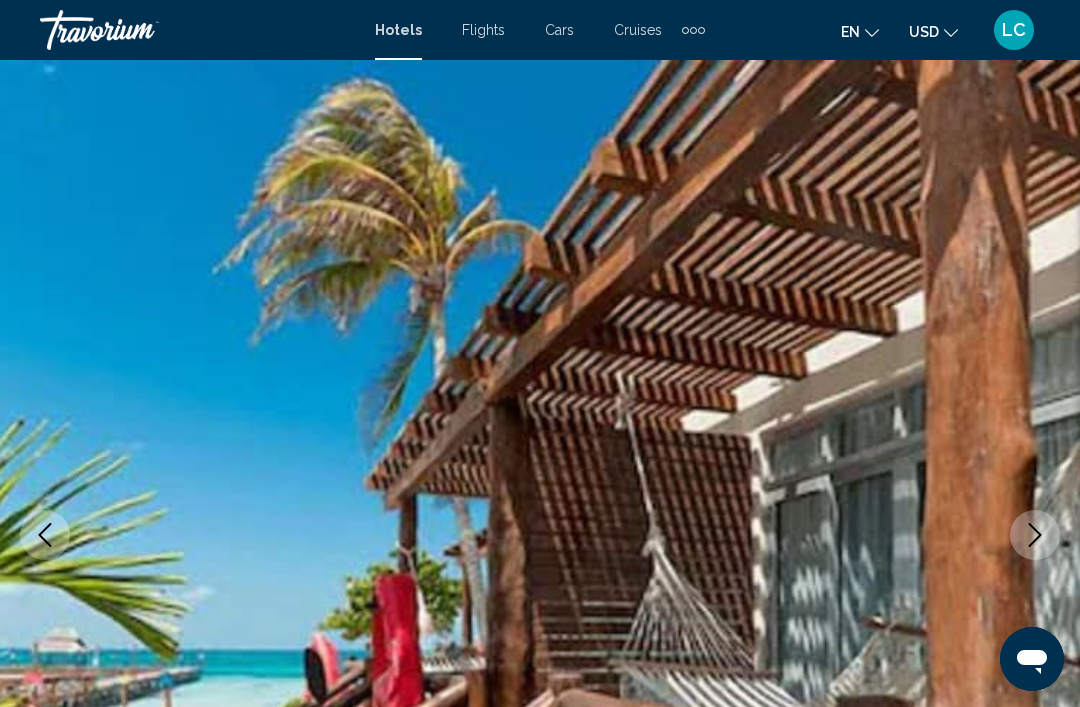 click 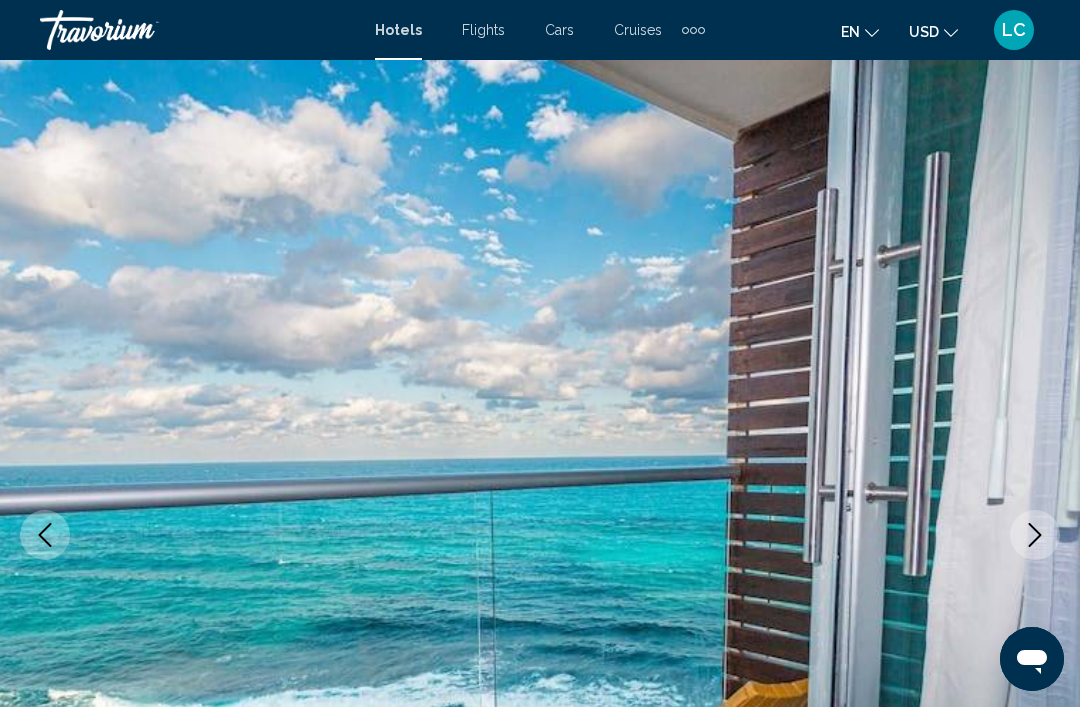 click at bounding box center (1035, 535) 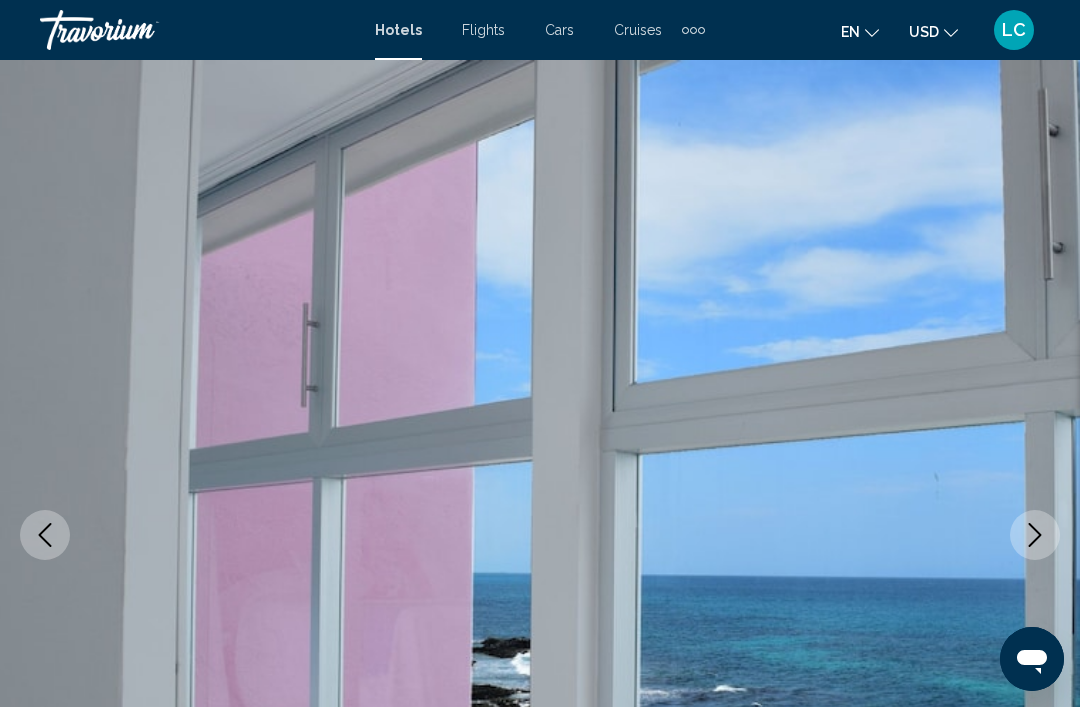 click at bounding box center [1035, 535] 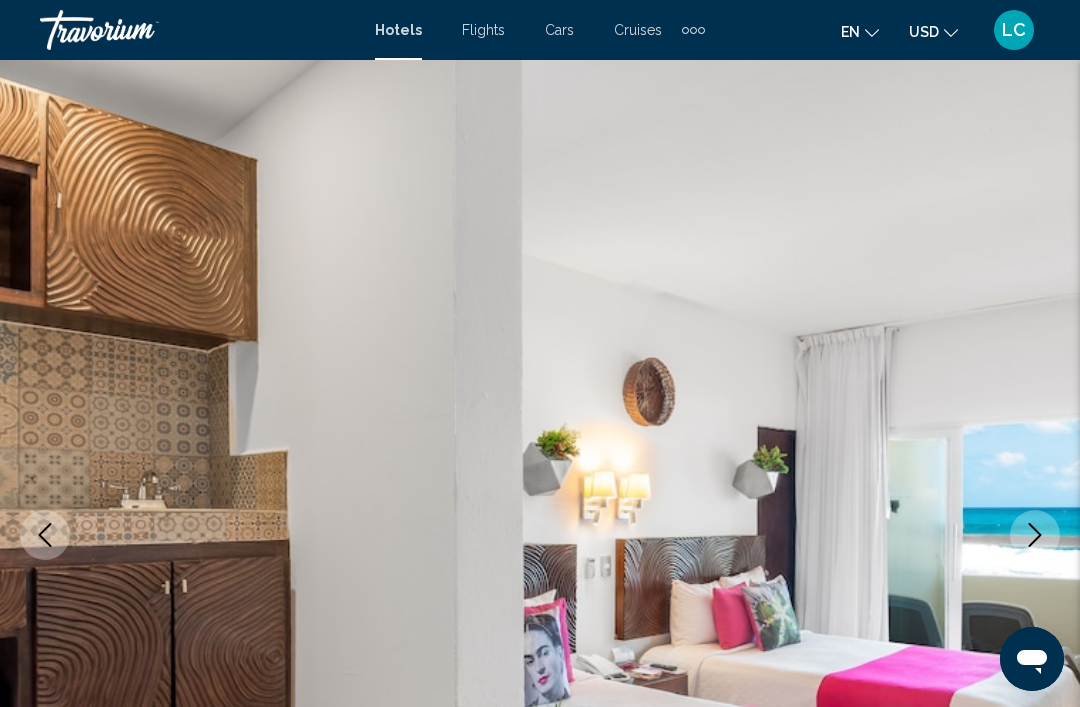 click 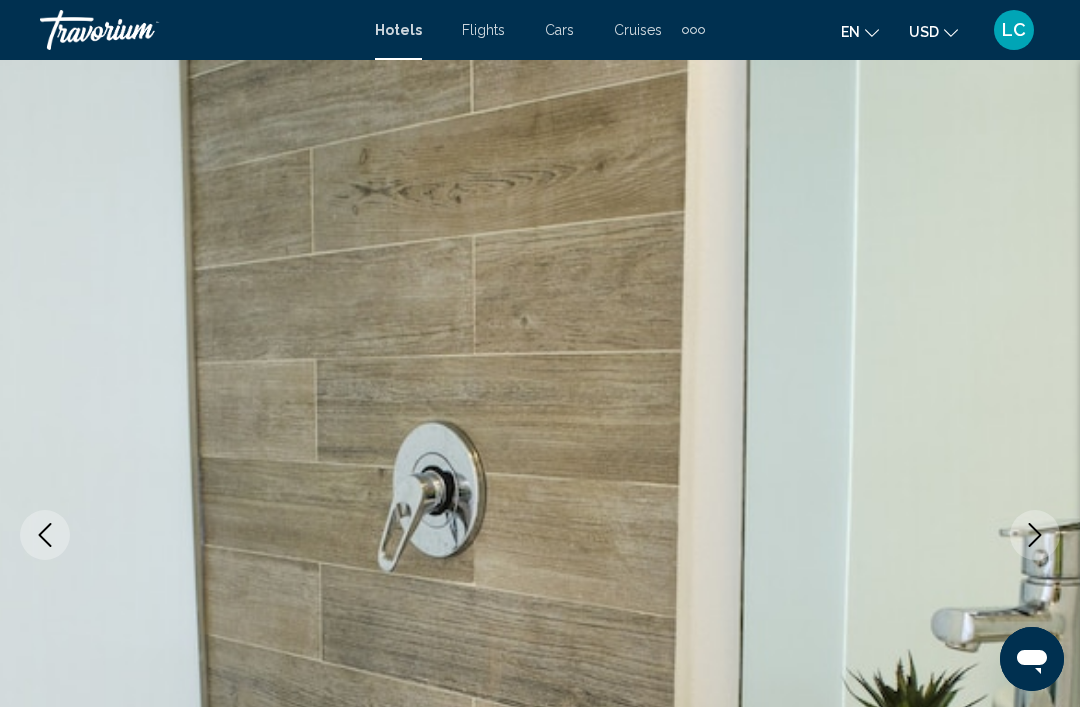 click 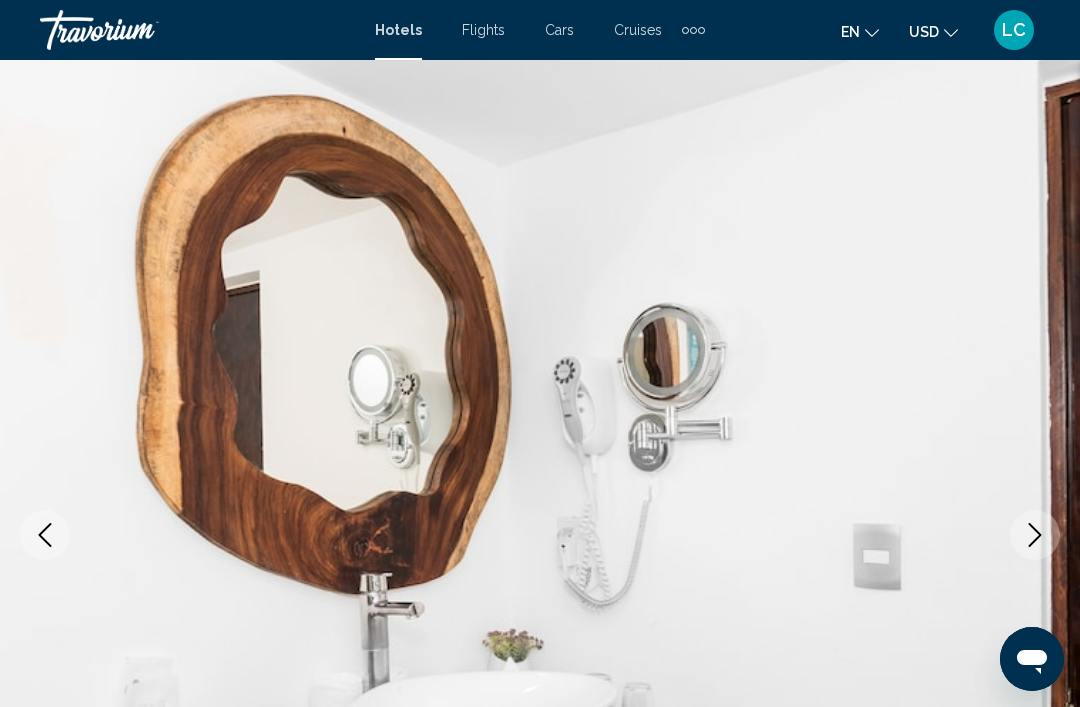 click 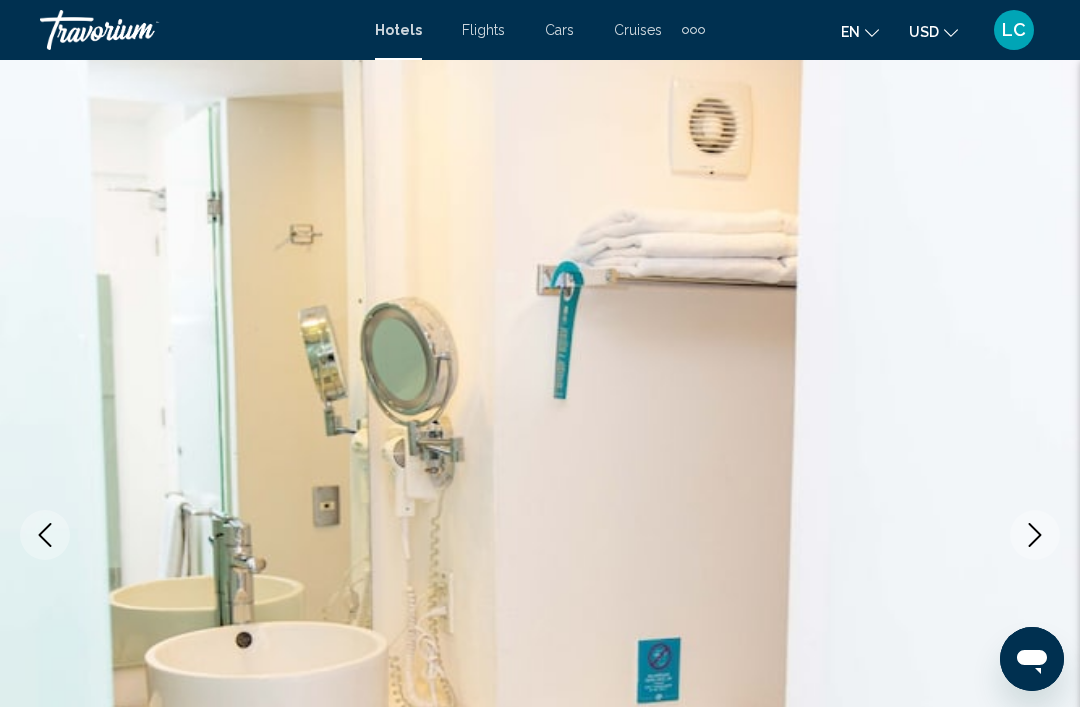 click 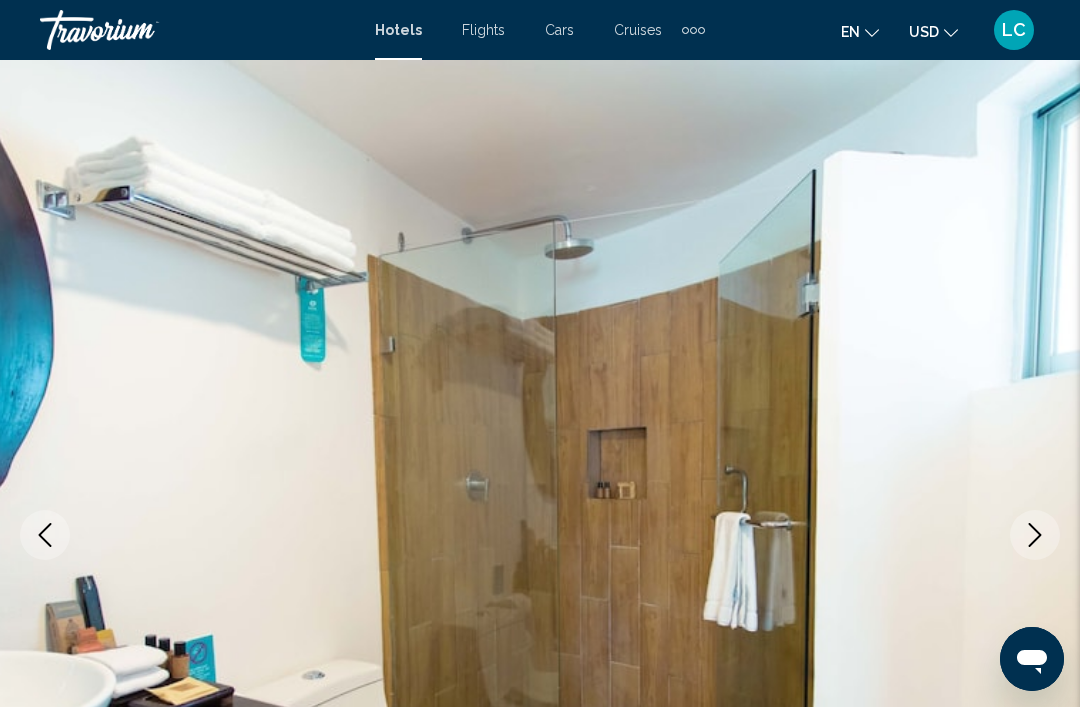 click at bounding box center (1035, 535) 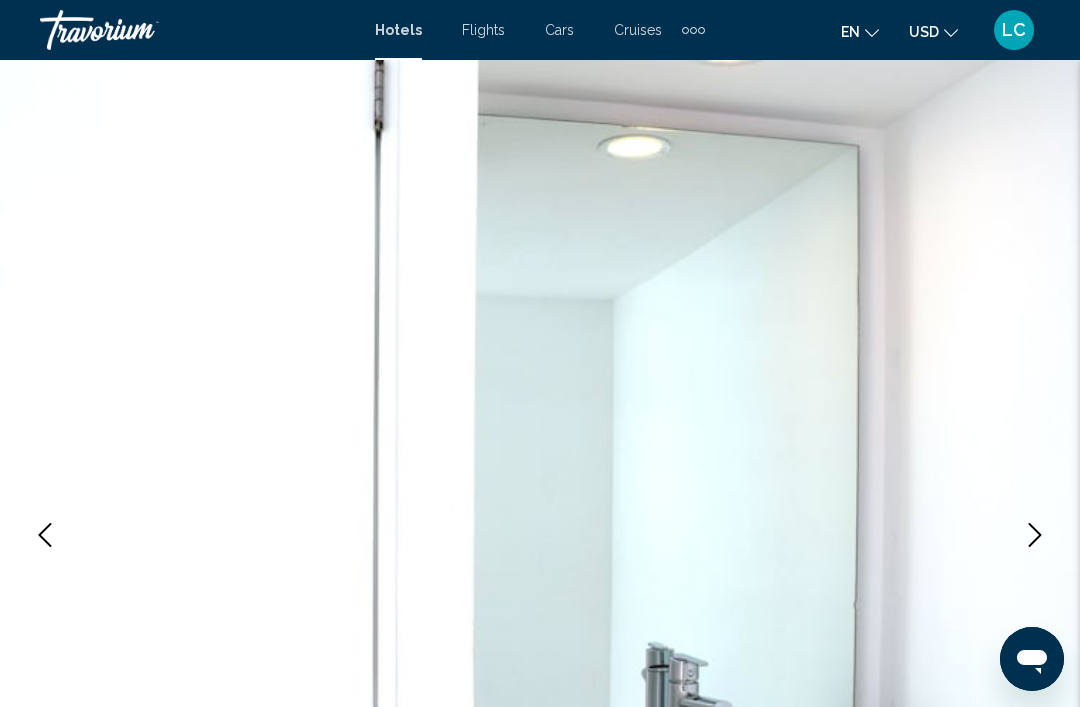 click at bounding box center [1035, 535] 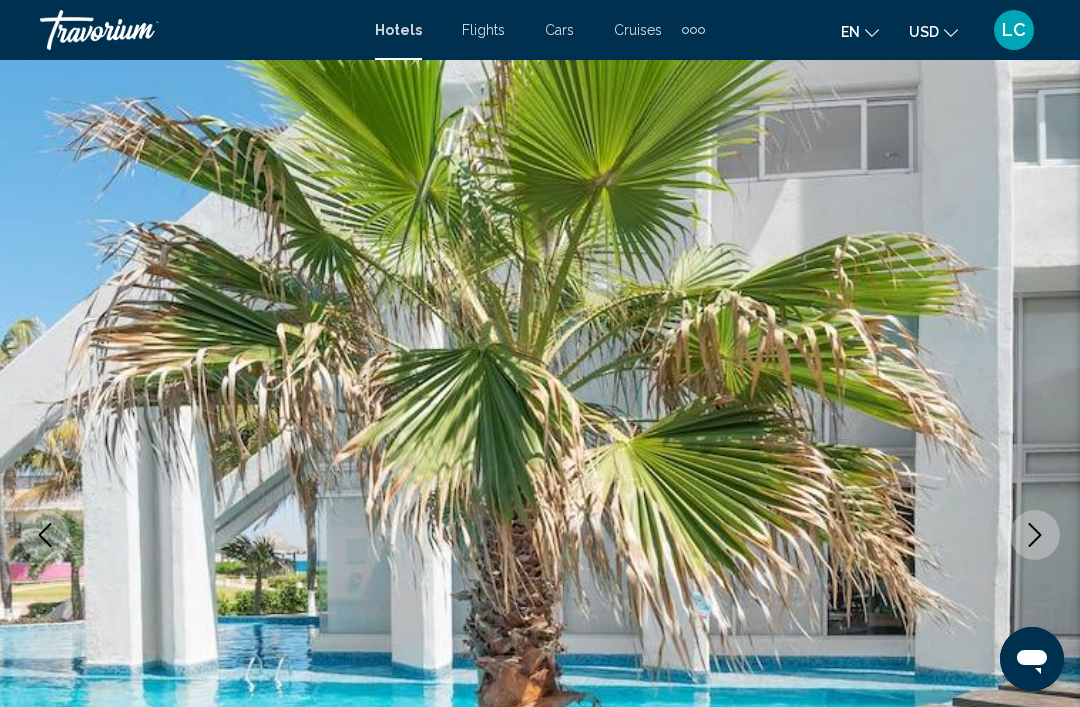 click 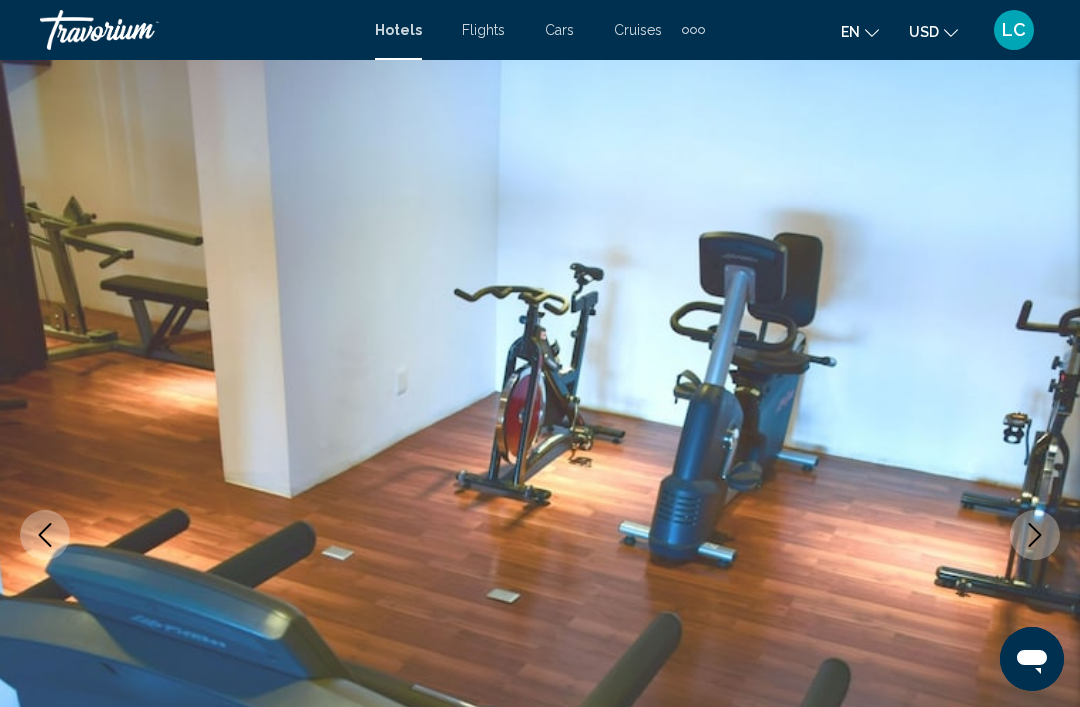 click at bounding box center [1035, 535] 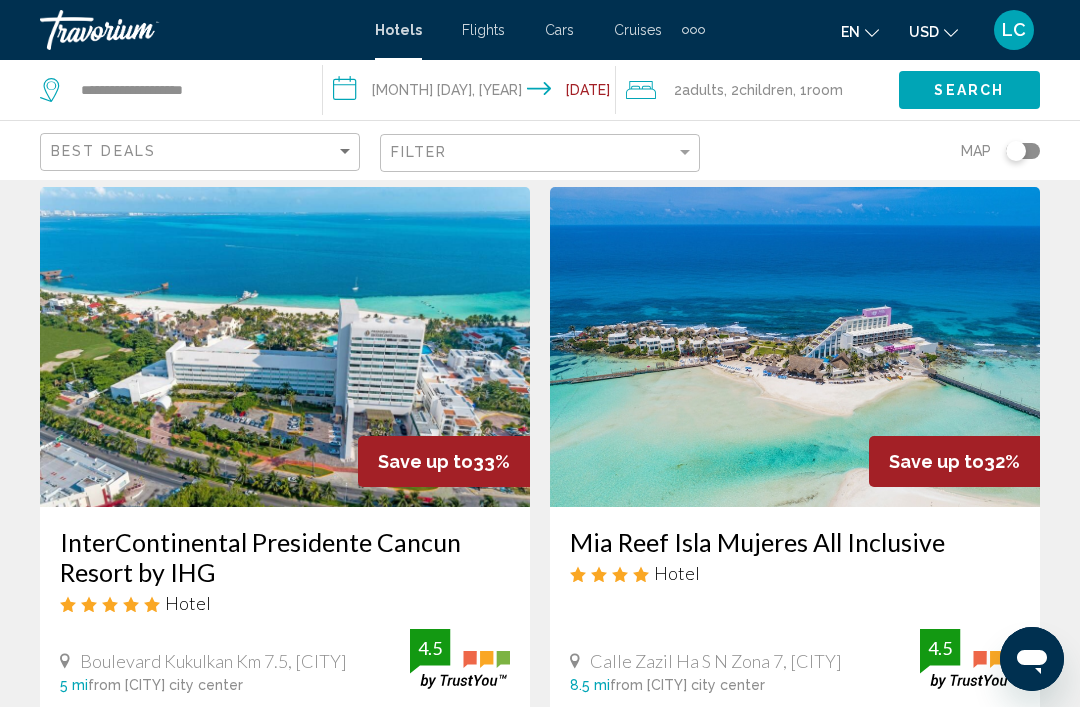 scroll, scrollTop: 3772, scrollLeft: 0, axis: vertical 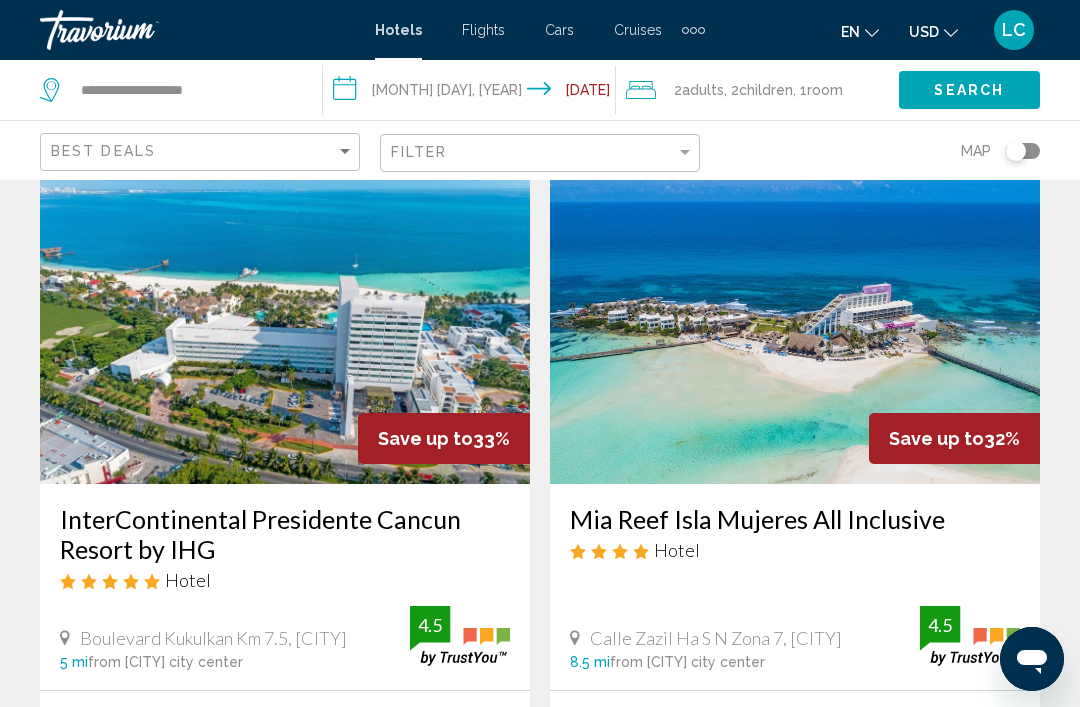 click at bounding box center [795, 324] 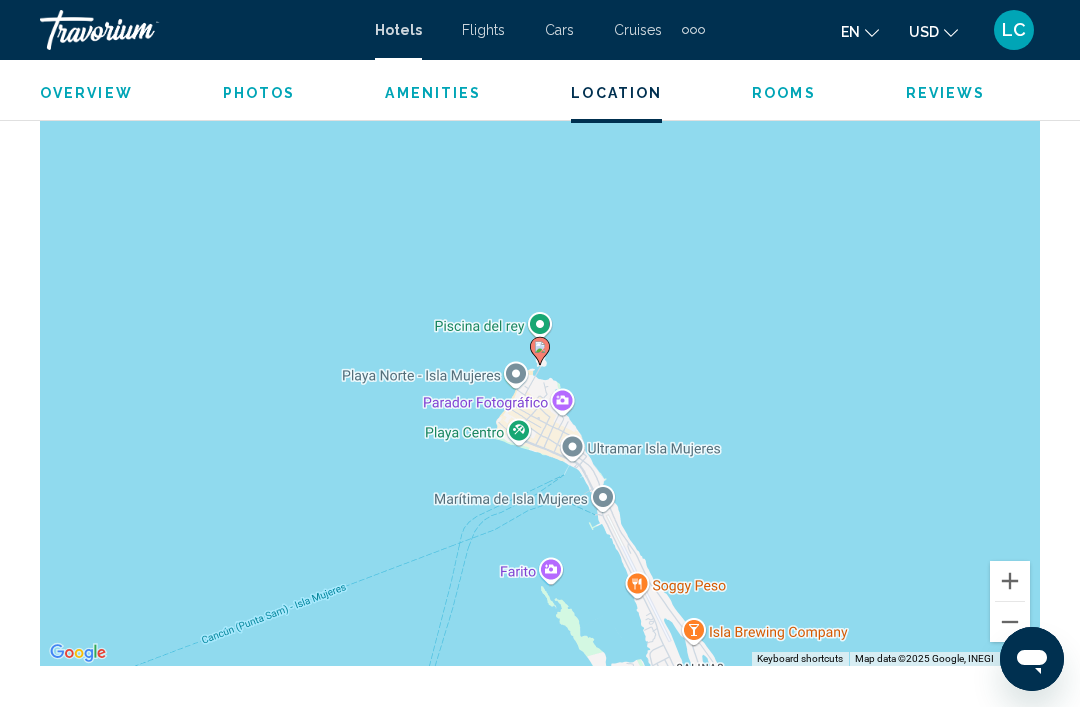 scroll, scrollTop: 2282, scrollLeft: 0, axis: vertical 